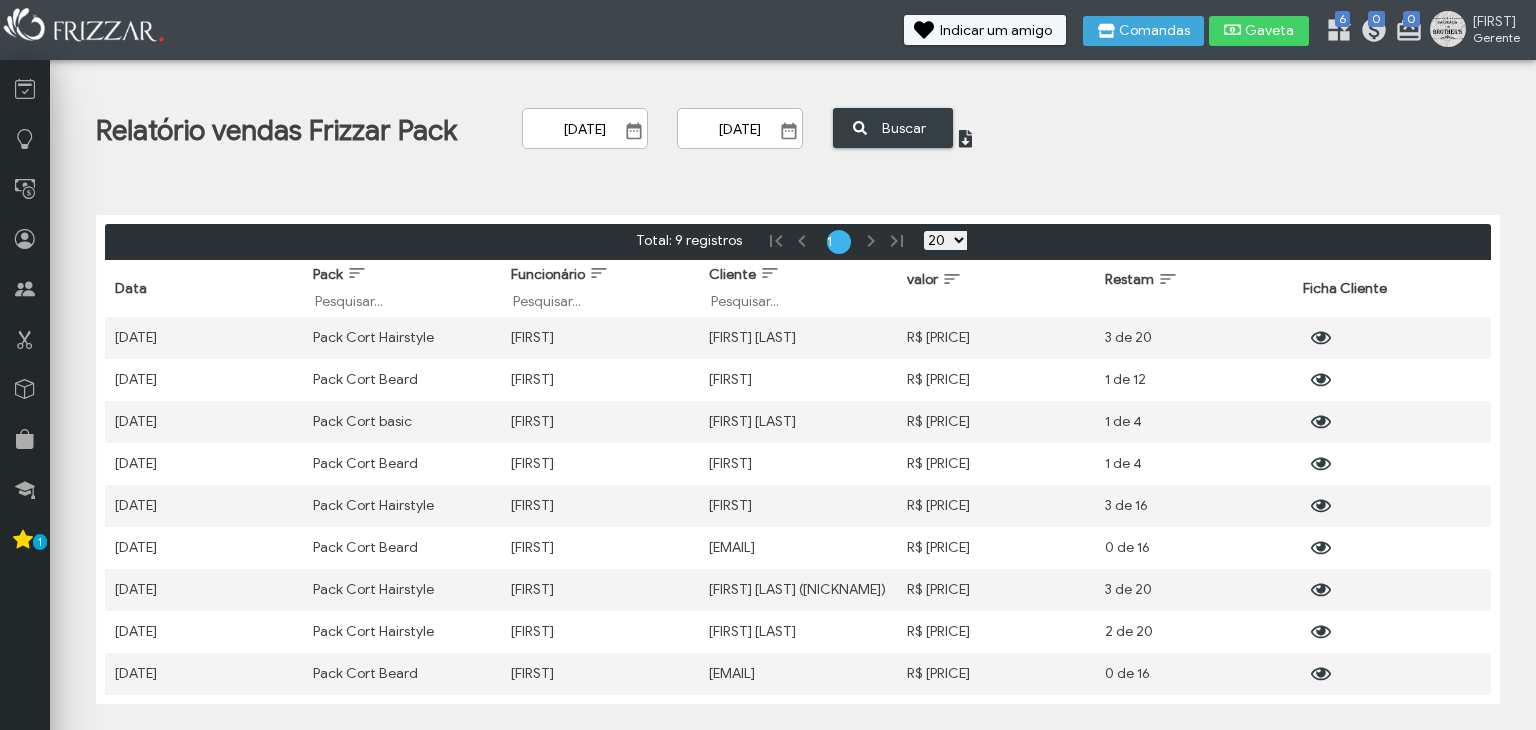 scroll, scrollTop: 0, scrollLeft: 0, axis: both 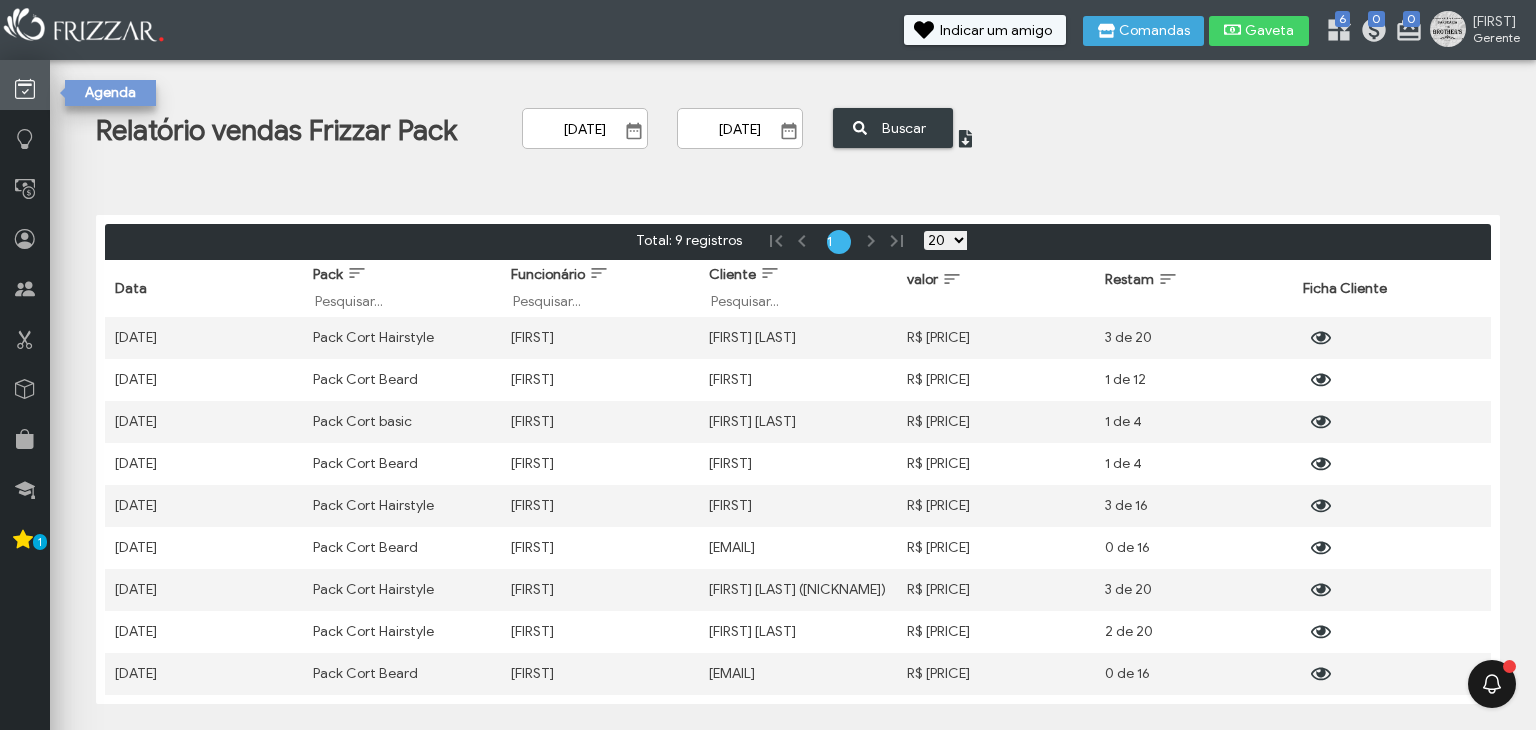 click at bounding box center [25, 85] 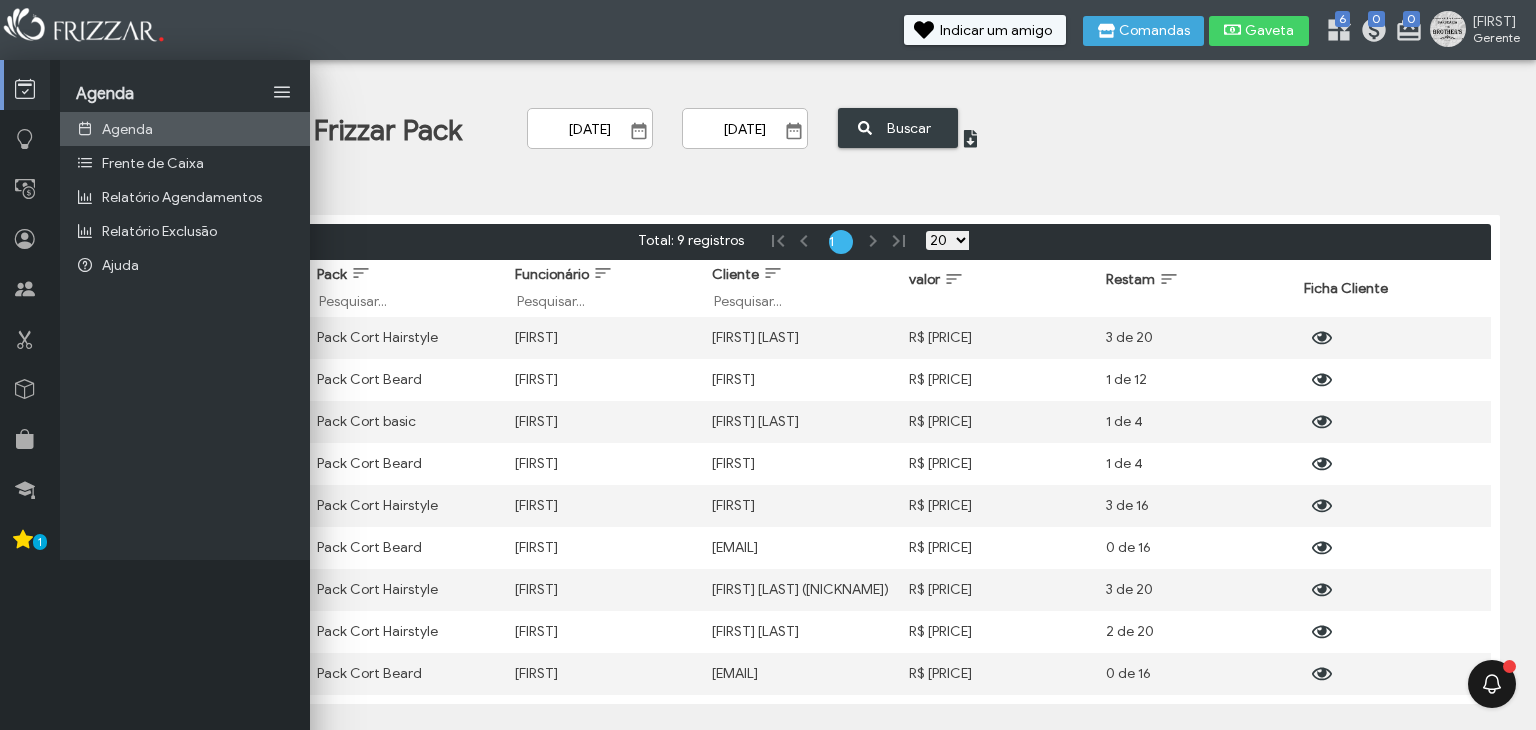 click on "Agenda" at bounding box center (185, 129) 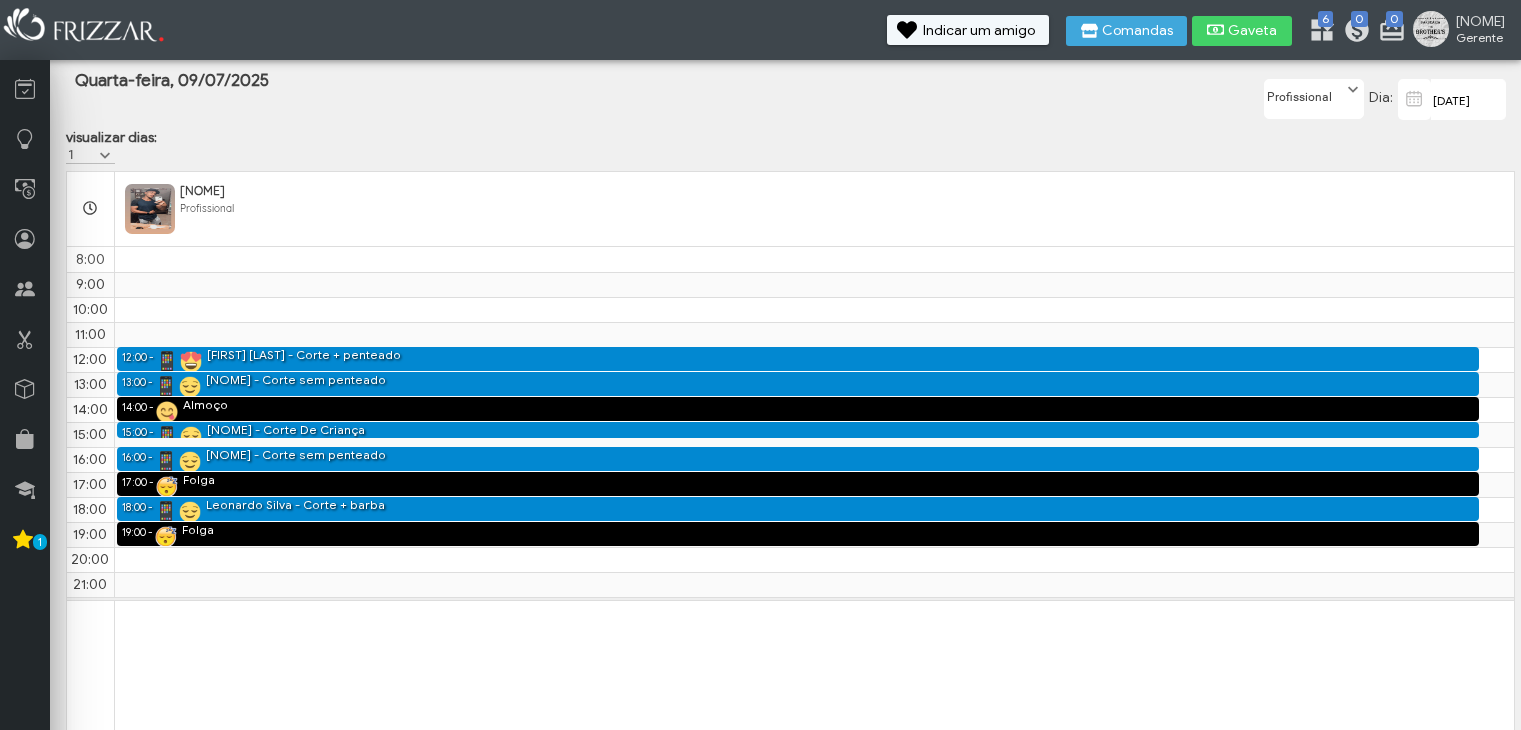 scroll, scrollTop: 0, scrollLeft: 0, axis: both 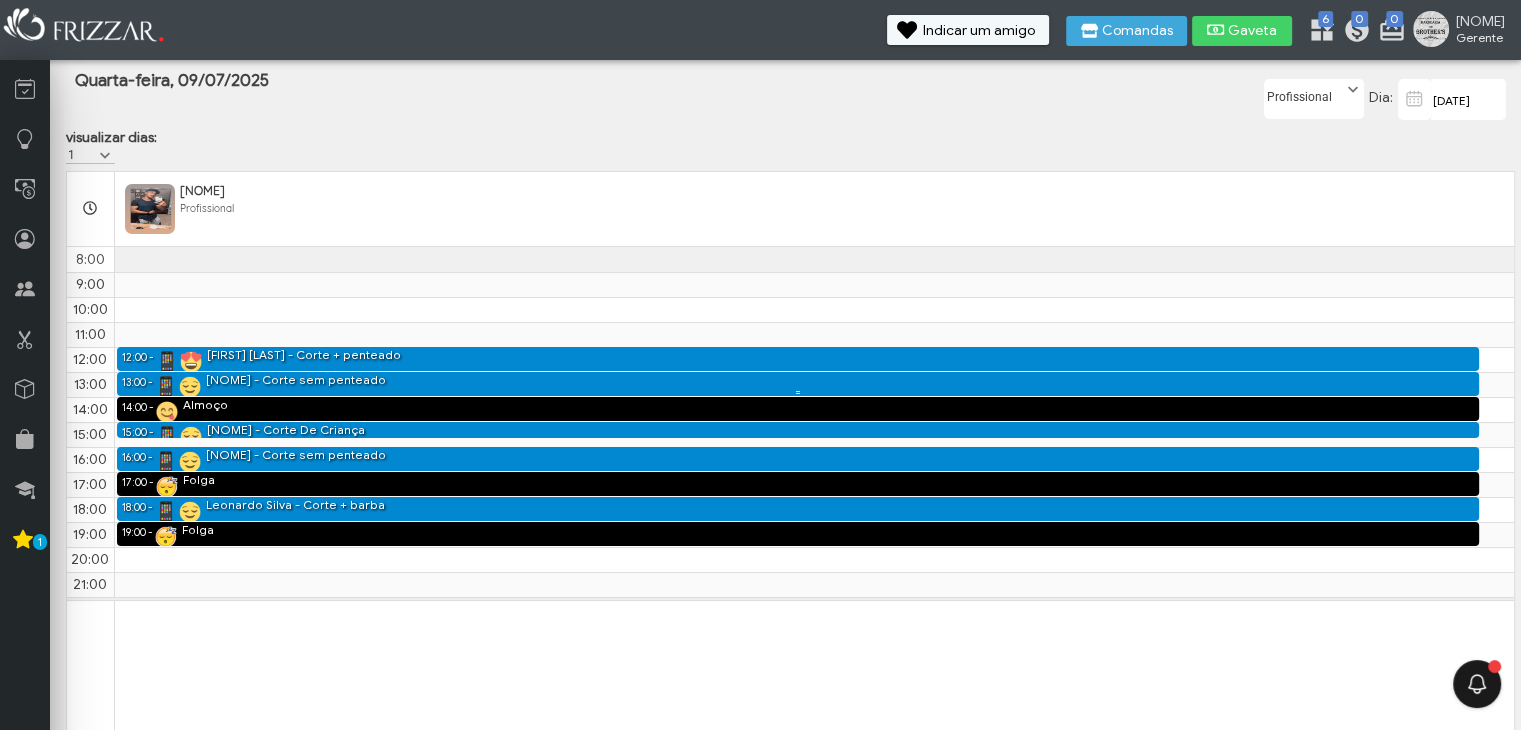 click at bounding box center (798, 392) 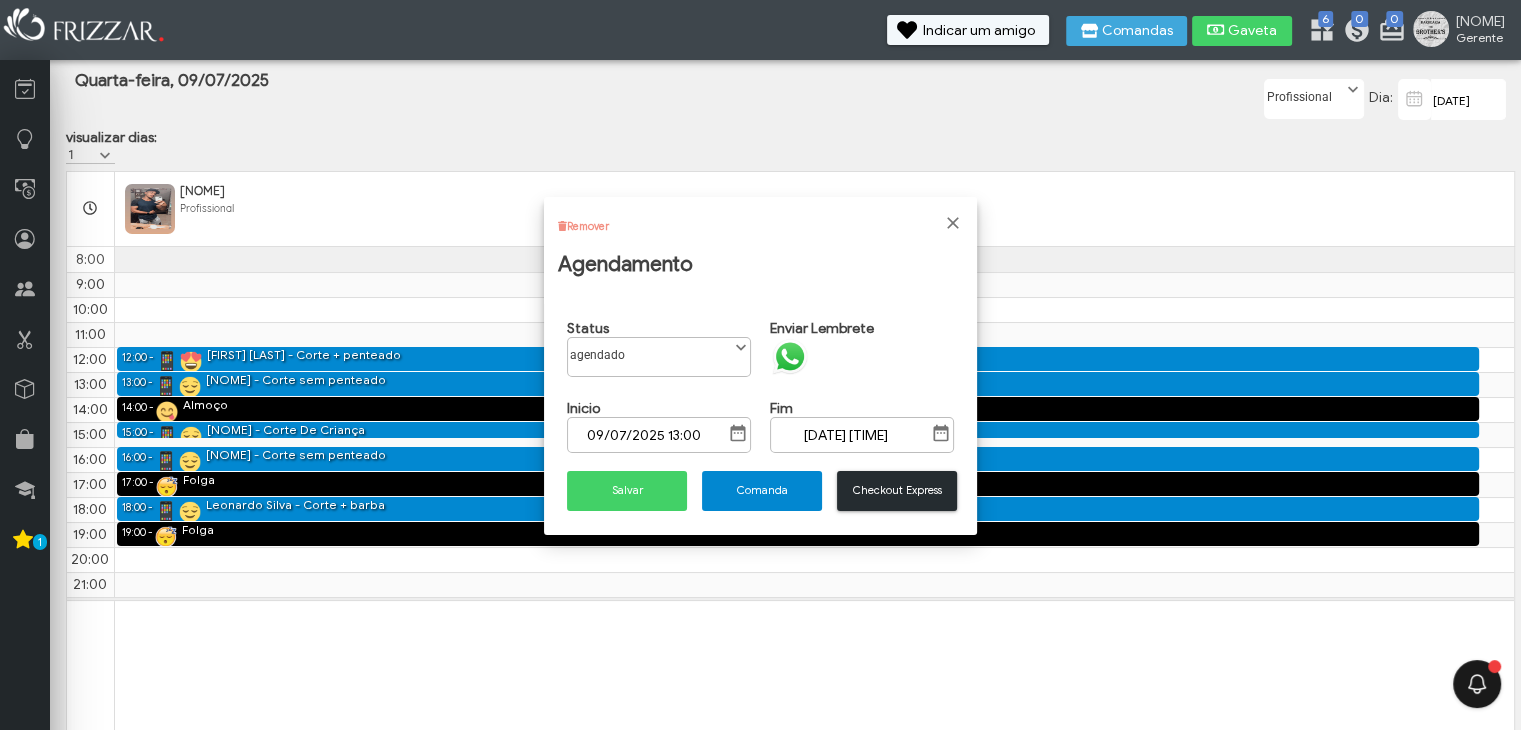 scroll, scrollTop: 10, scrollLeft: 84, axis: both 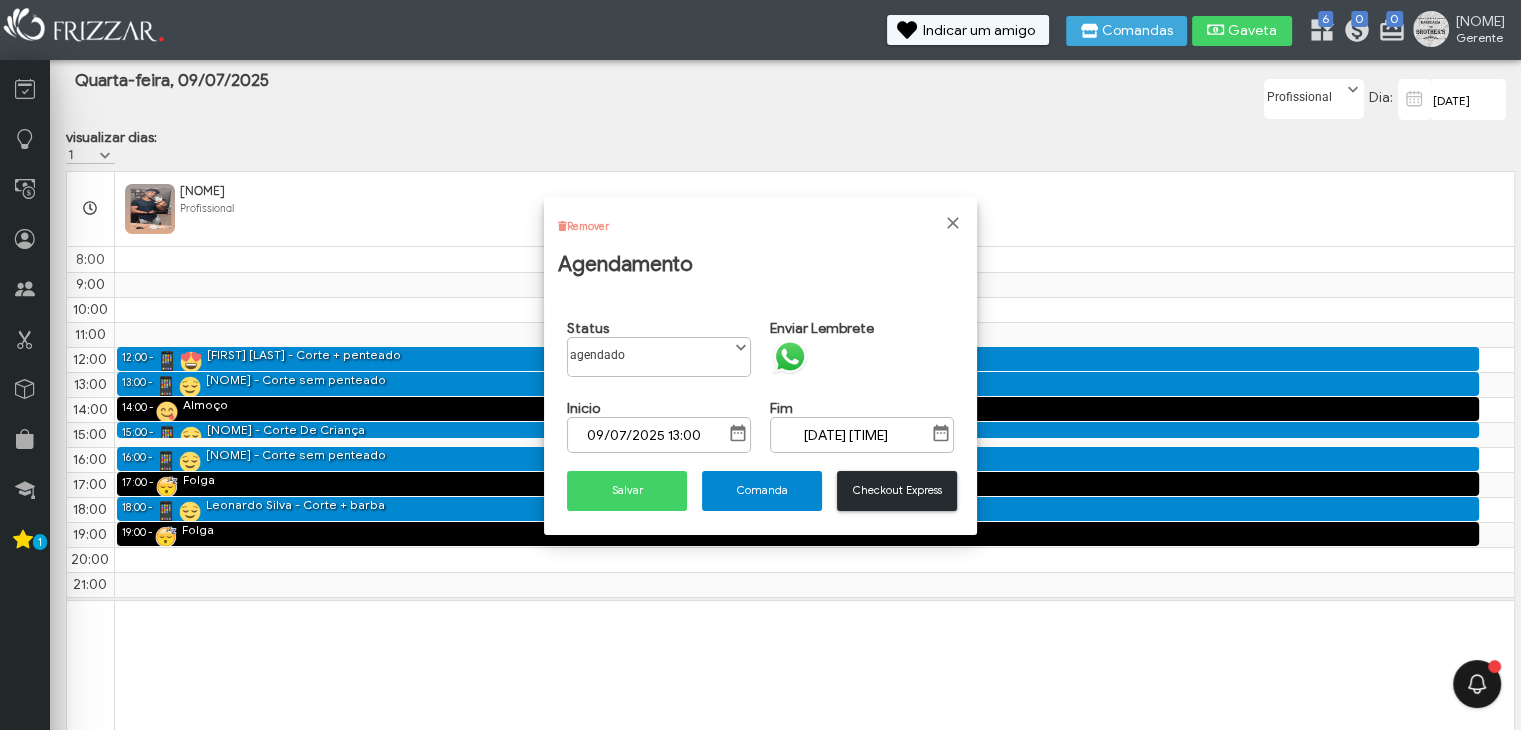 click on "Remover" at bounding box center (588, 226) 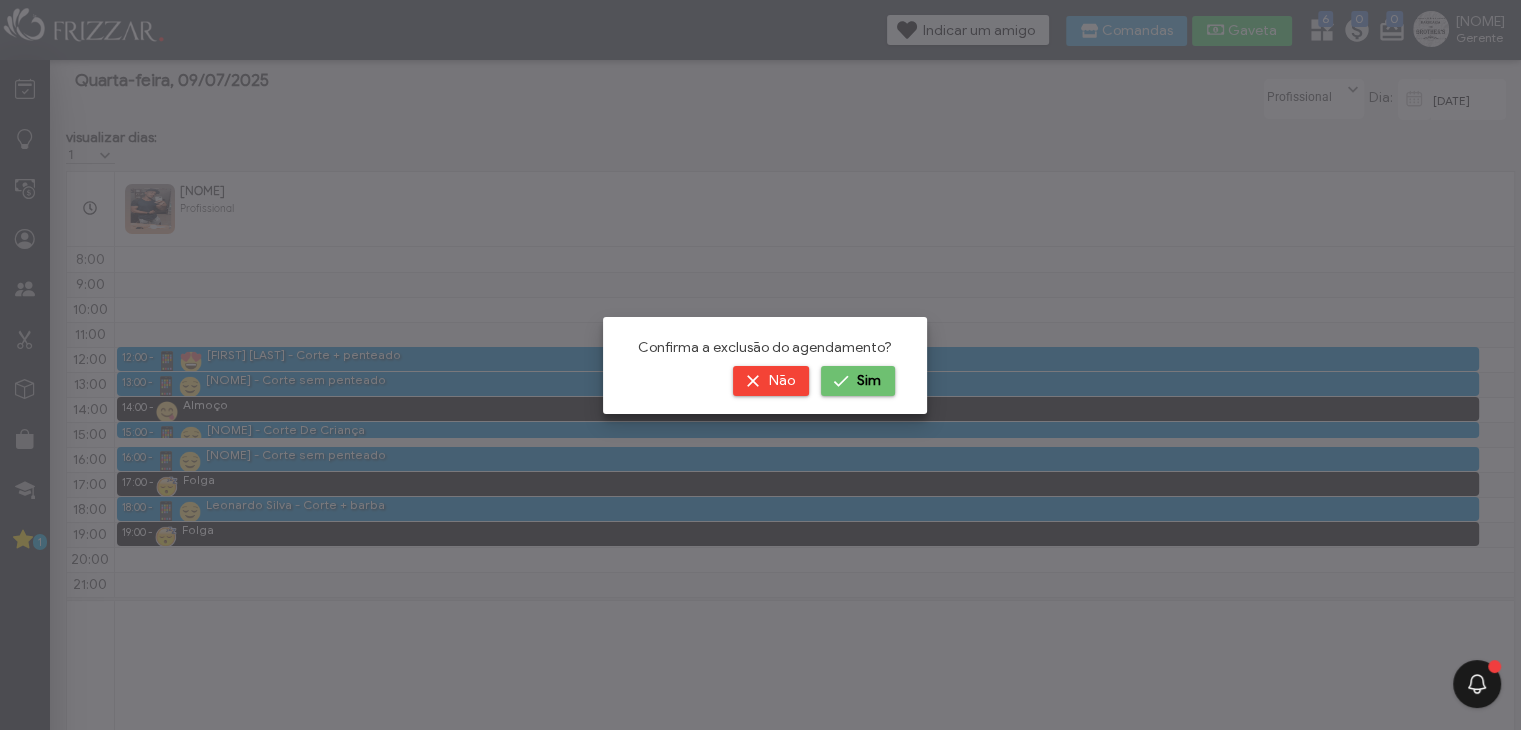 click on "Sim" at bounding box center (858, 381) 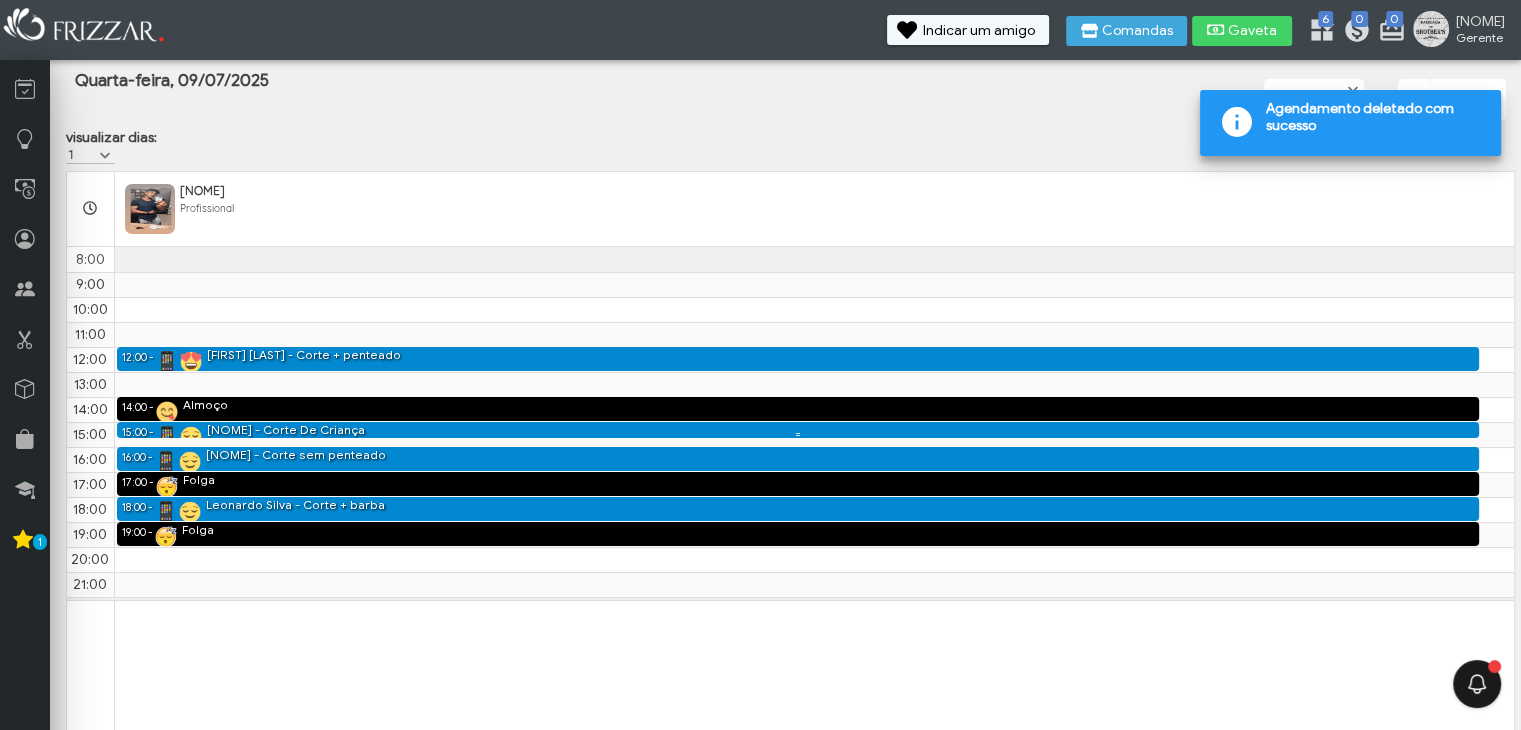 click at bounding box center (798, 434) 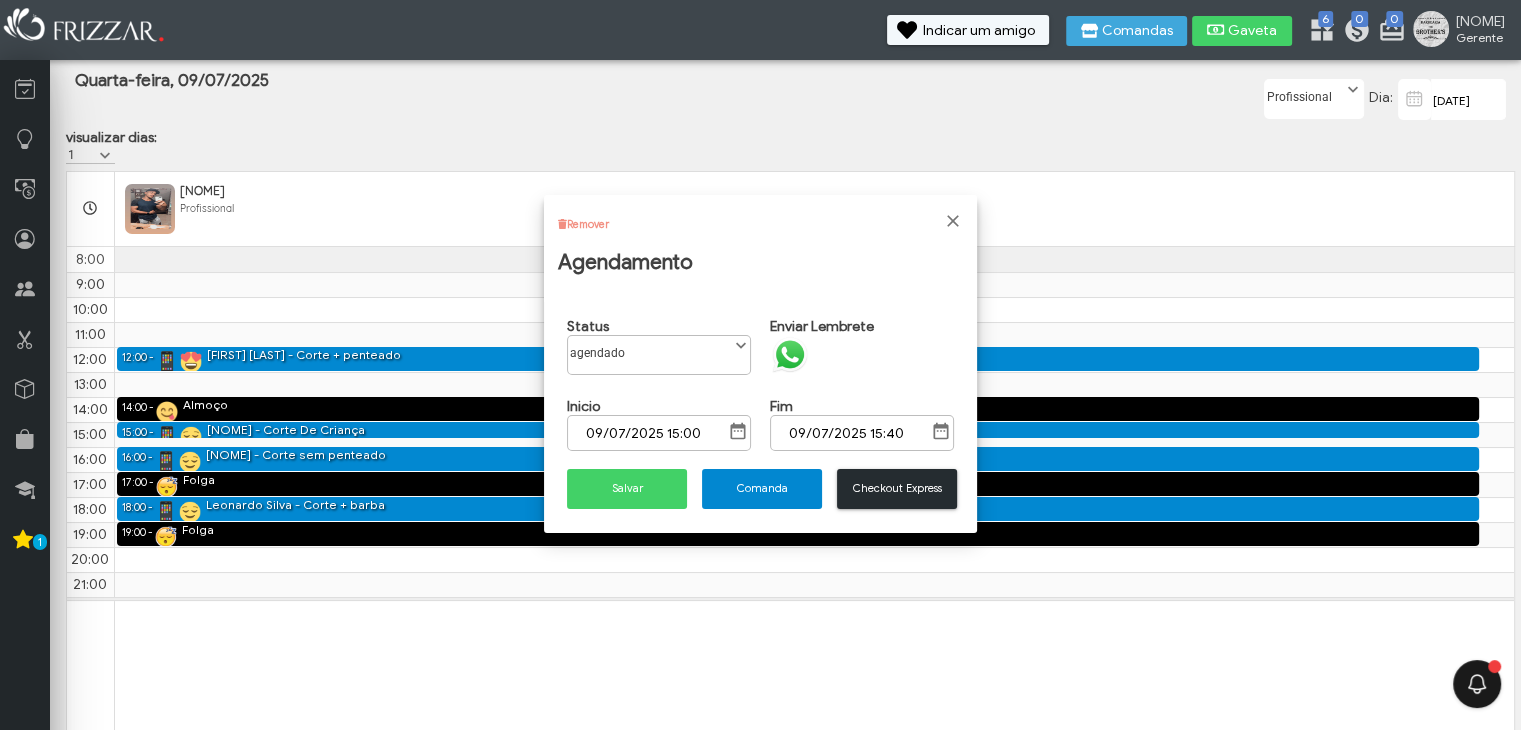 scroll, scrollTop: 10, scrollLeft: 84, axis: both 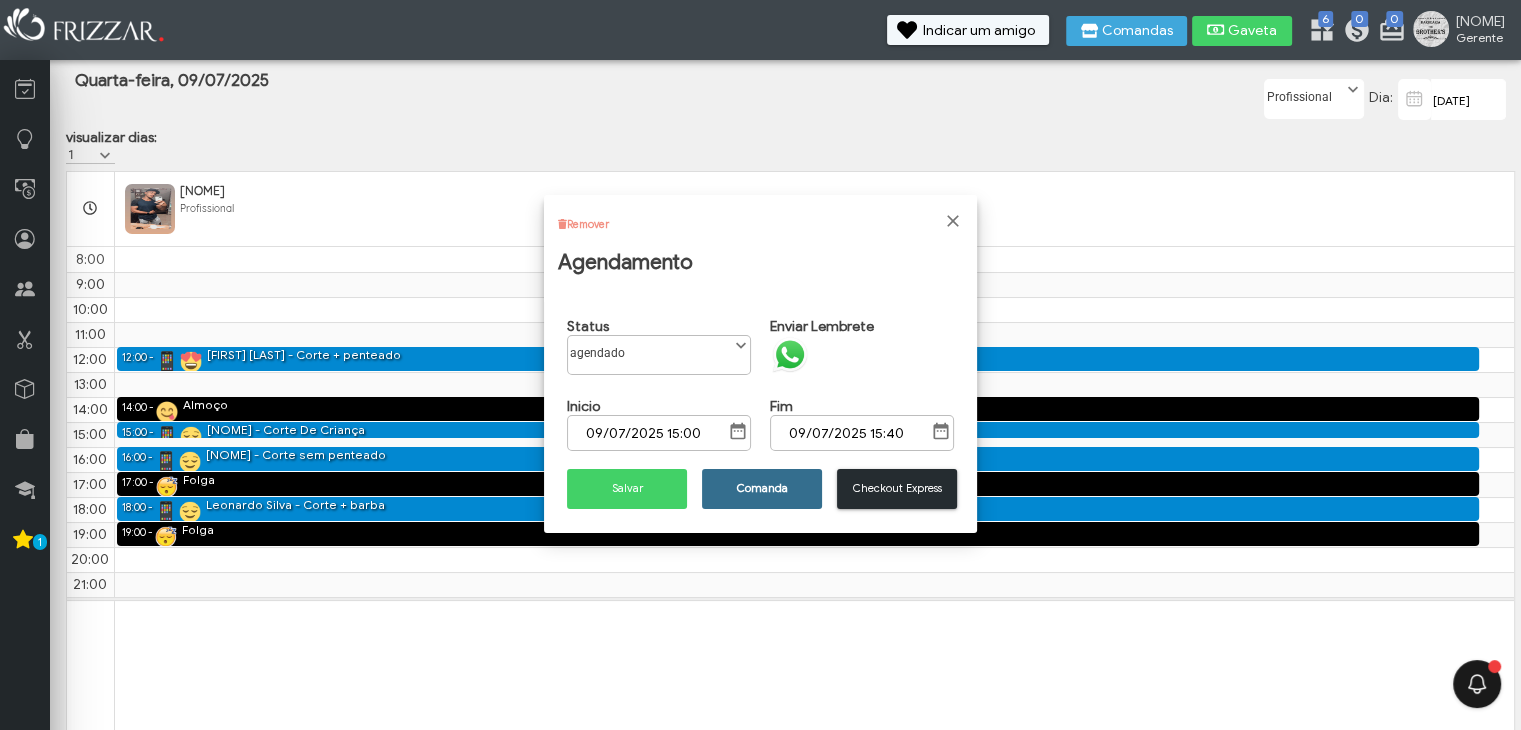 click on "Comanda" at bounding box center [762, 488] 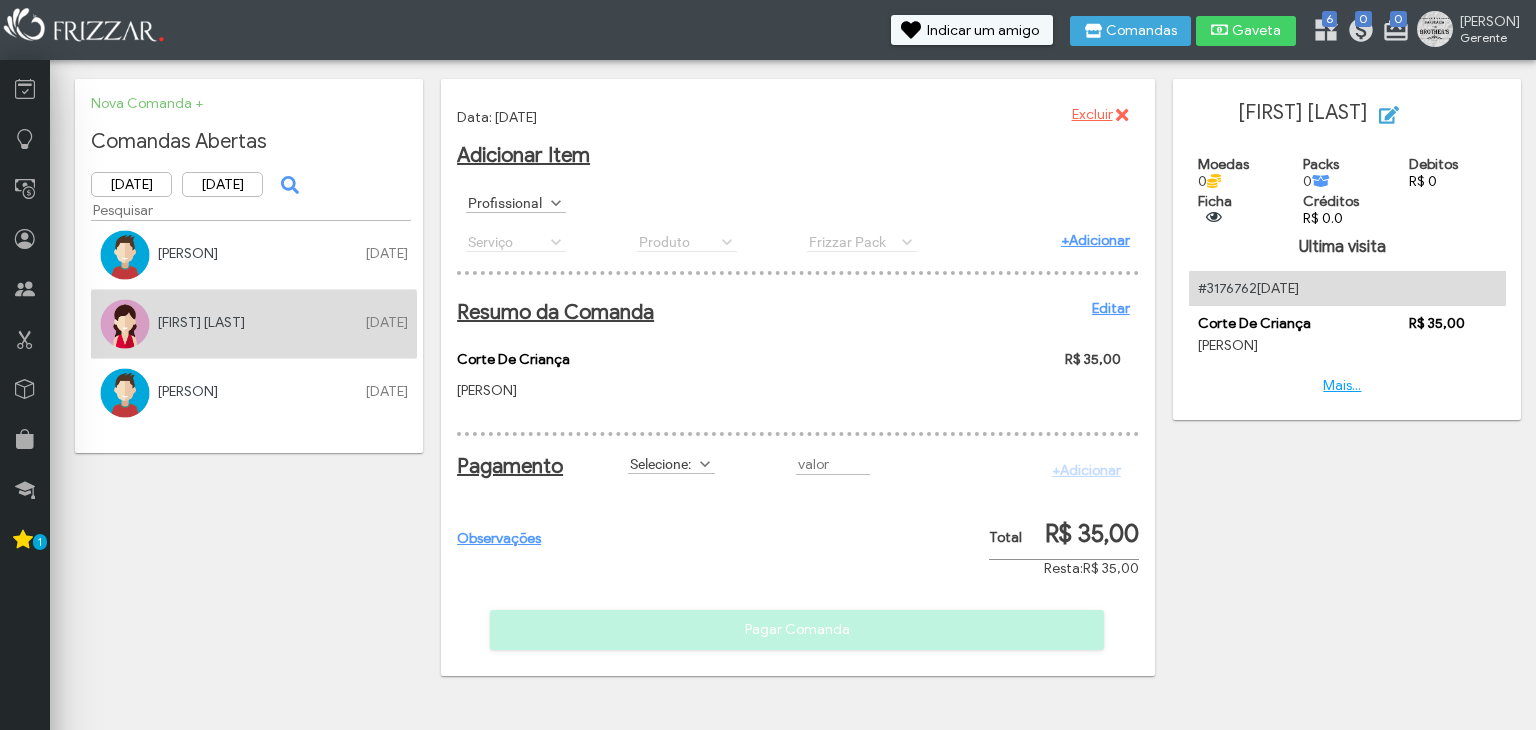 scroll, scrollTop: 0, scrollLeft: 0, axis: both 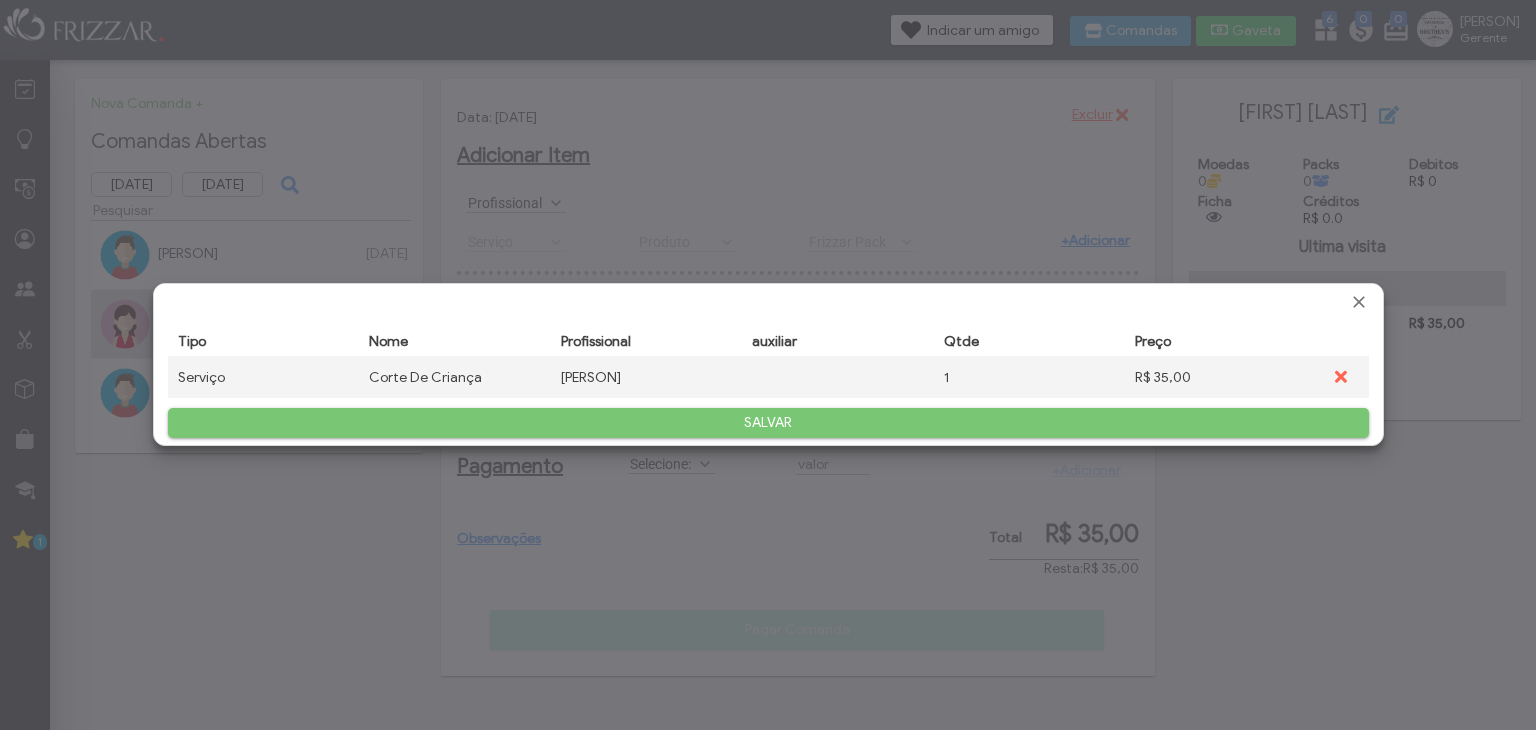 click on "R$ 35,00" at bounding box center (1221, 377) 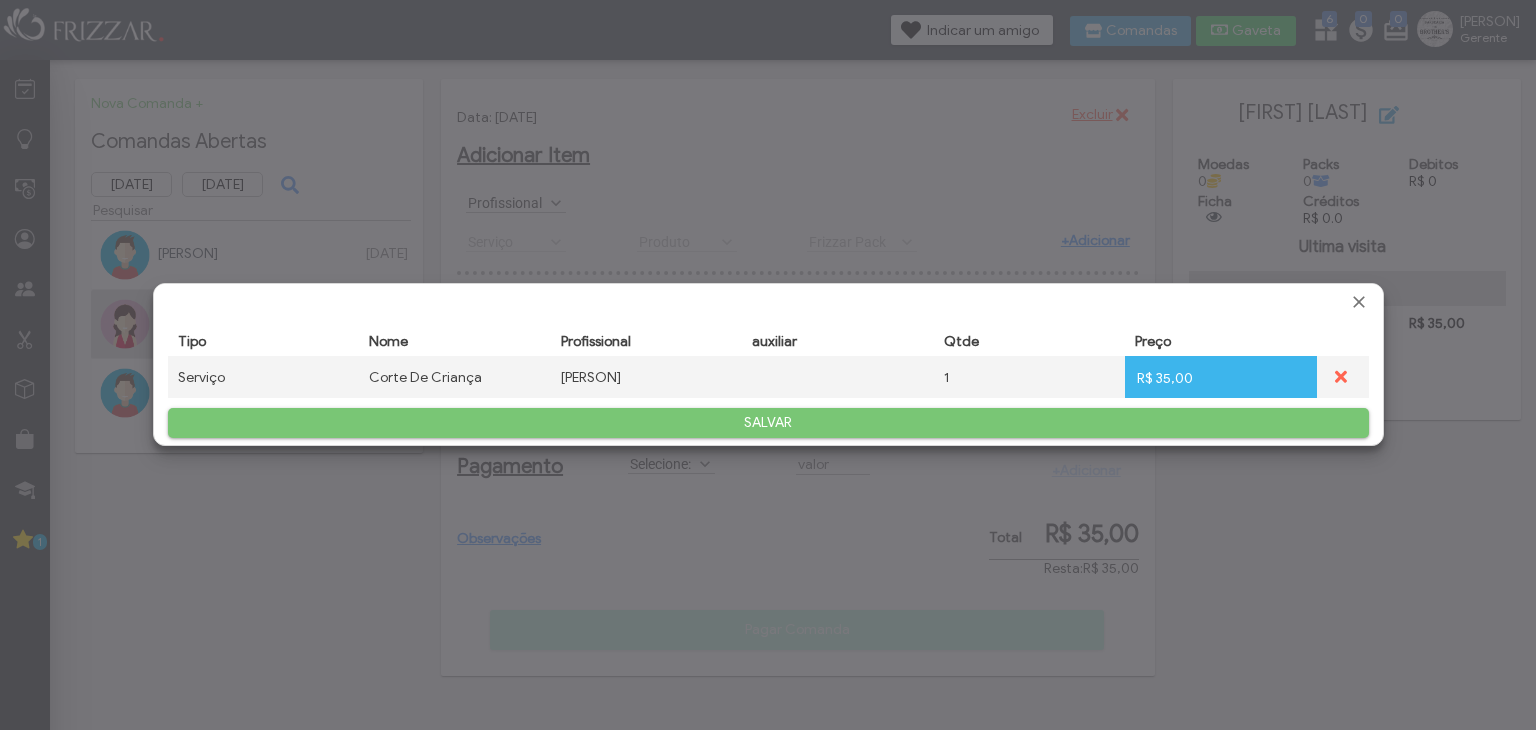 scroll, scrollTop: 0, scrollLeft: 0, axis: both 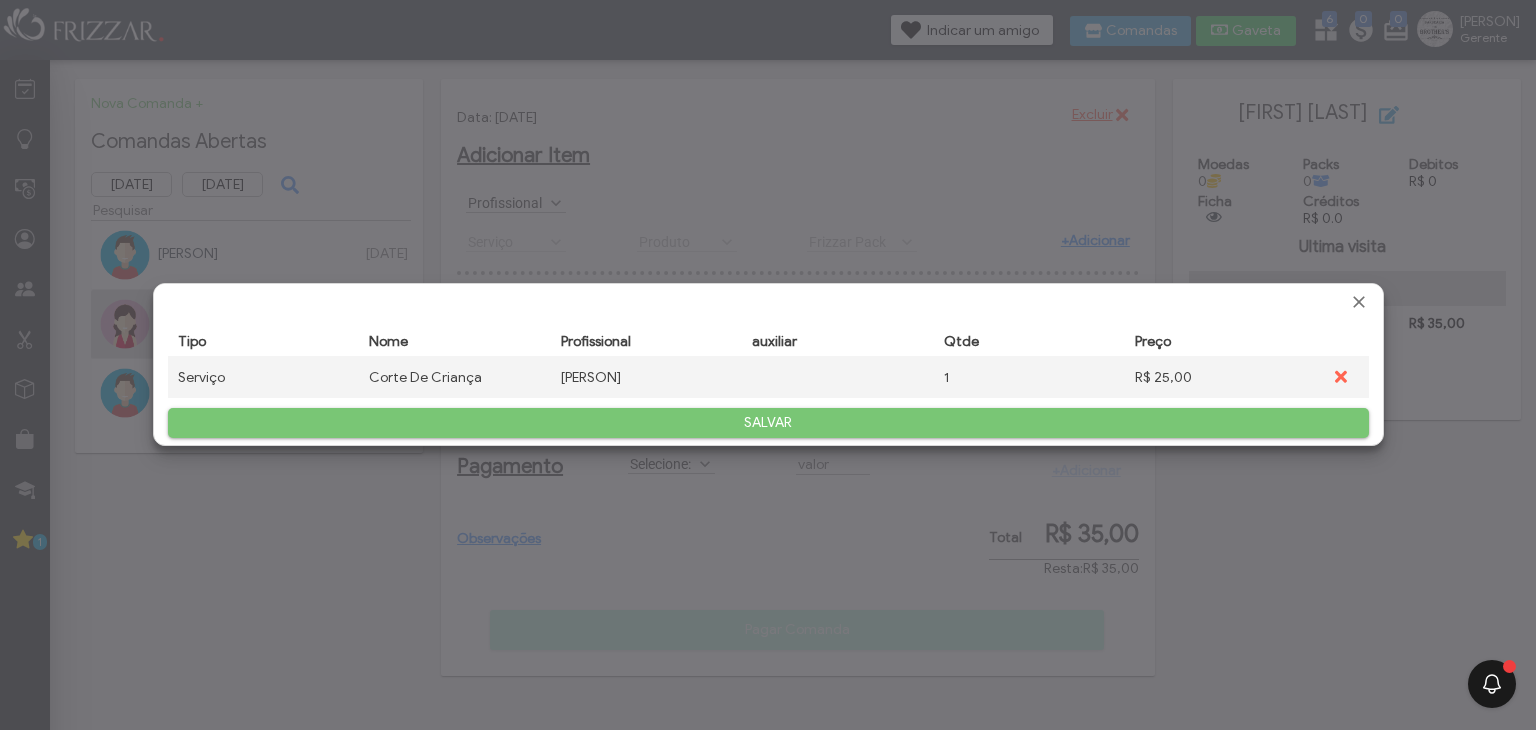 click on "SALVAR" at bounding box center (768, 423) 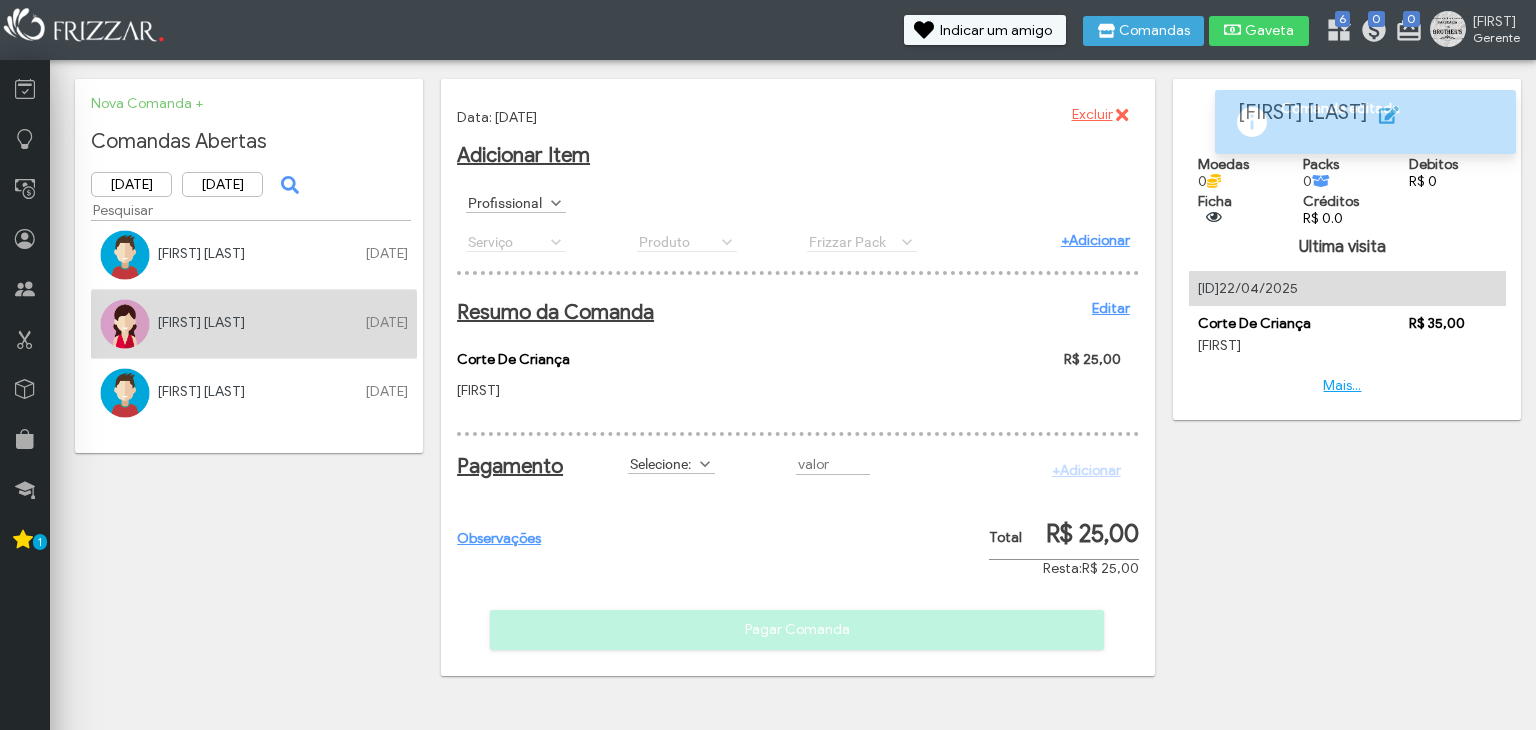 scroll, scrollTop: 0, scrollLeft: 0, axis: both 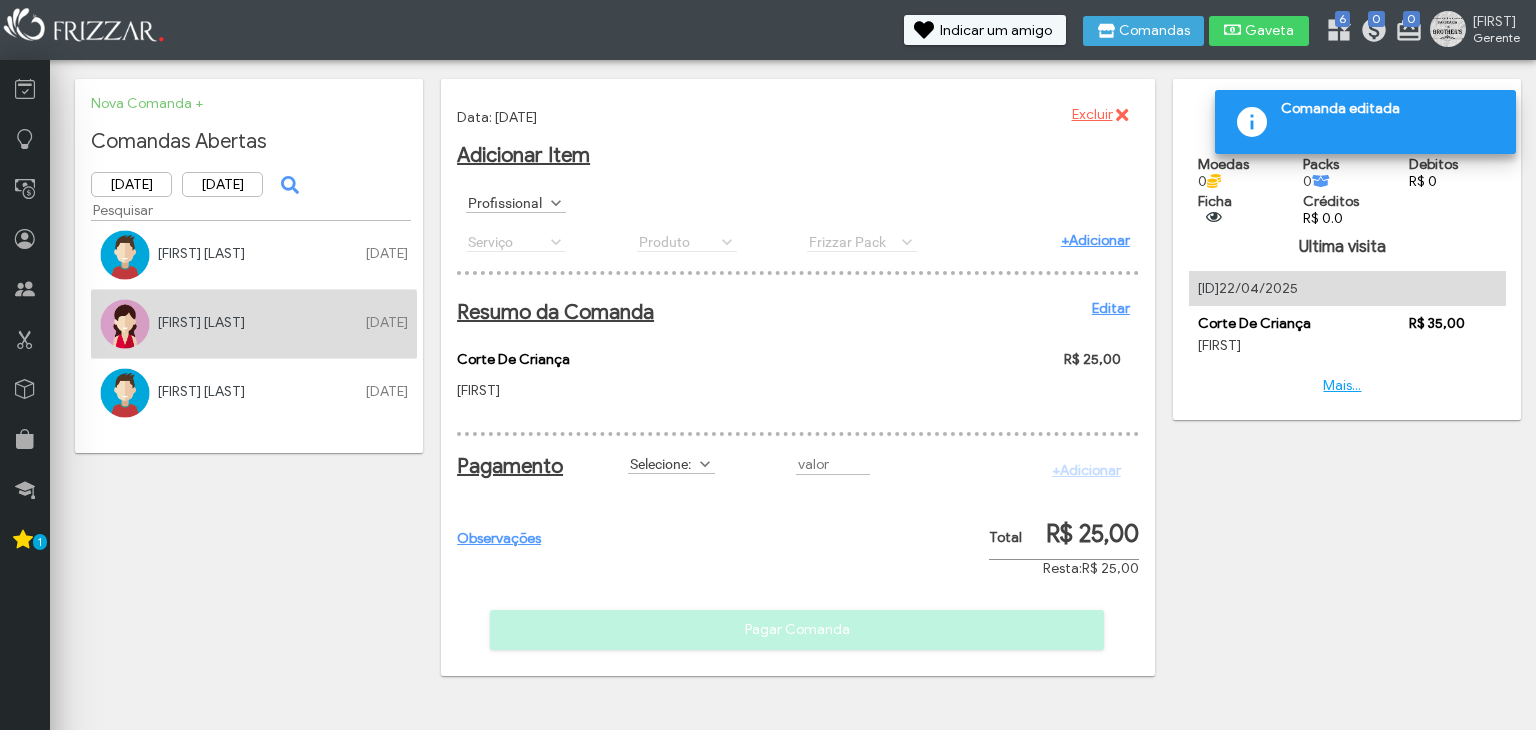 click at bounding box center [705, 464] 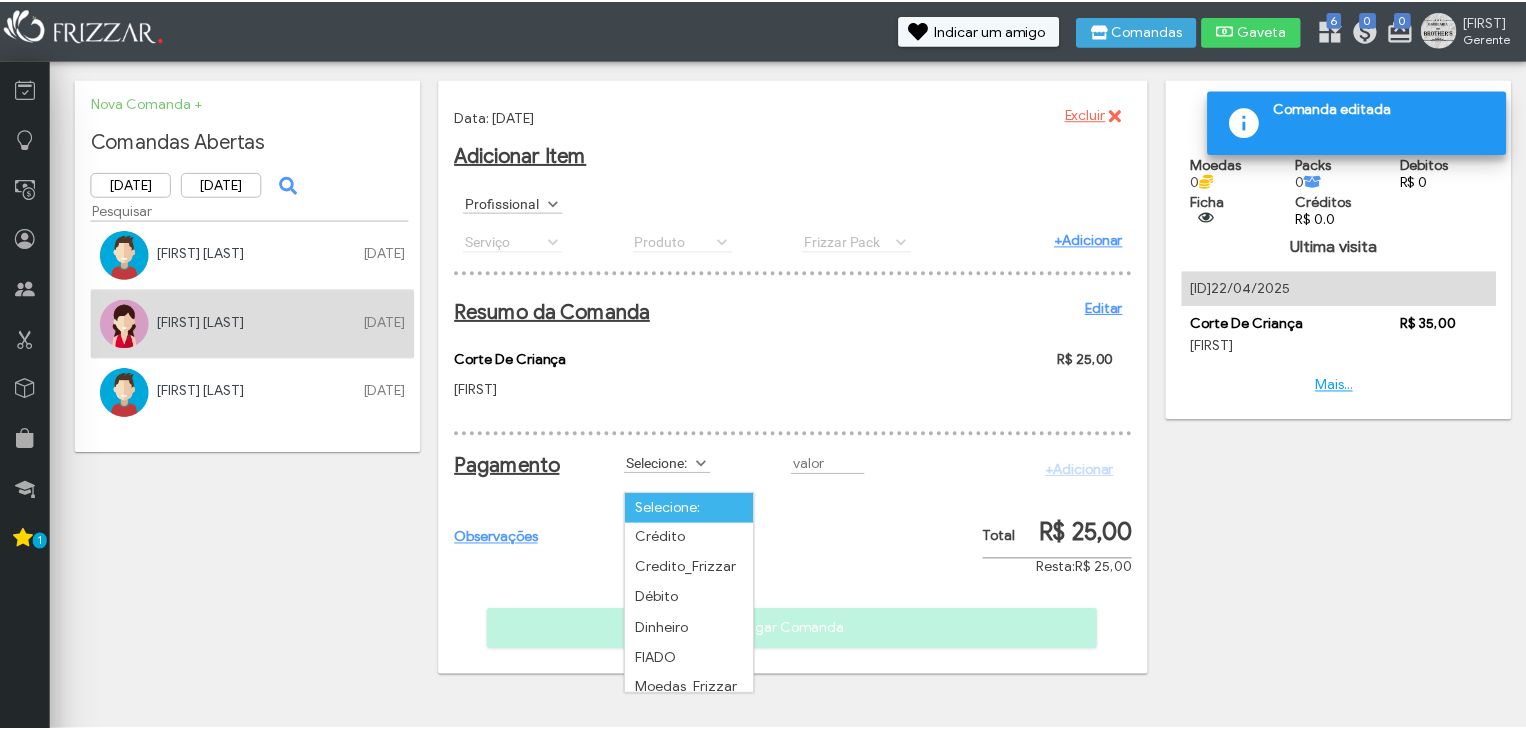scroll, scrollTop: 0, scrollLeft: 0, axis: both 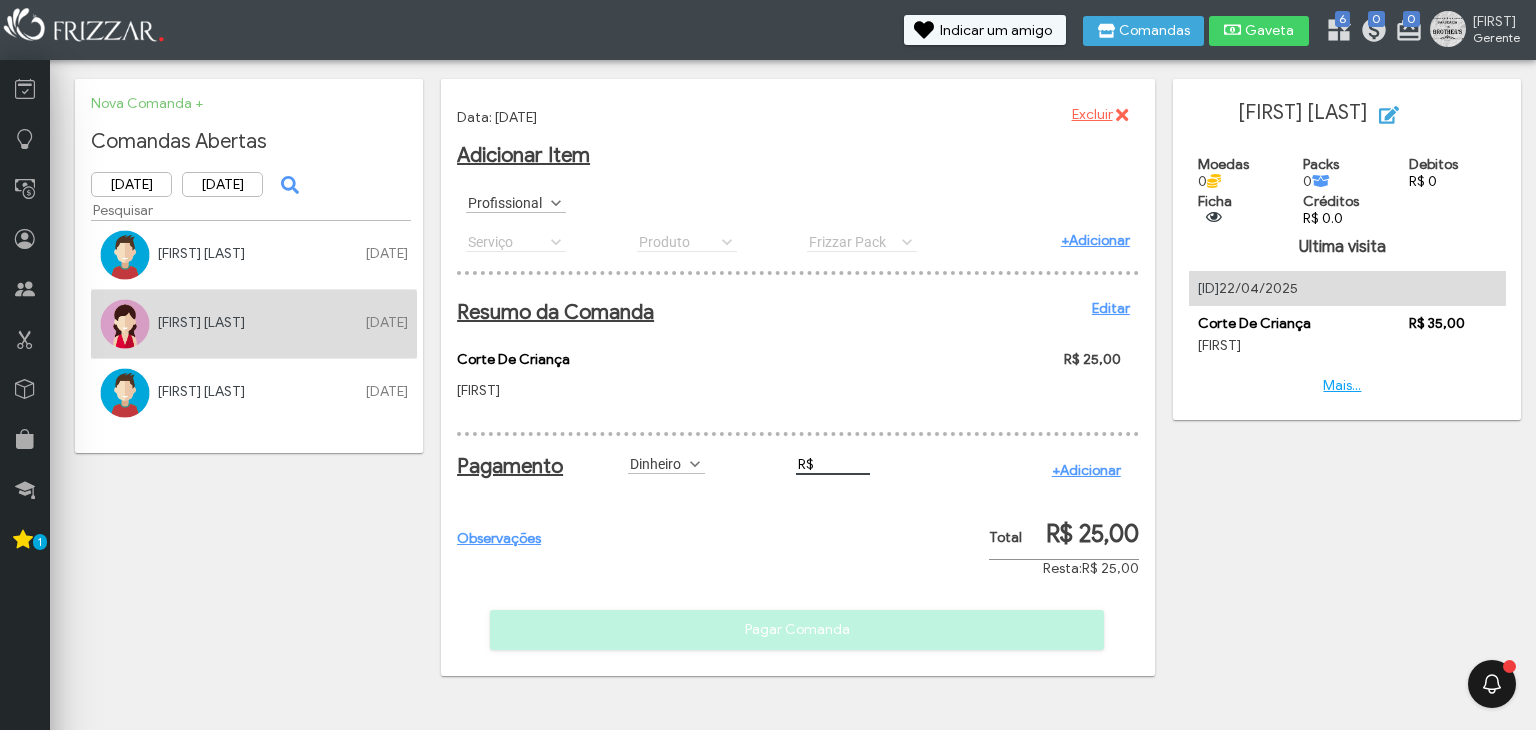 click on "R$" at bounding box center (833, 464) 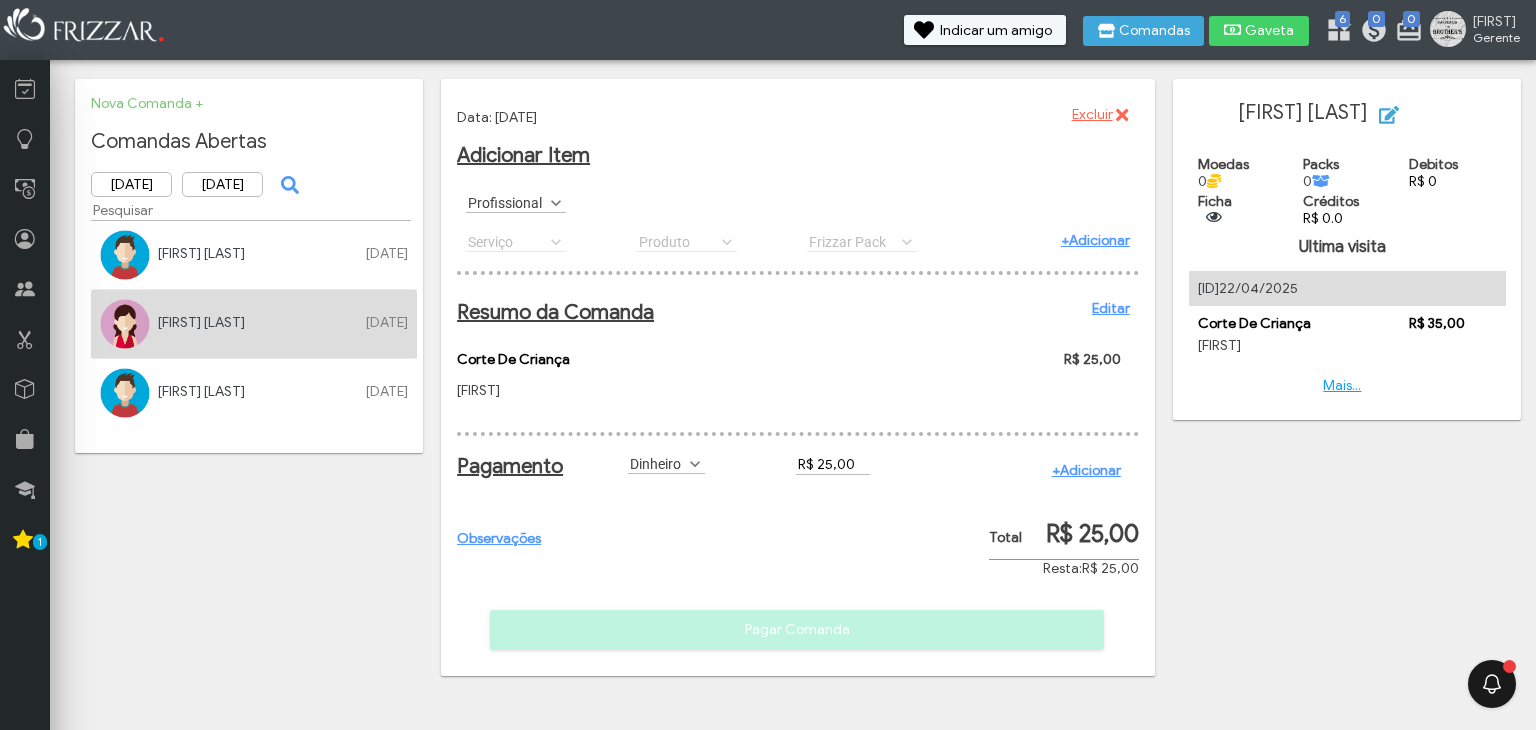 click on "+Adicionar" at bounding box center (1086, 470) 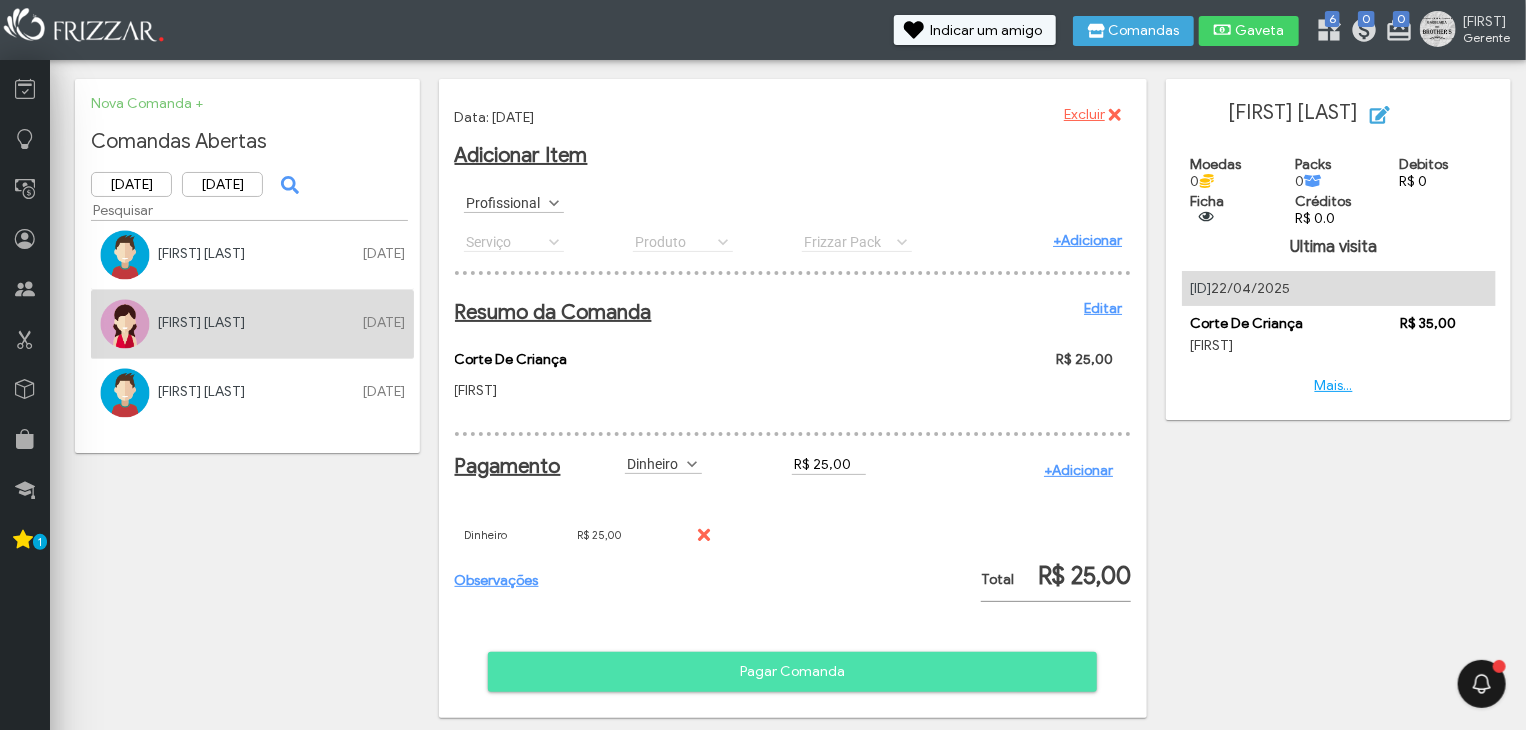 click on "Pagar Comanda" at bounding box center (792, 672) 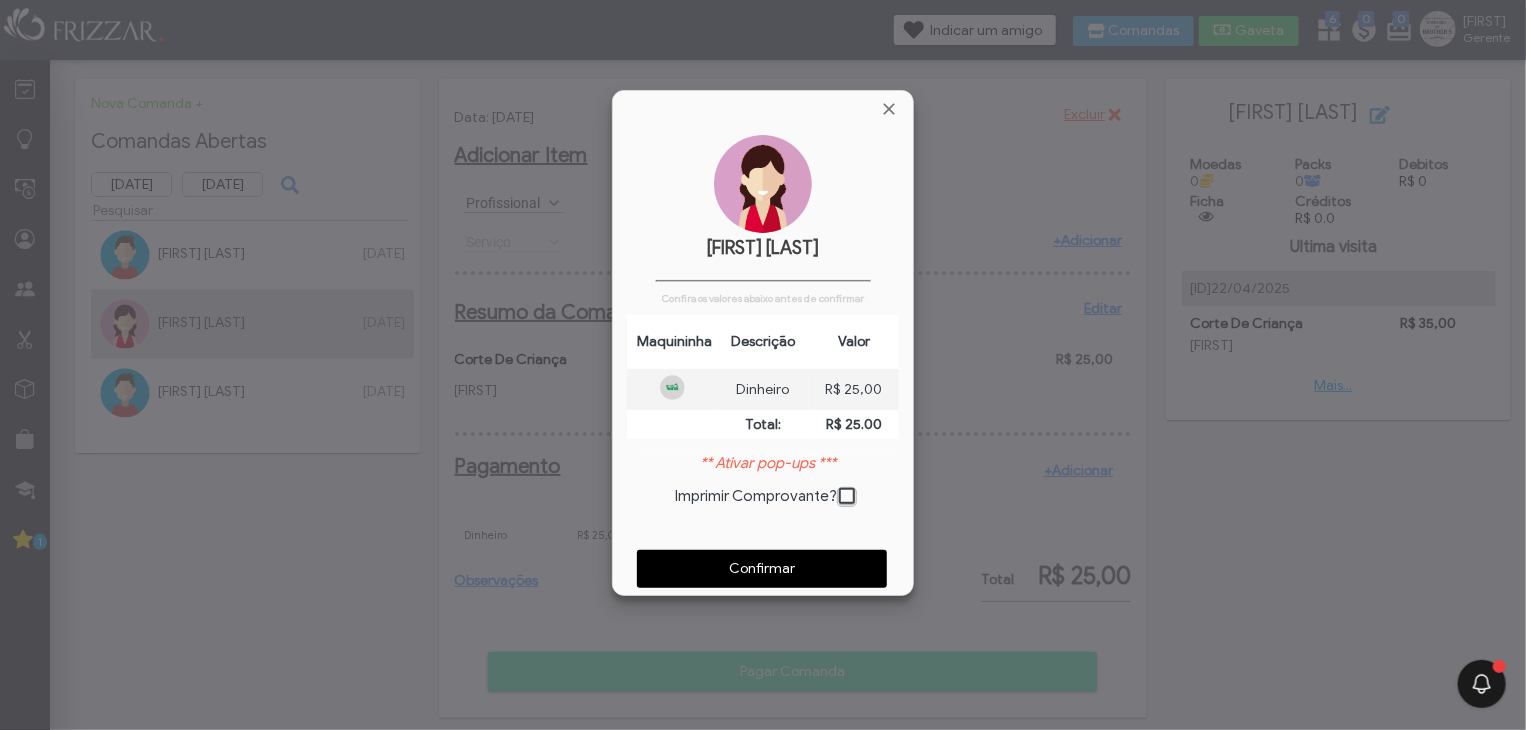 scroll, scrollTop: 9, scrollLeft: 10, axis: both 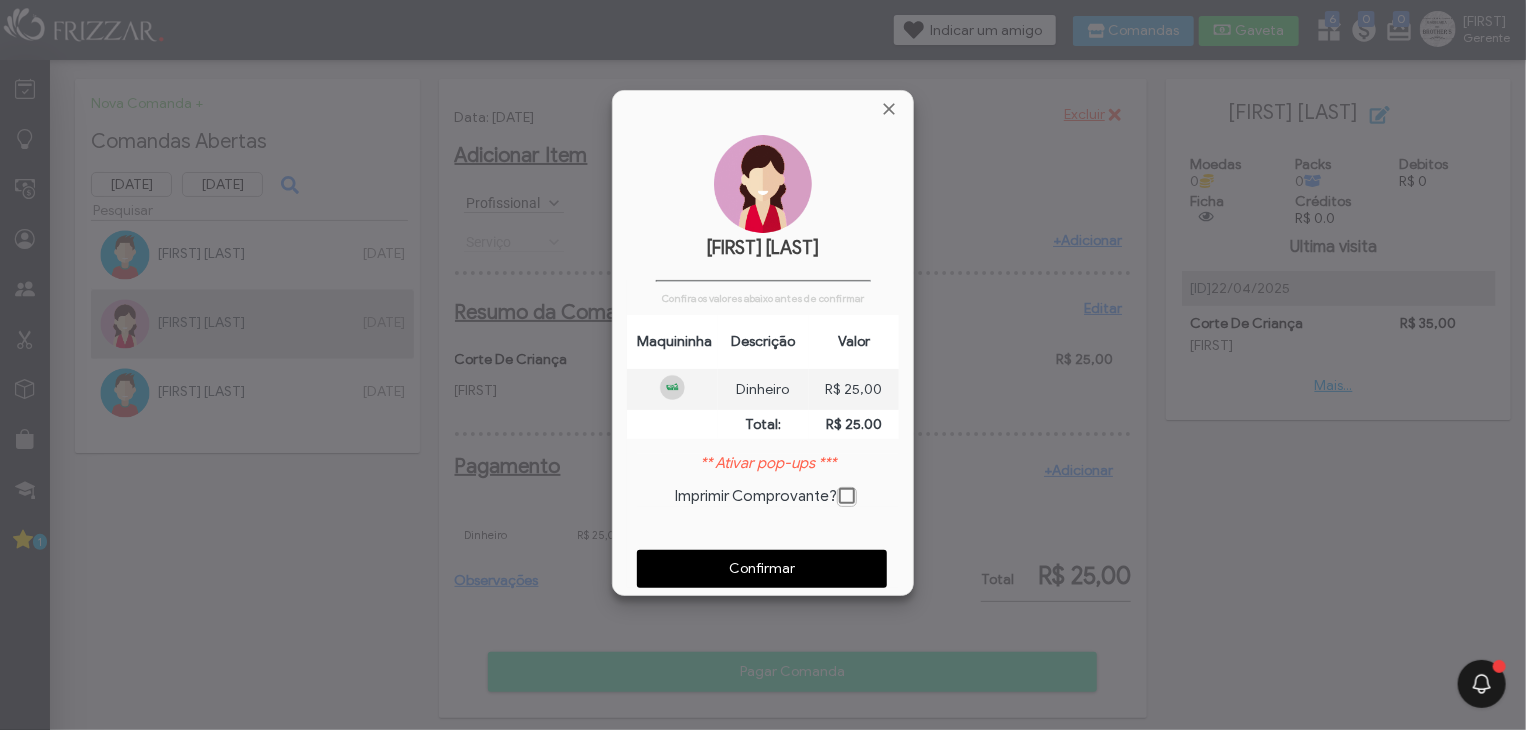 click on "Confirmar" at bounding box center (762, 569) 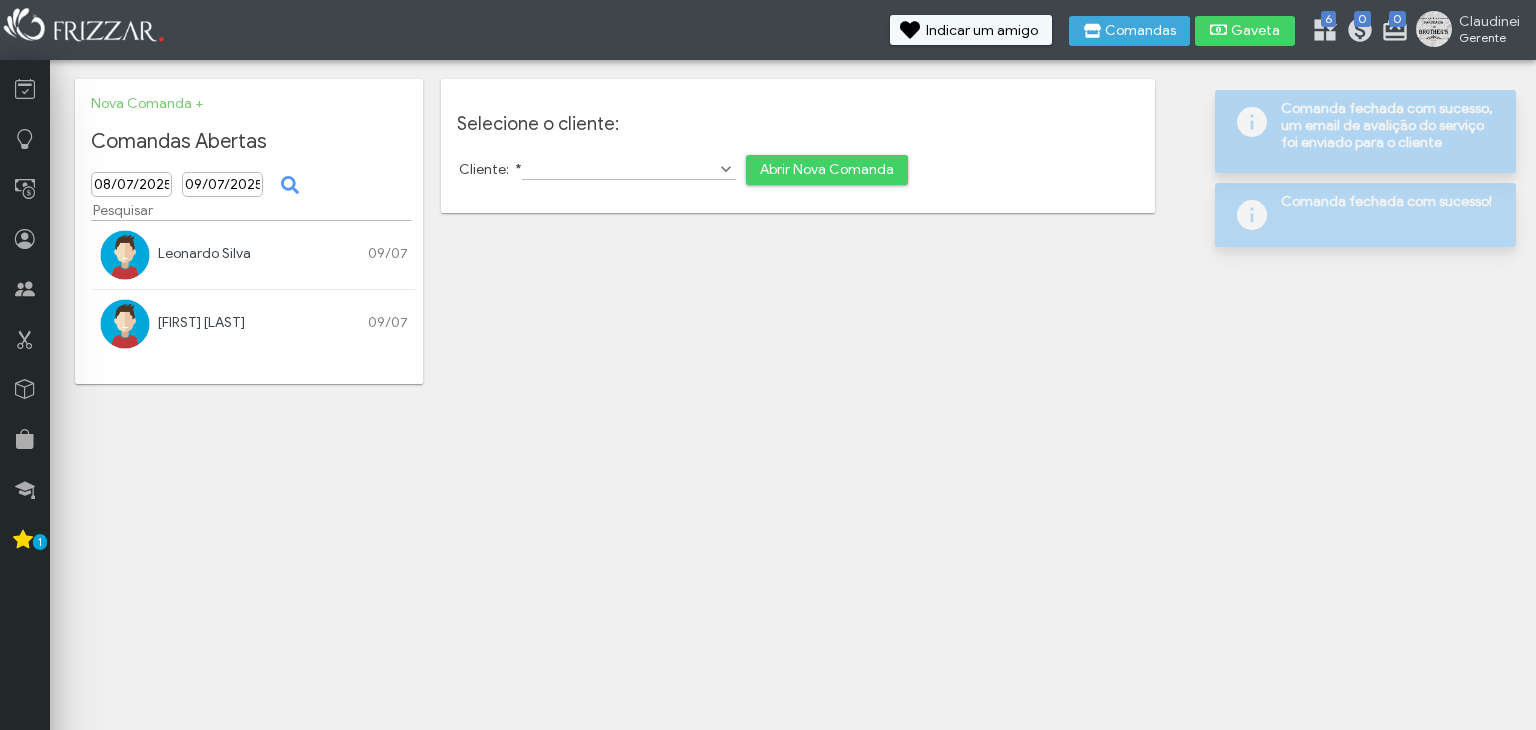 scroll, scrollTop: 0, scrollLeft: 0, axis: both 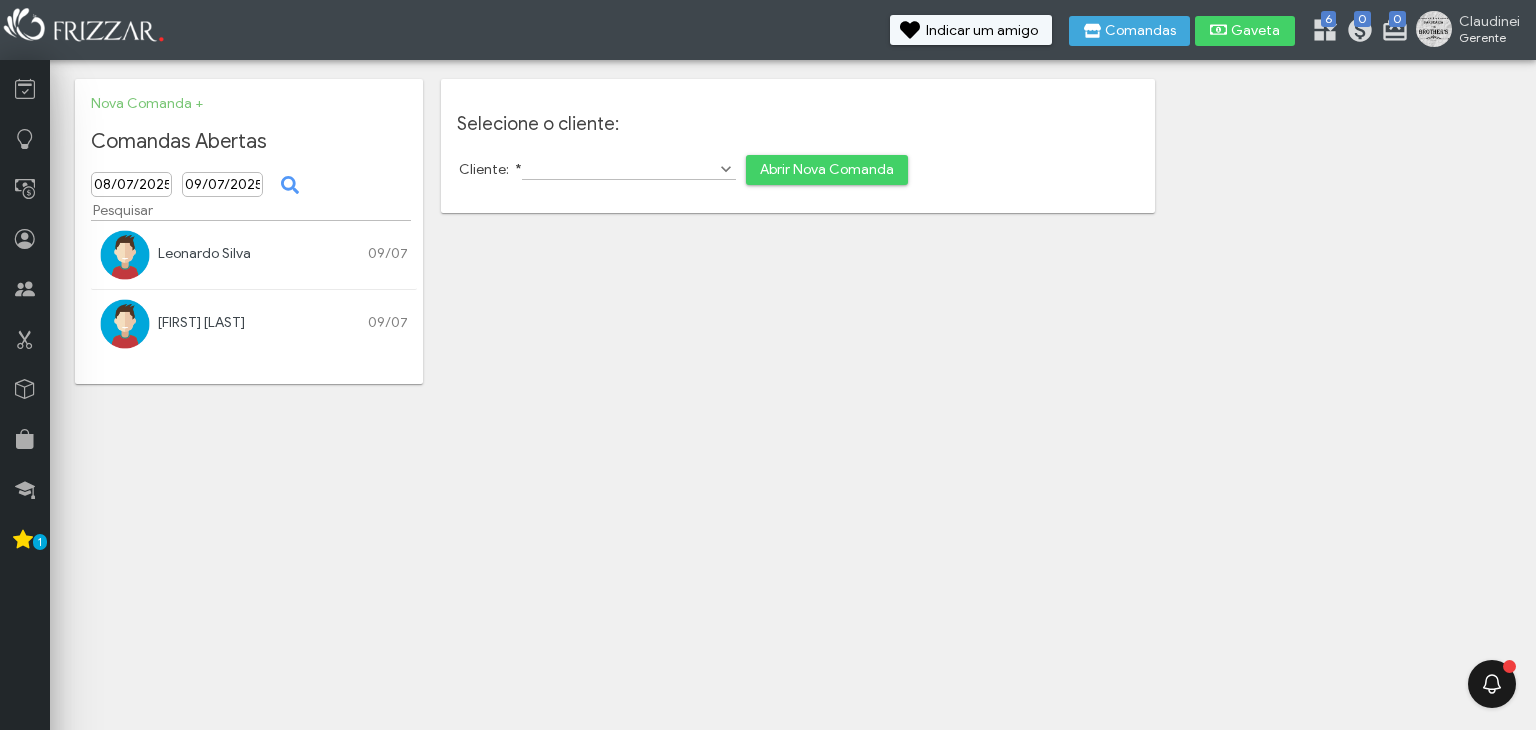 click at bounding box center [125, 255] 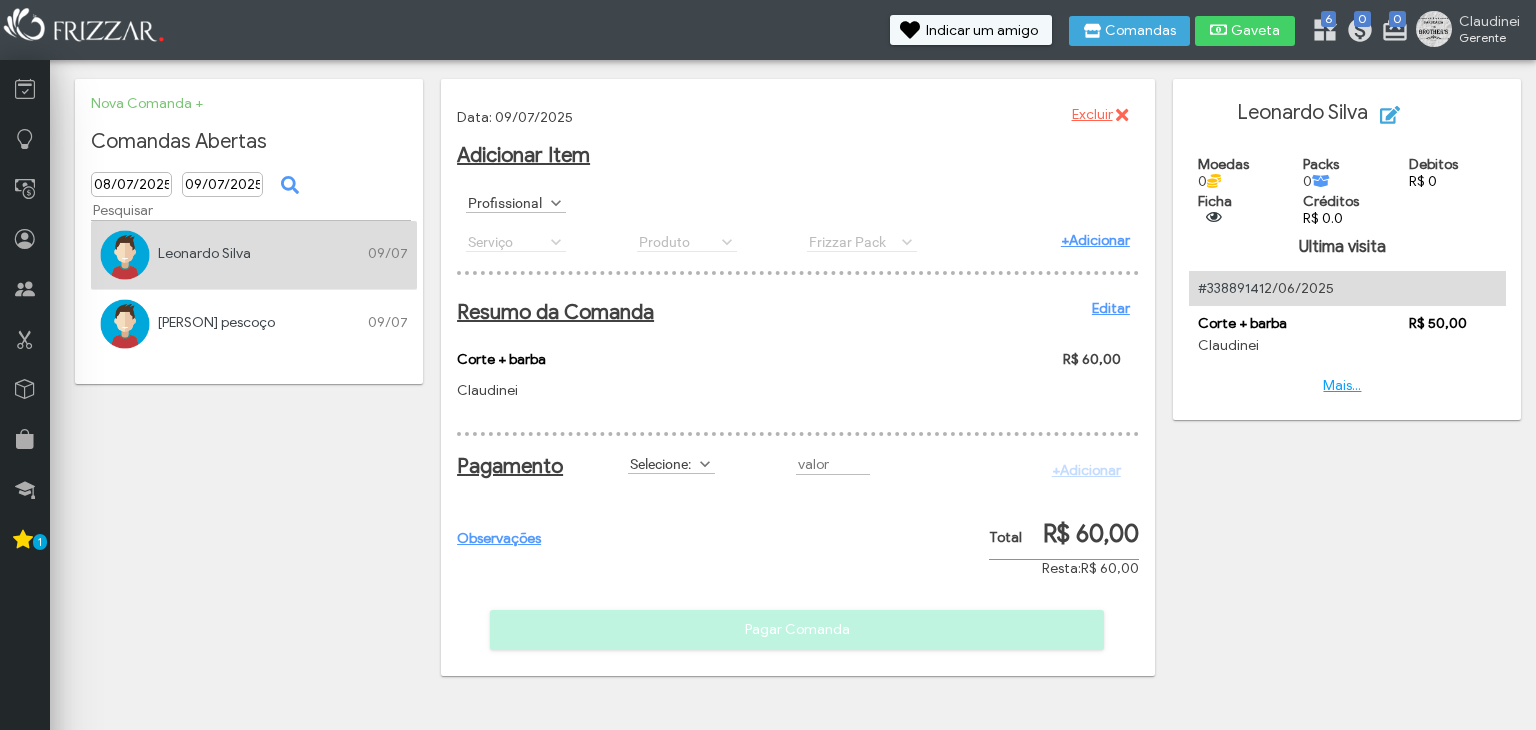 scroll, scrollTop: 0, scrollLeft: 0, axis: both 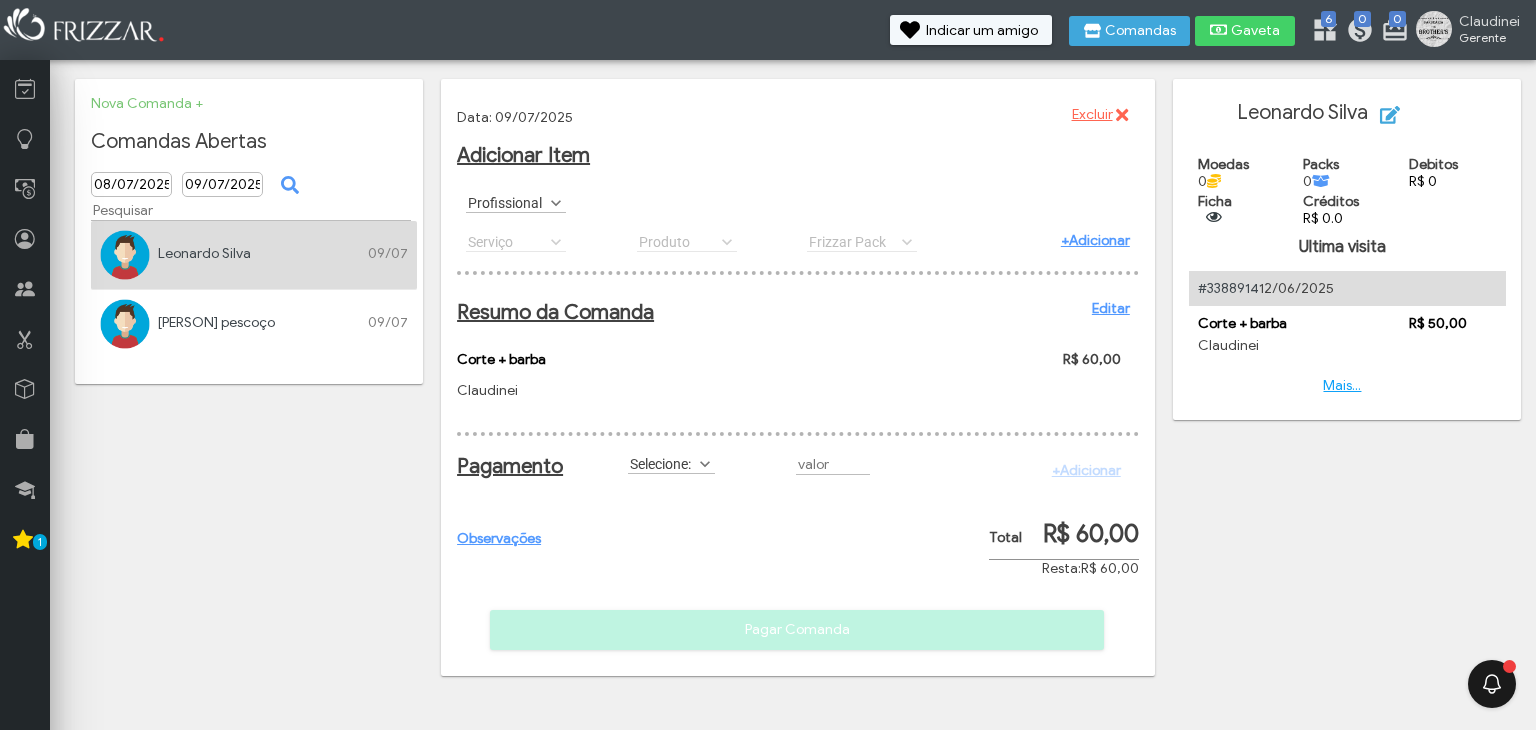 drag, startPoint x: 1093, startPoint y: 290, endPoint x: 1094, endPoint y: 311, distance: 21.023796 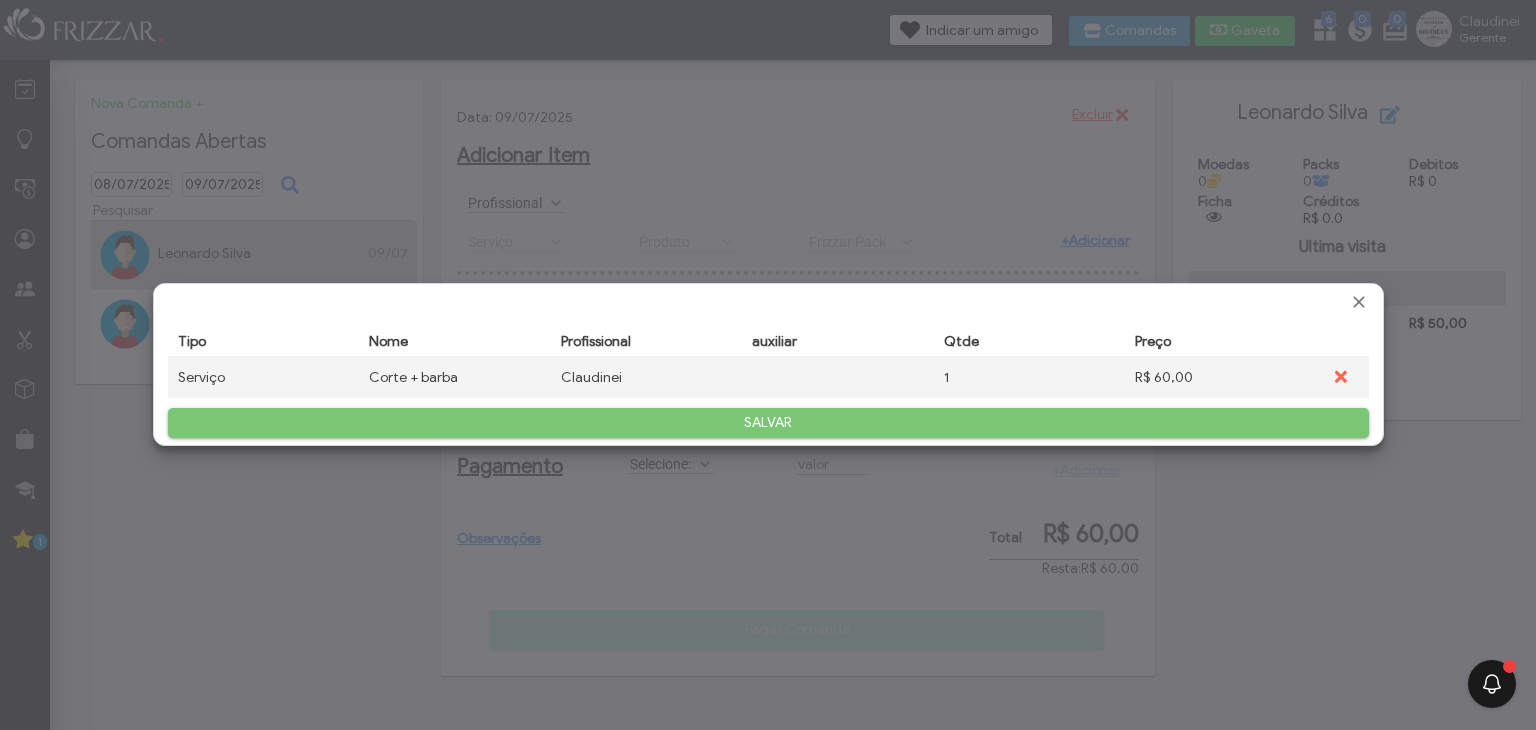 click on "R$ 60,00" at bounding box center [1221, 377] 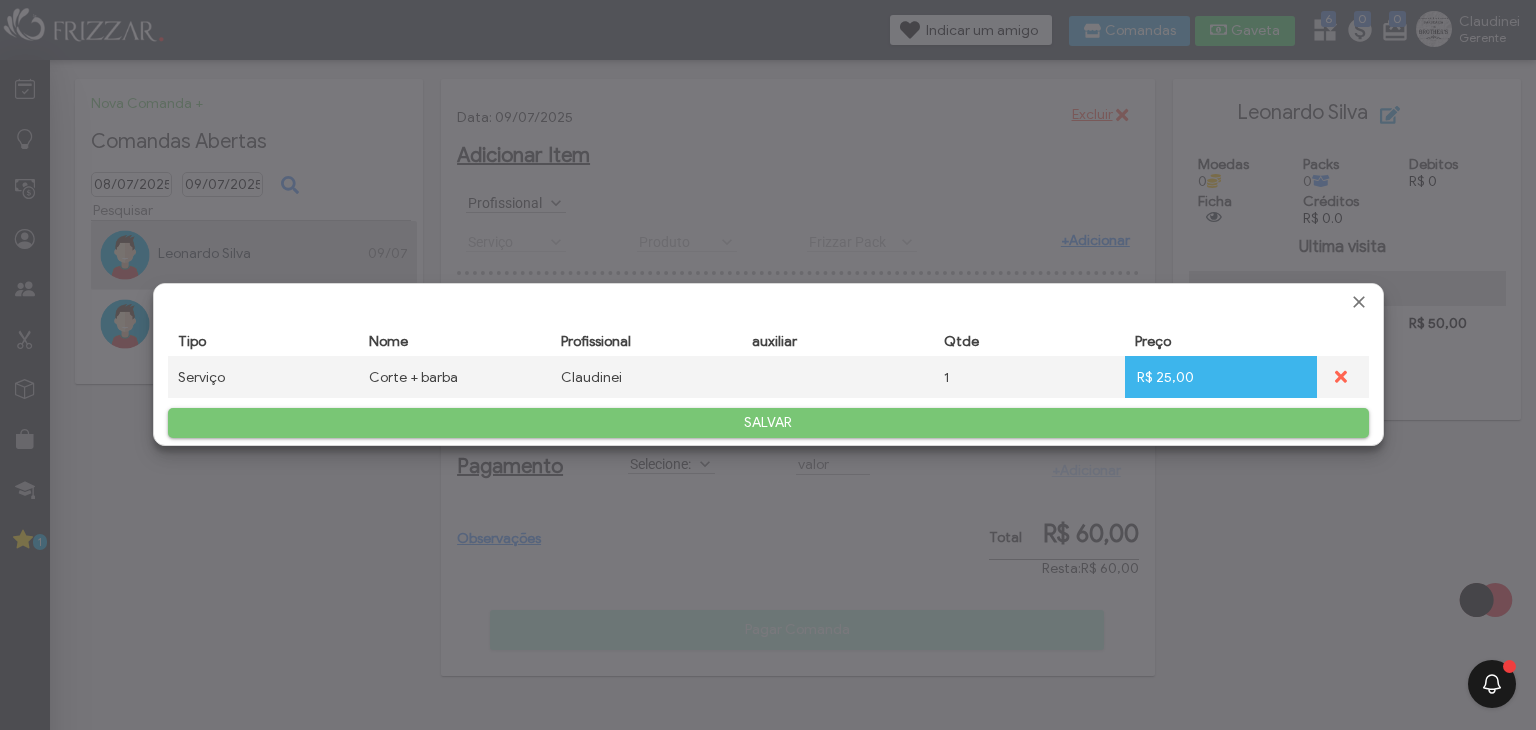 click on "SALVAR" at bounding box center (768, 423) 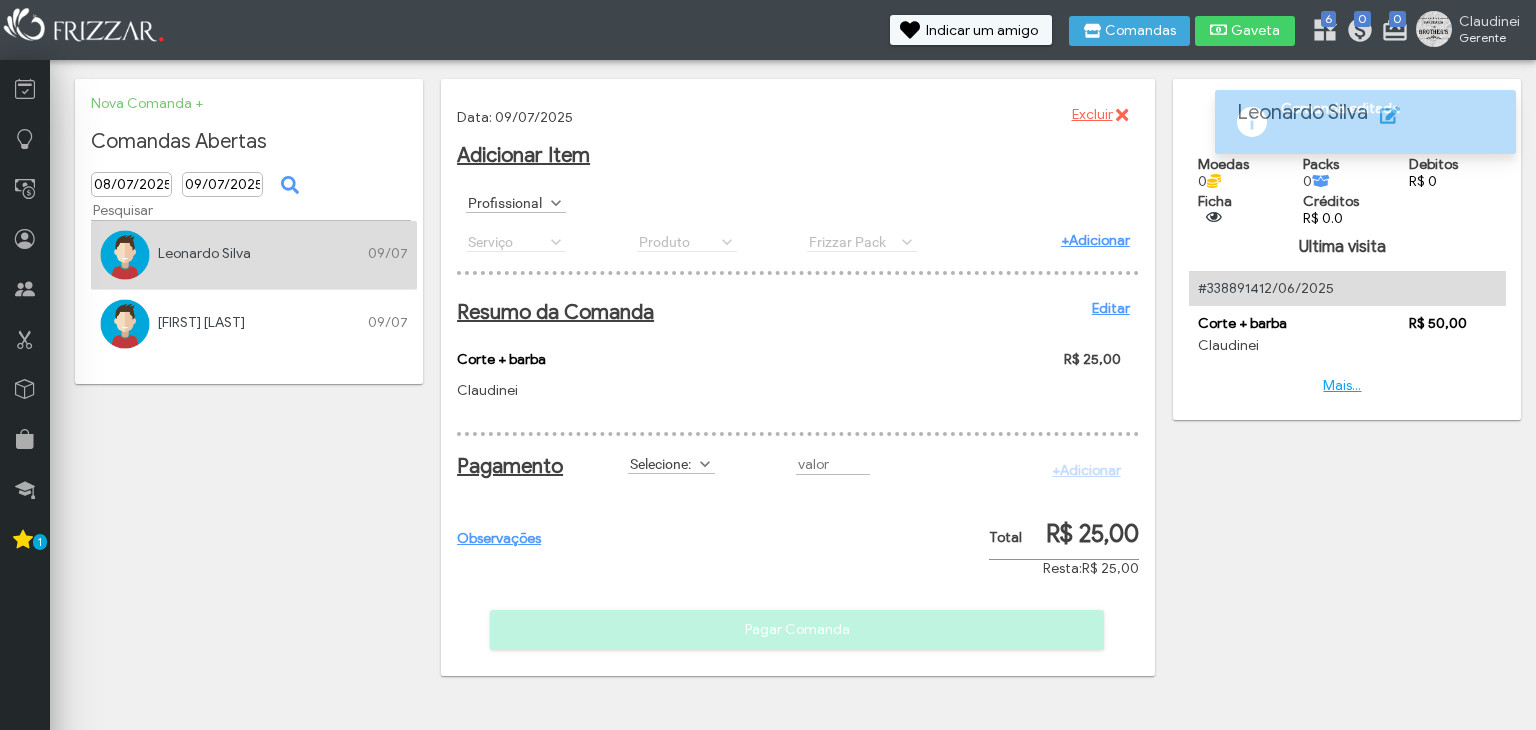 scroll, scrollTop: 0, scrollLeft: 0, axis: both 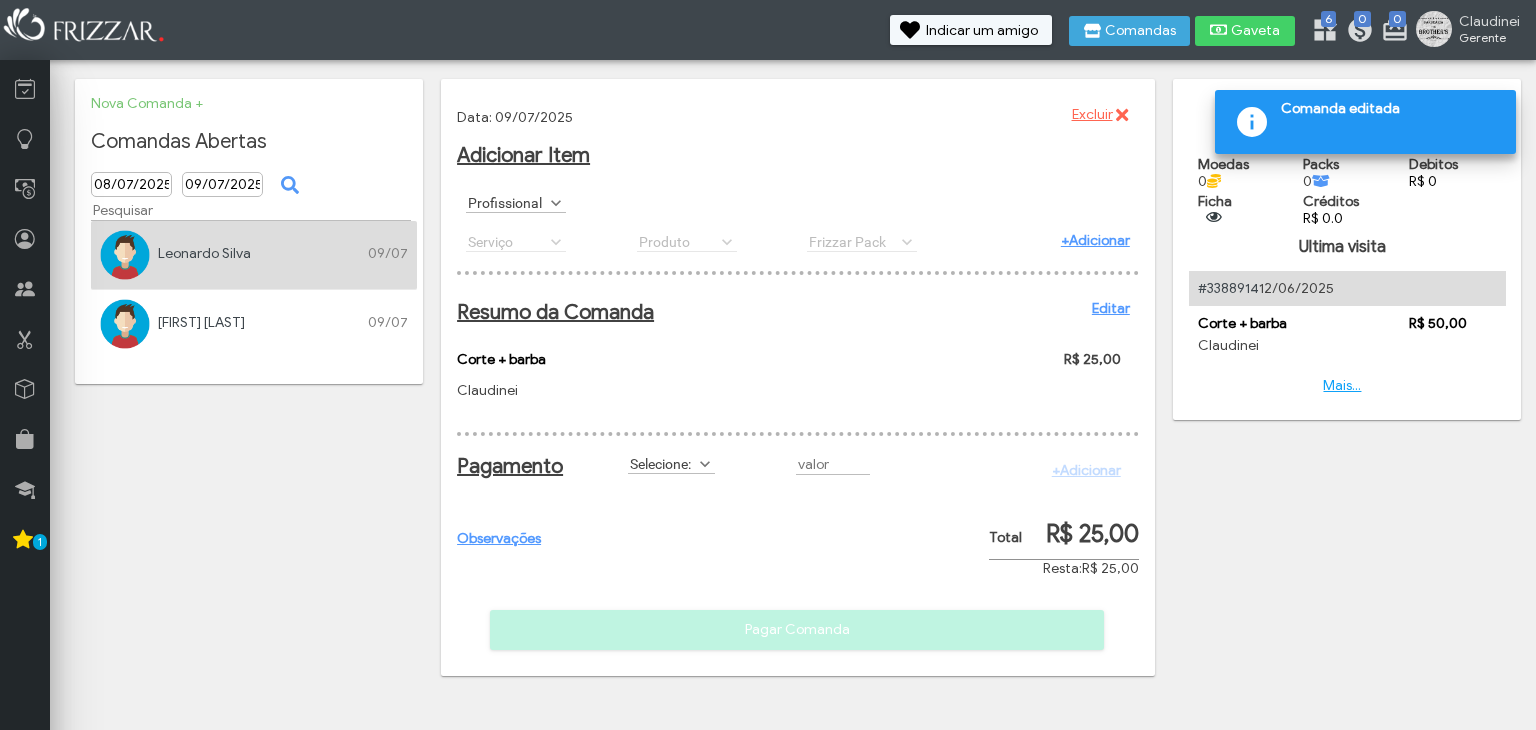 click on "Selecione:" at bounding box center (662, 463) 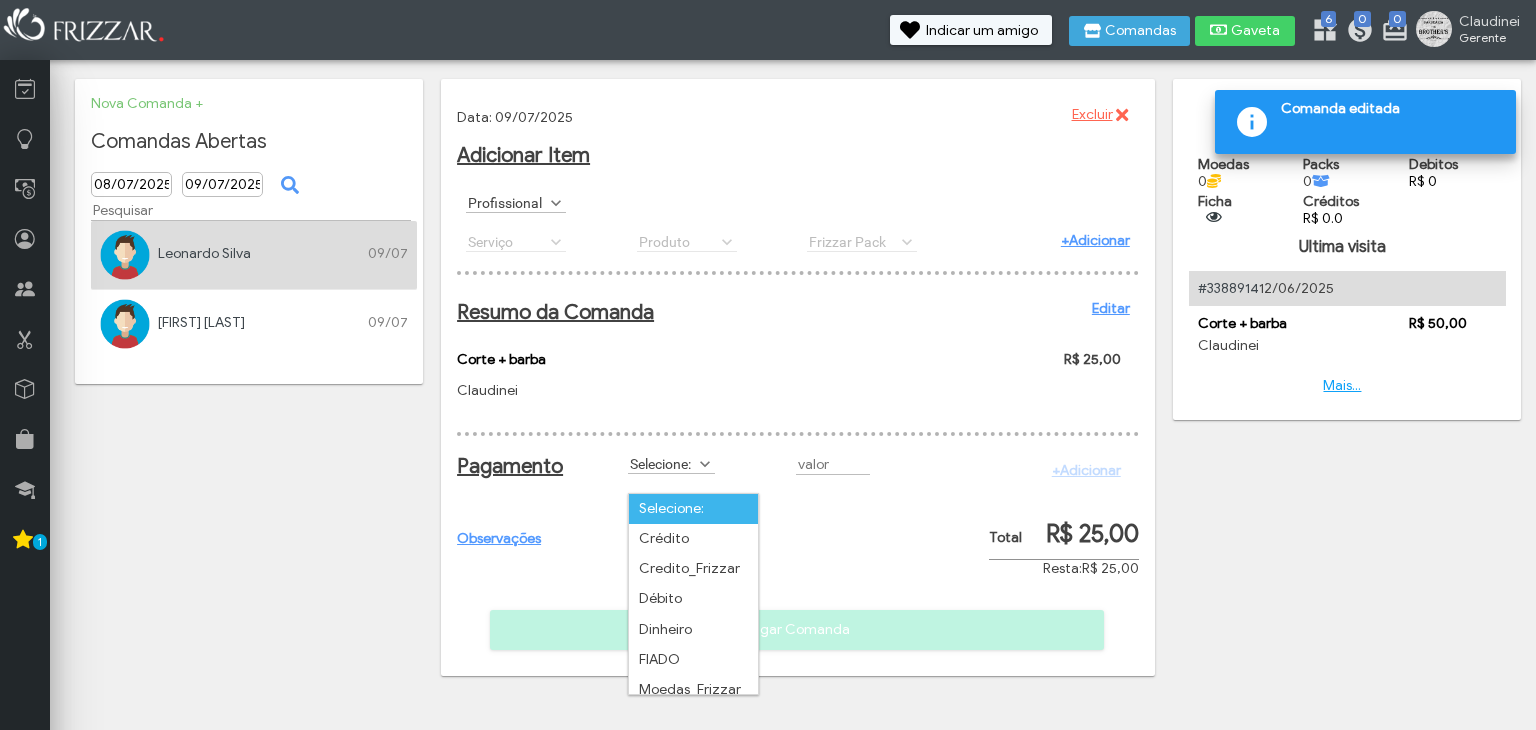 scroll, scrollTop: 10, scrollLeft: 84, axis: both 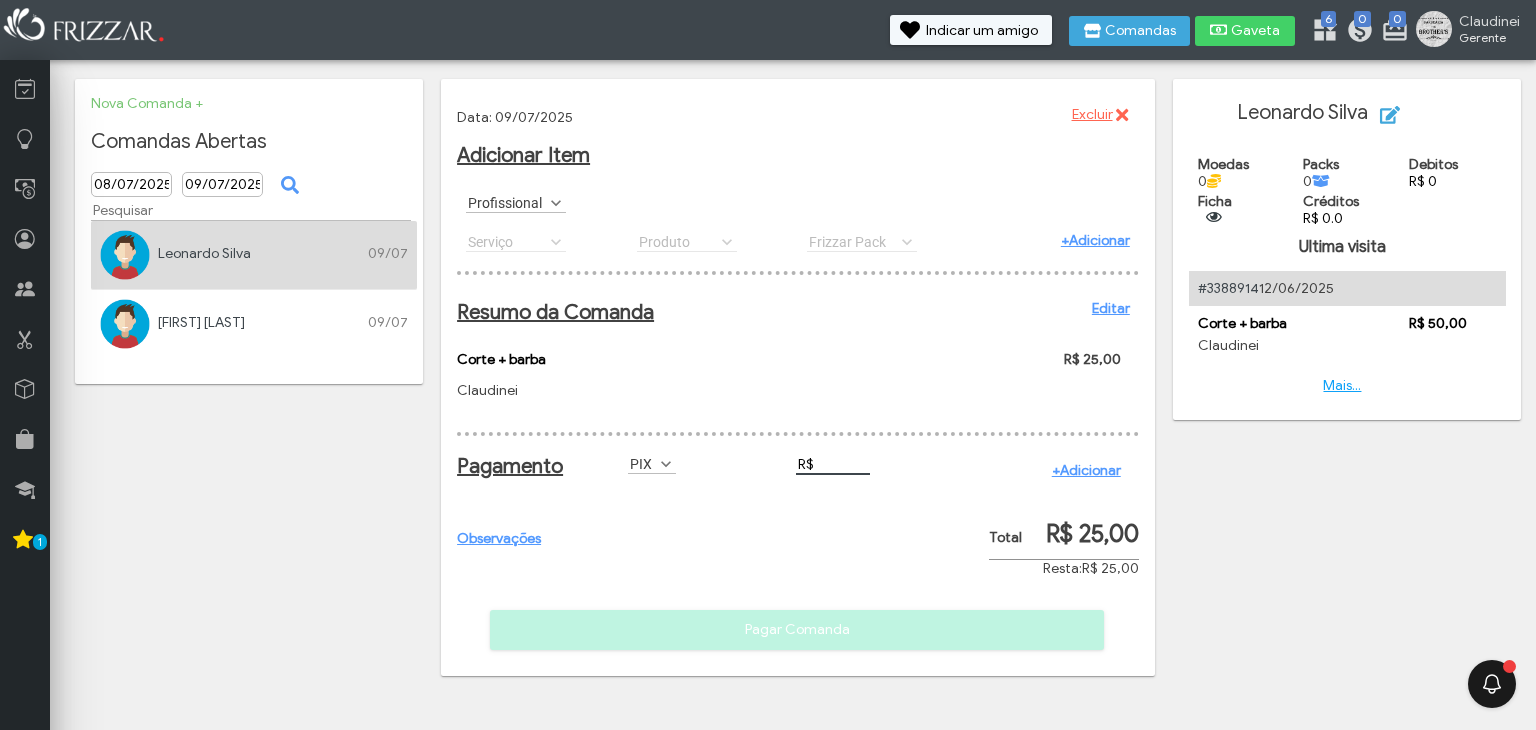click on "R$" at bounding box center [833, 464] 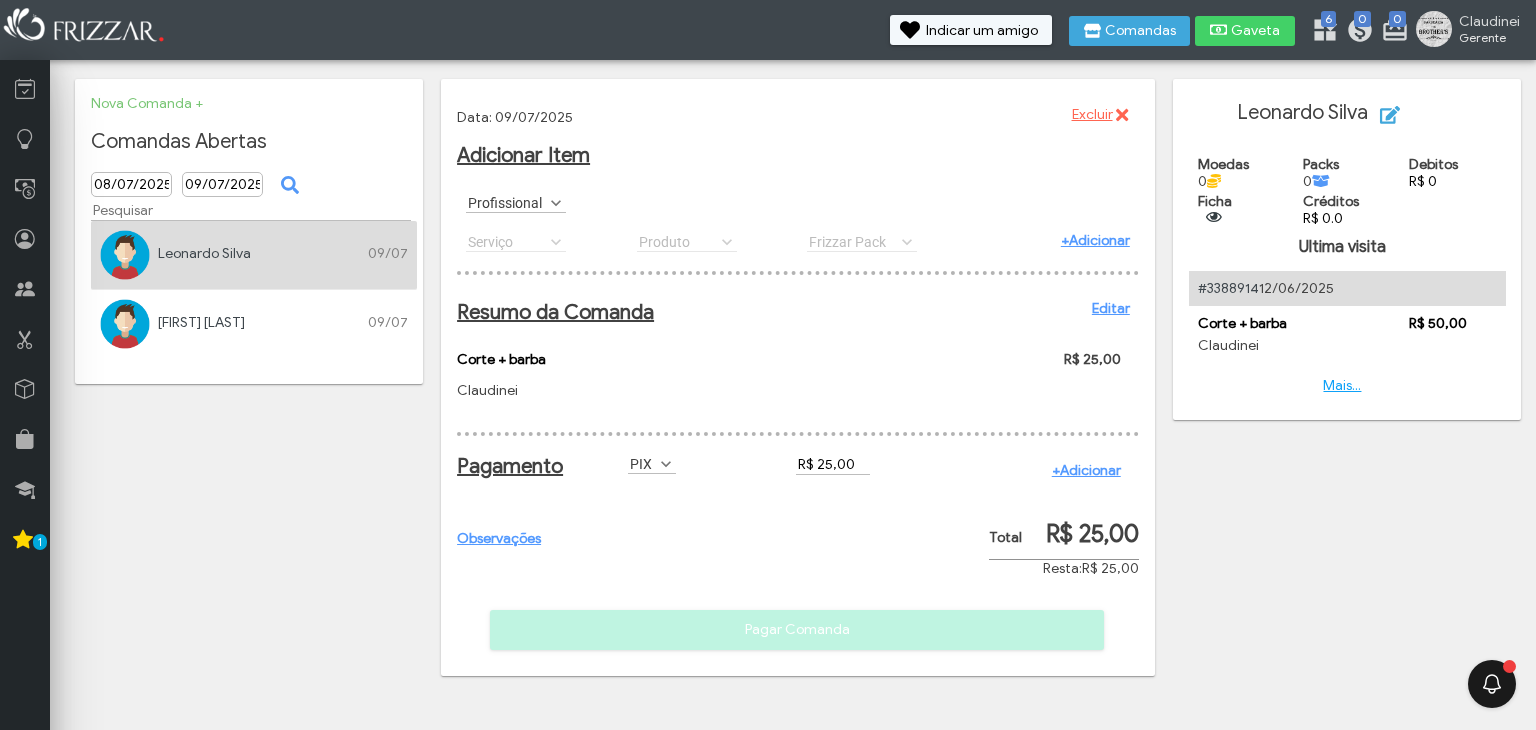 click on "+Adicionar" at bounding box center (1086, 470) 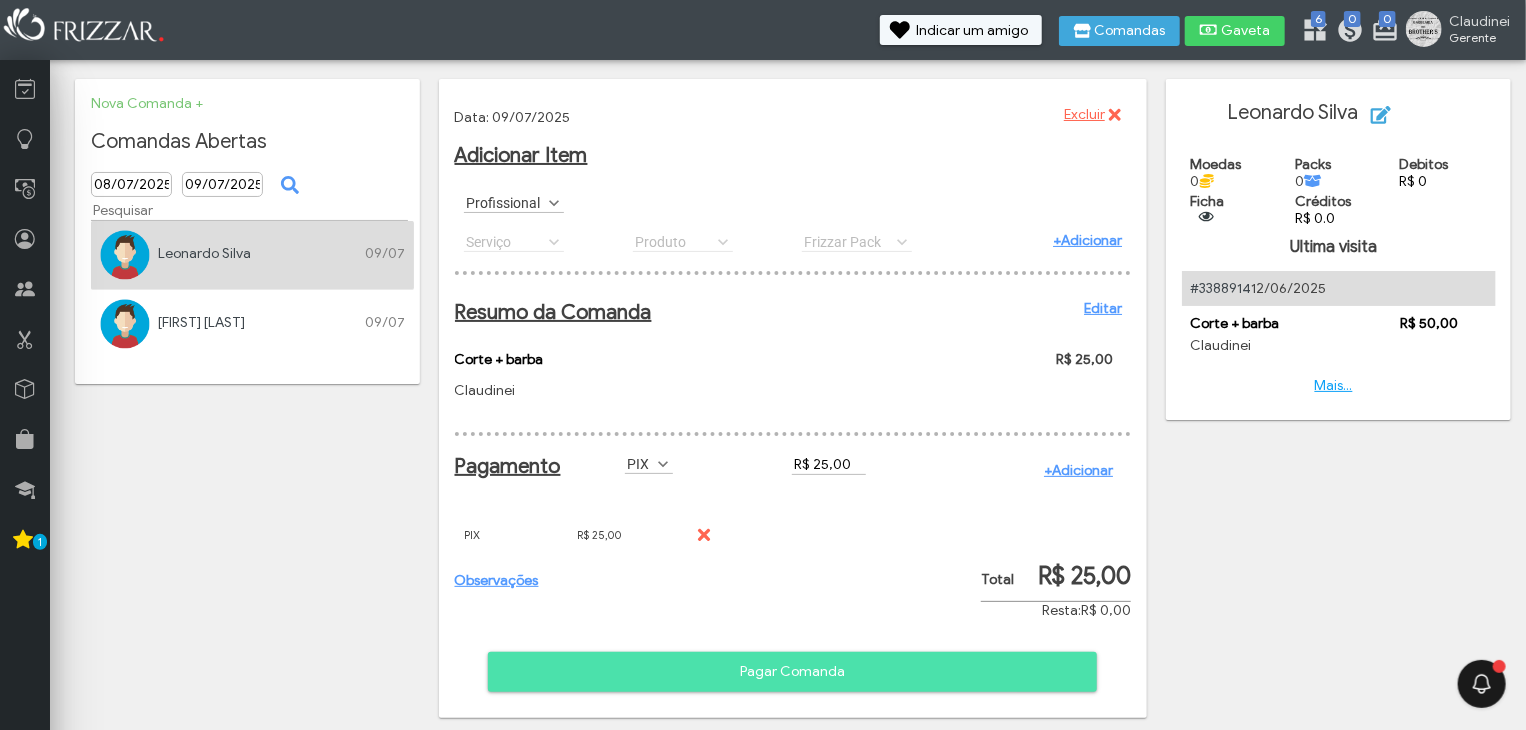 click on "Pagar Comanda" at bounding box center (792, 672) 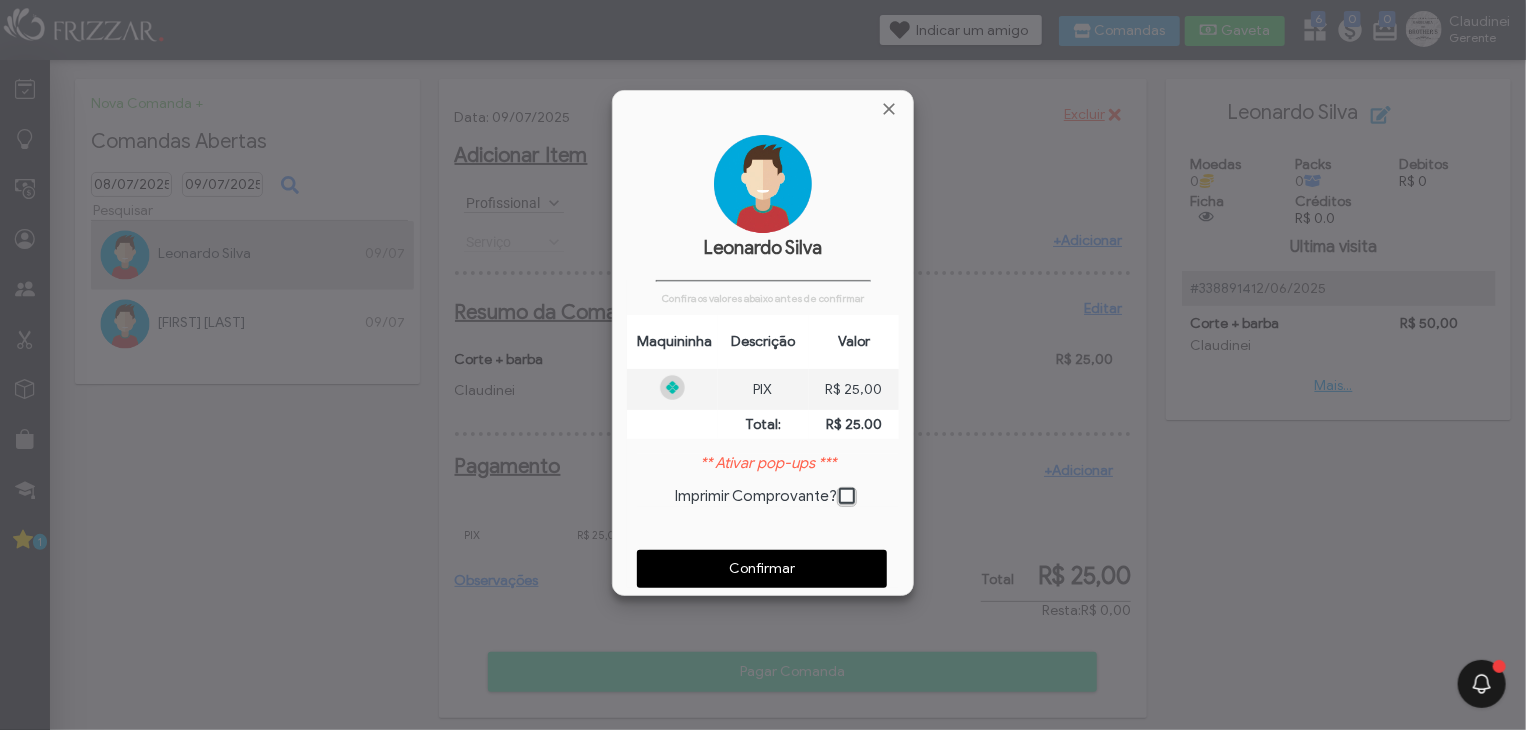 scroll, scrollTop: 9, scrollLeft: 10, axis: both 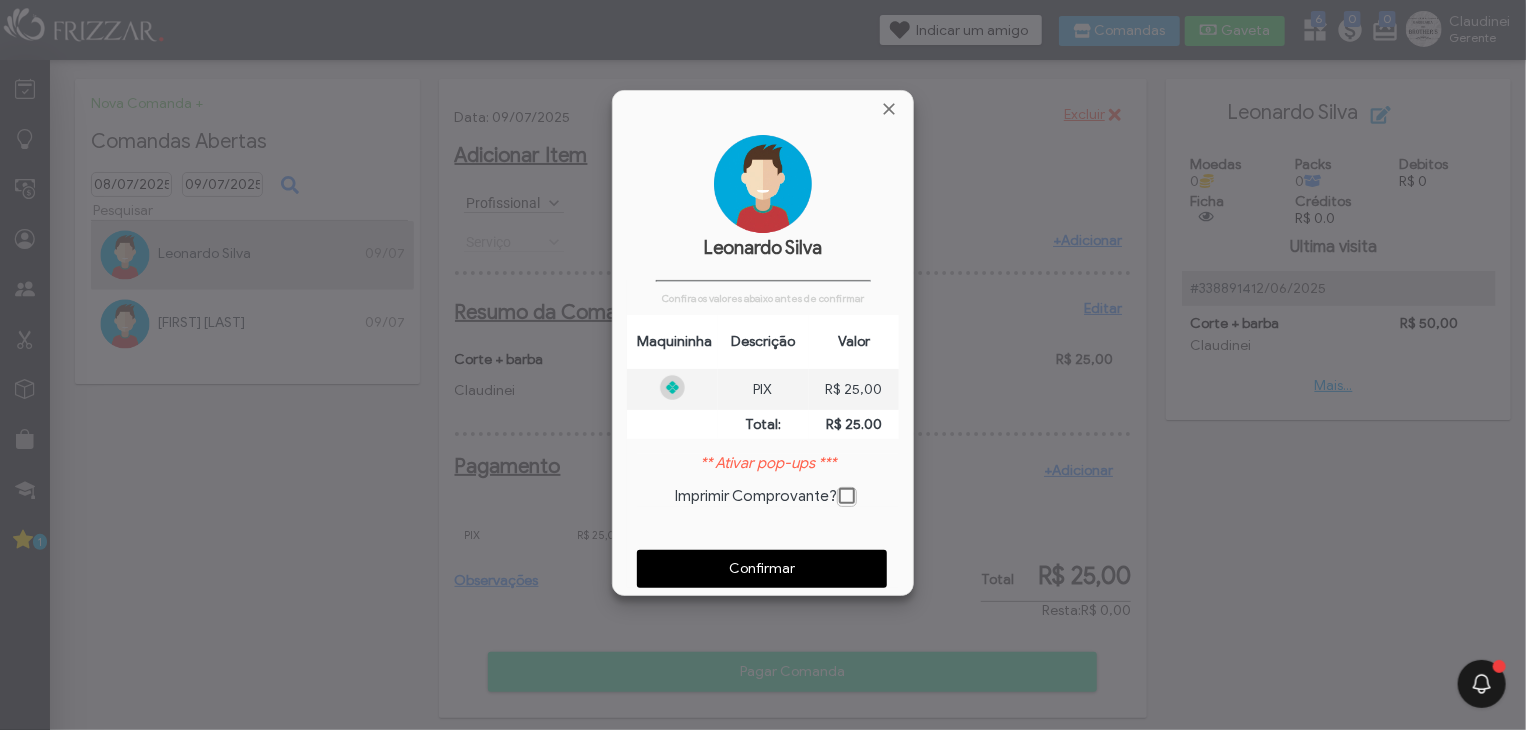 click on "Confirmar" at bounding box center (762, 569) 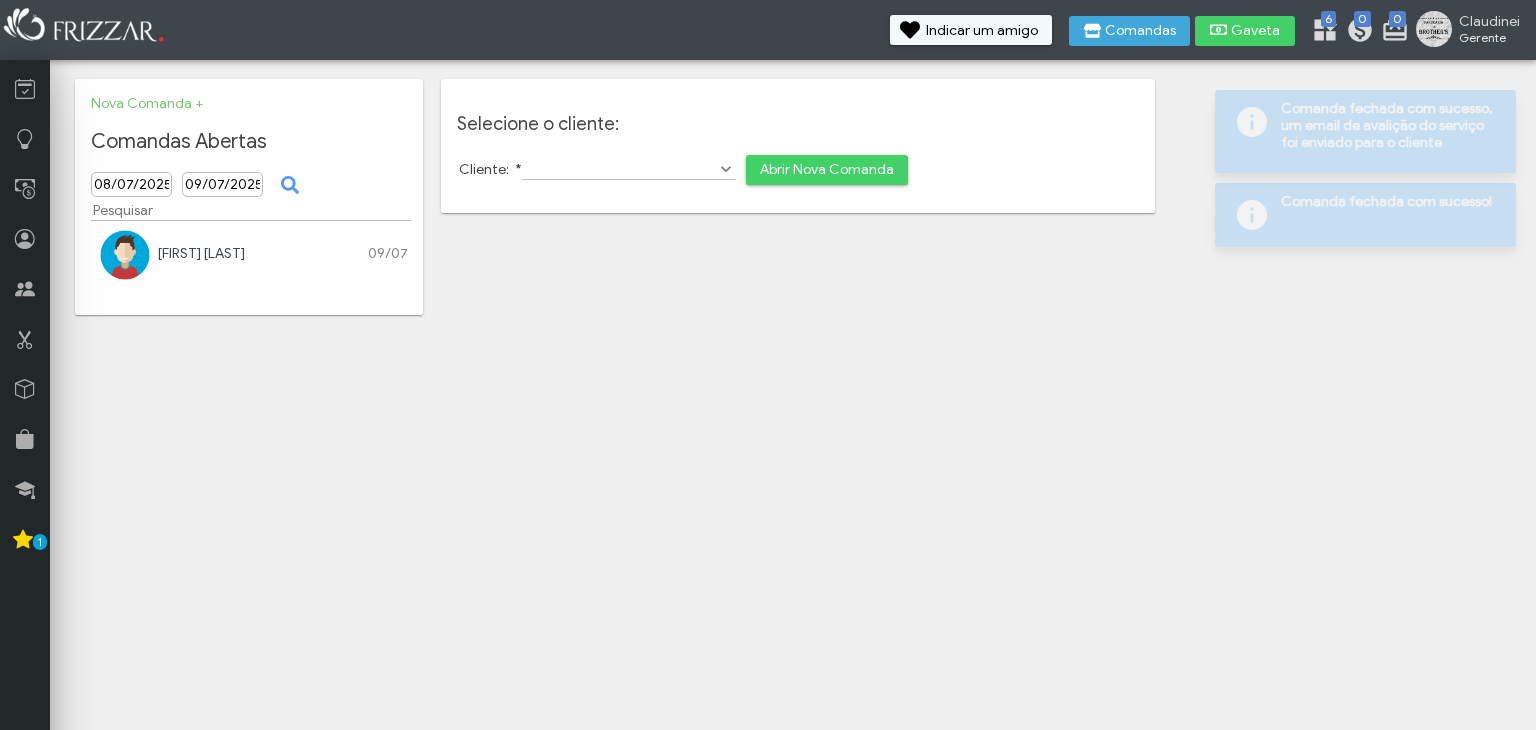scroll, scrollTop: 0, scrollLeft: 0, axis: both 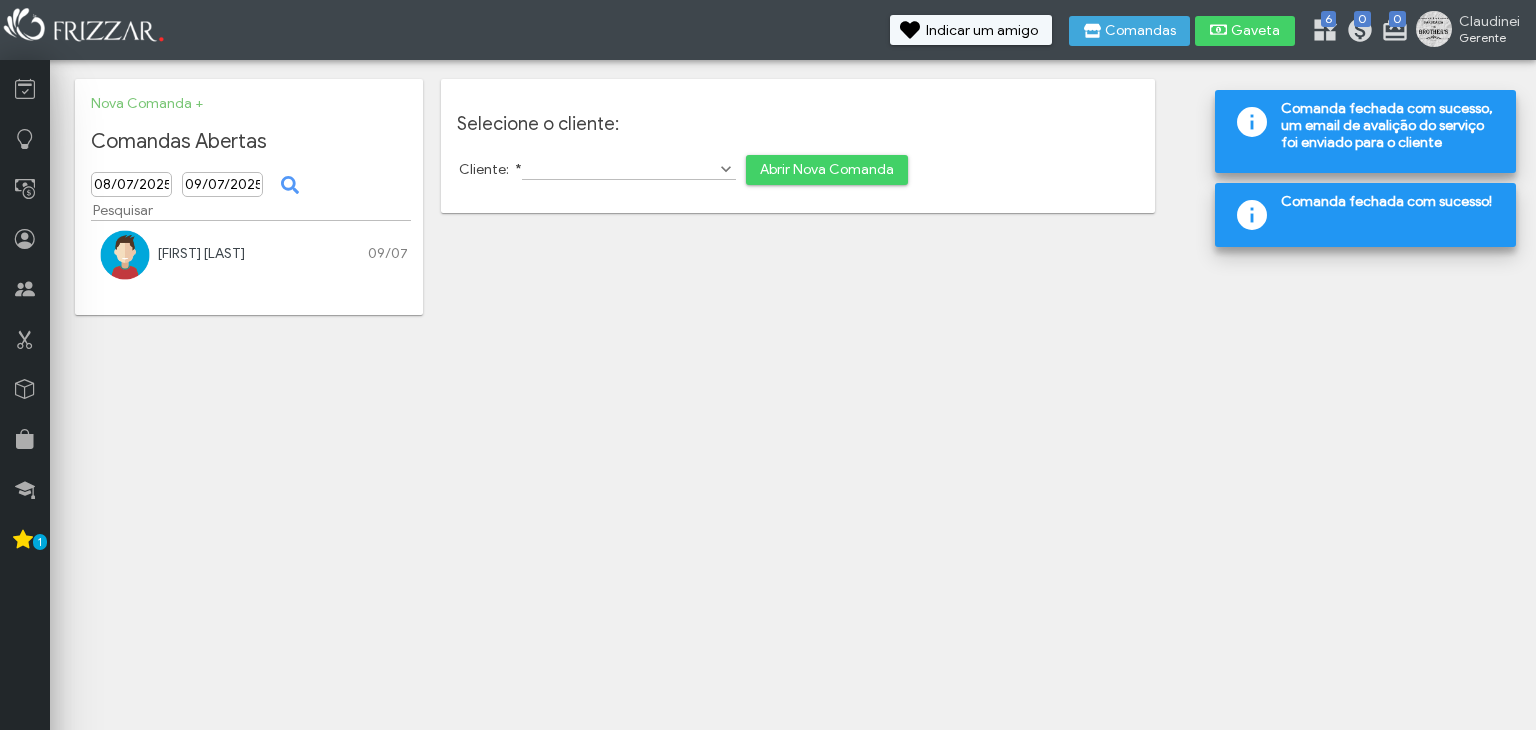 click at bounding box center (125, 255) 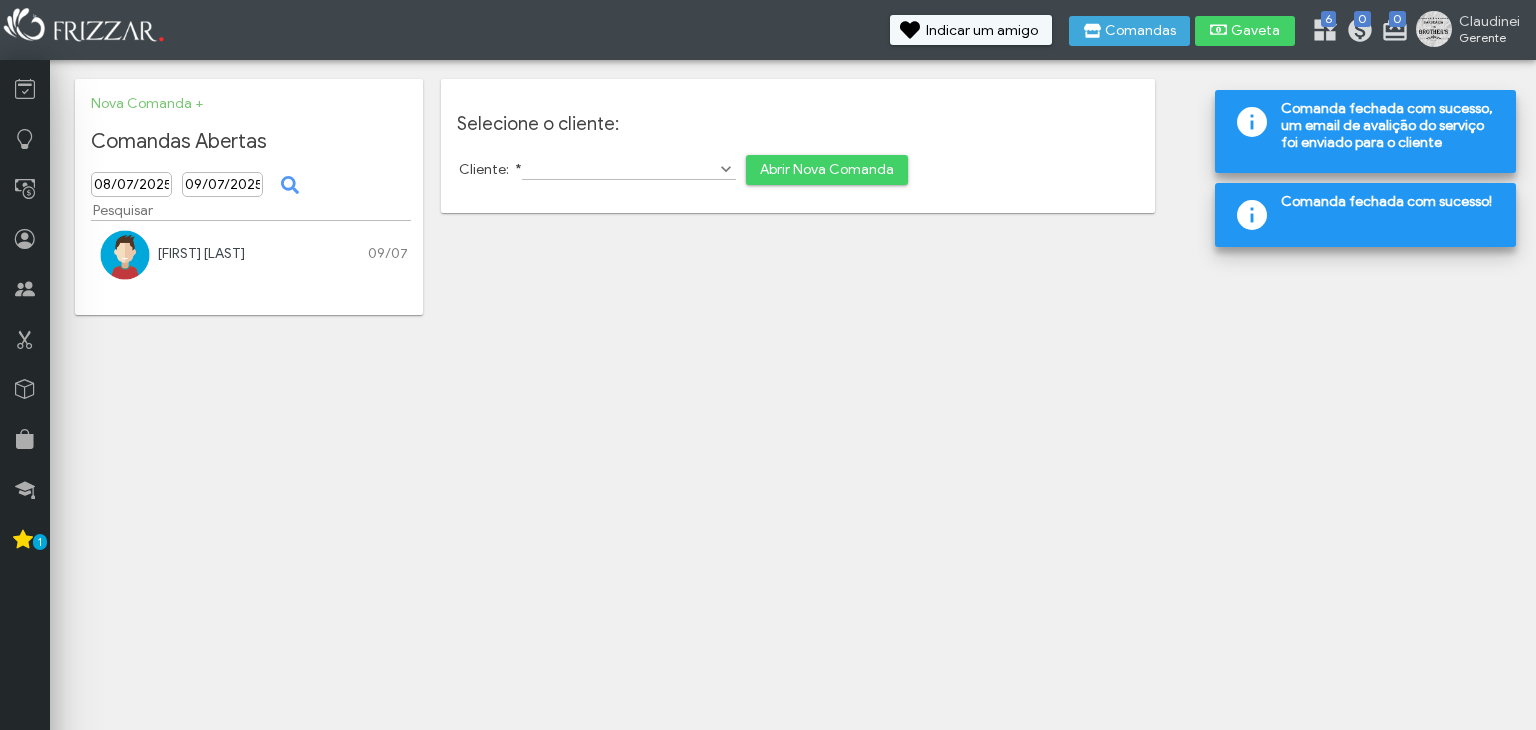 scroll, scrollTop: 0, scrollLeft: 0, axis: both 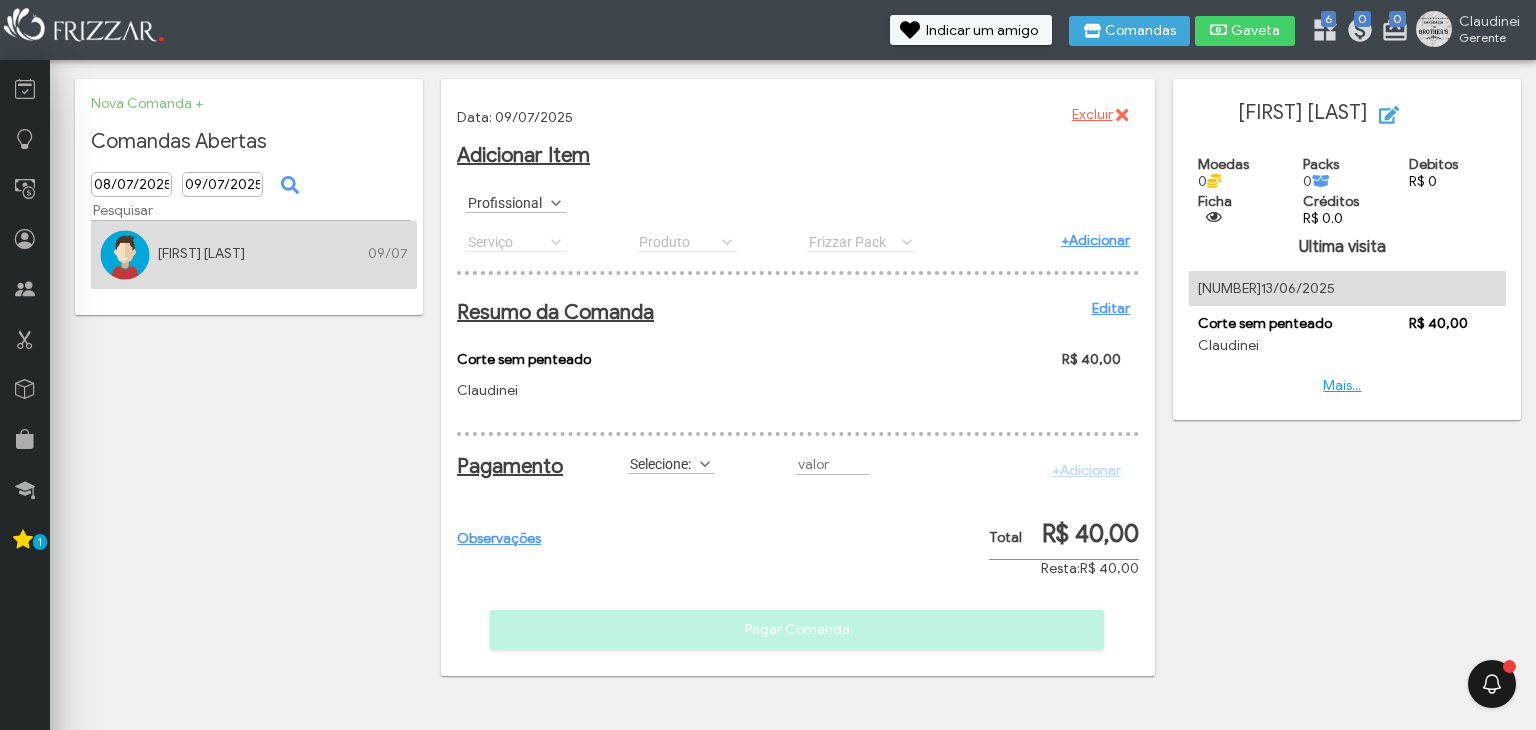 click on "Editar" at bounding box center (1111, 308) 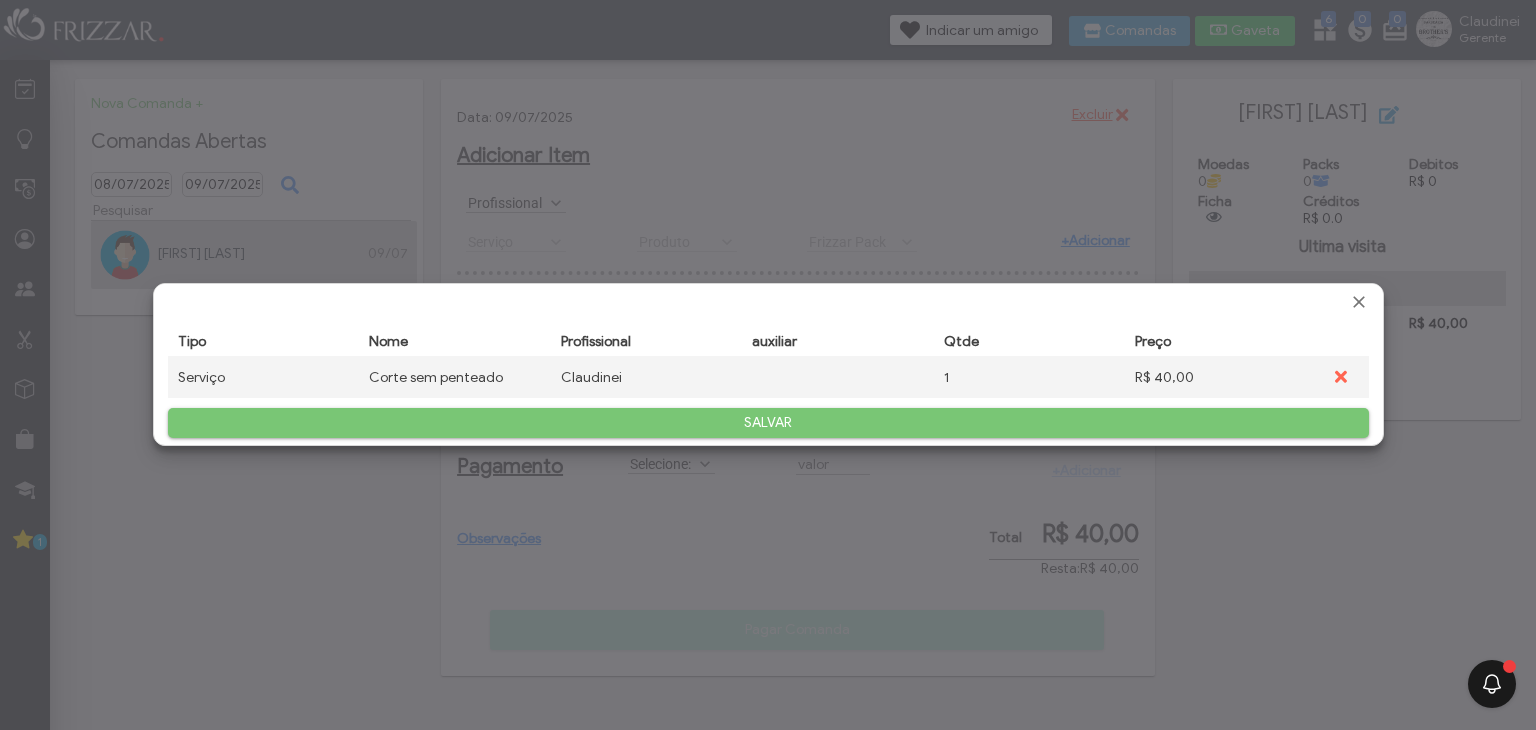 click on "R$ 40,00" at bounding box center (1221, 377) 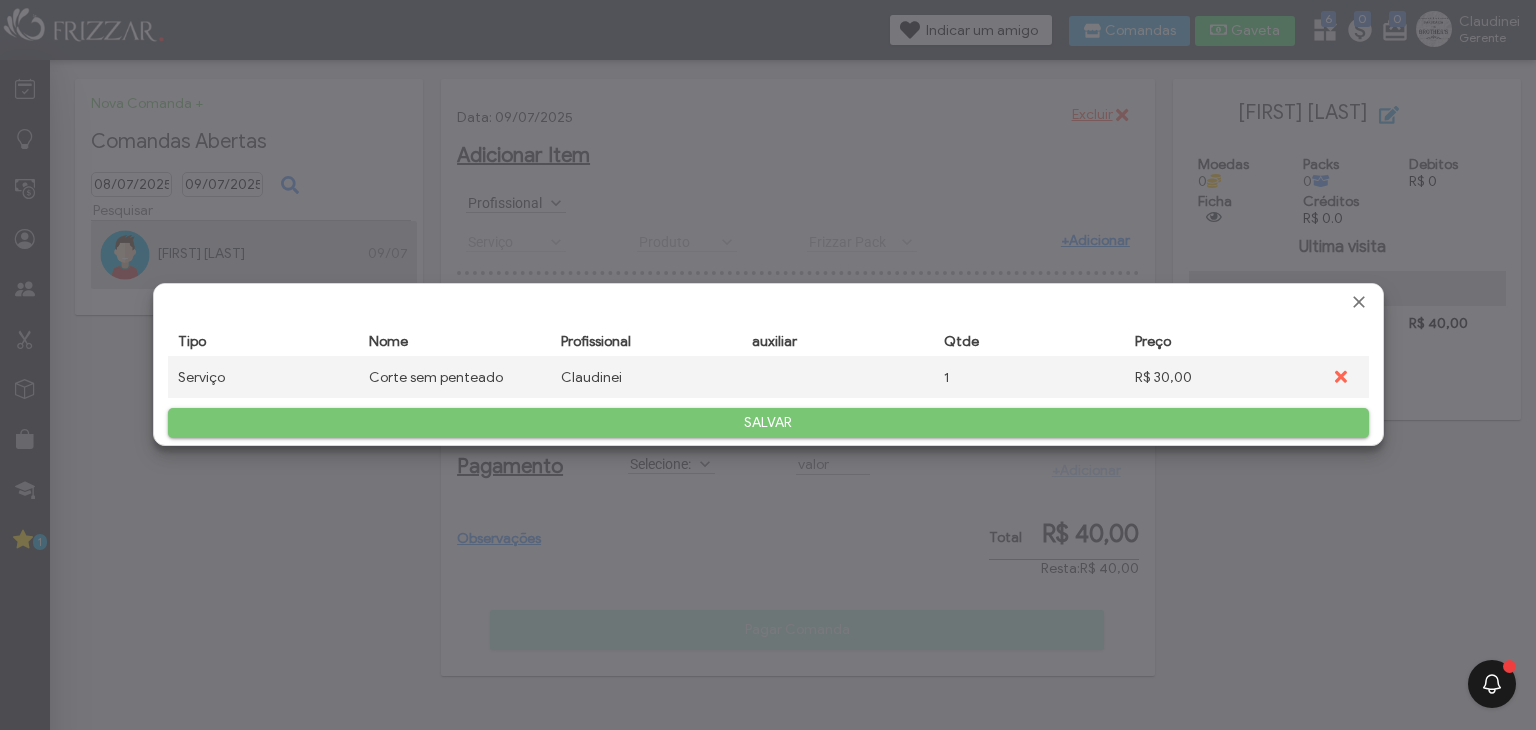 click on "SALVAR" at bounding box center (768, 423) 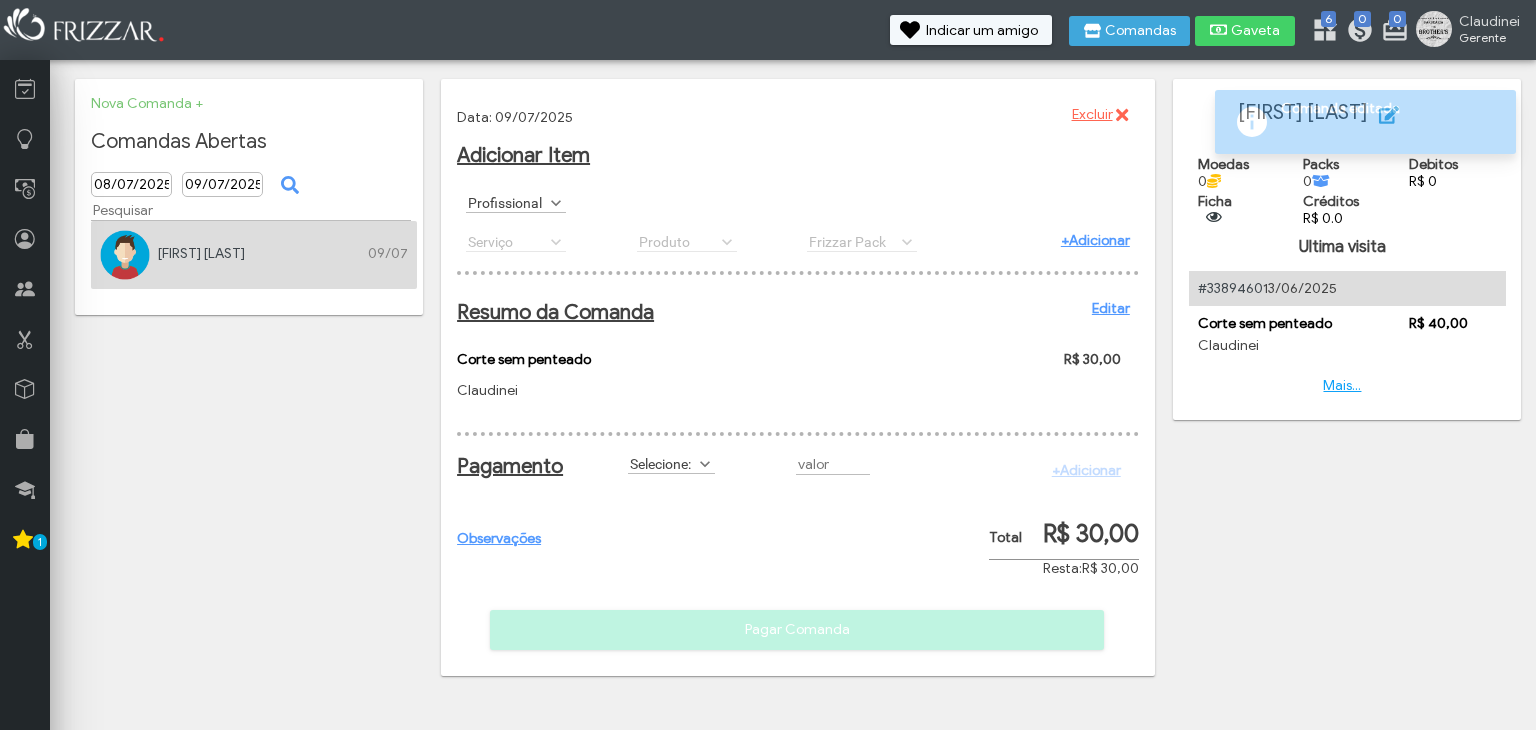 scroll, scrollTop: 0, scrollLeft: 0, axis: both 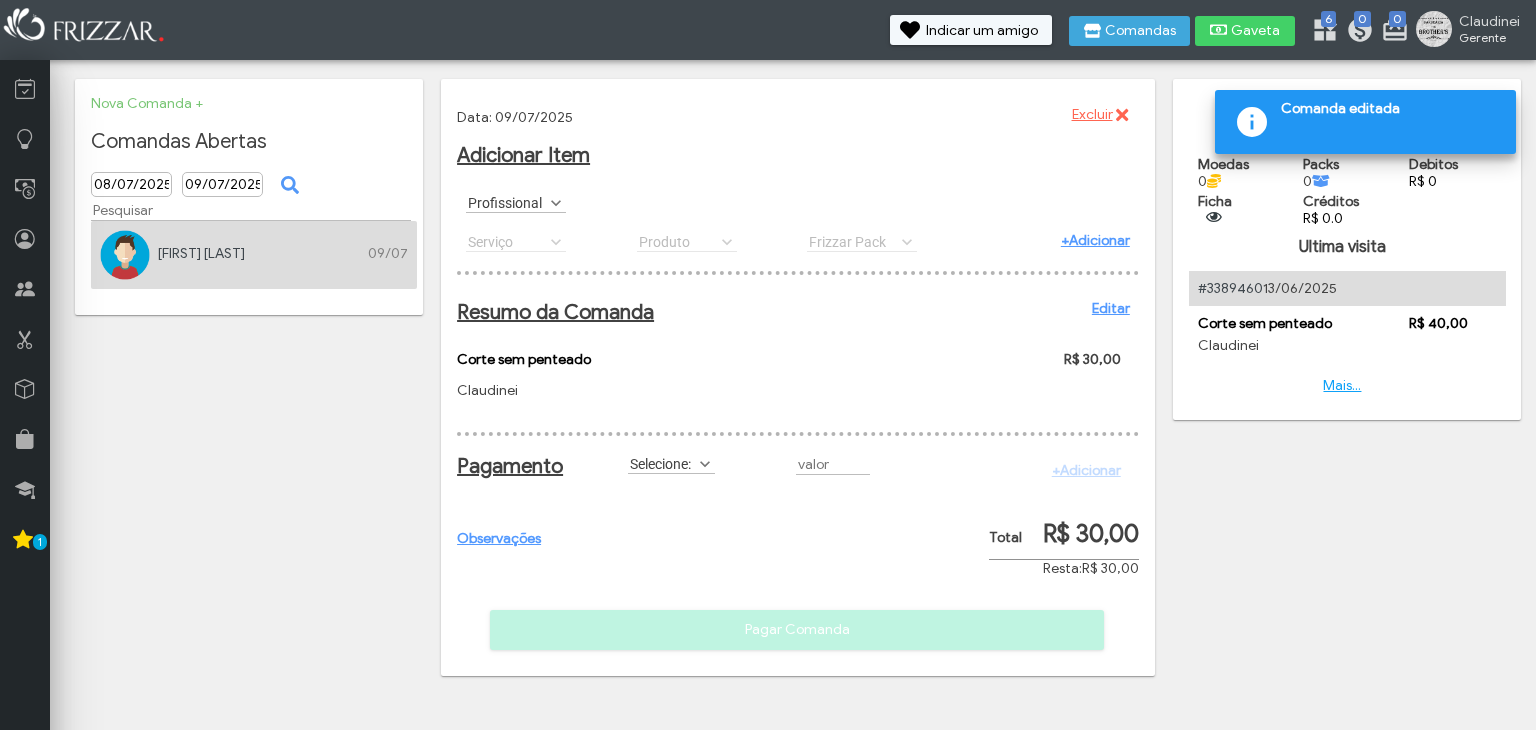 click at bounding box center (705, 464) 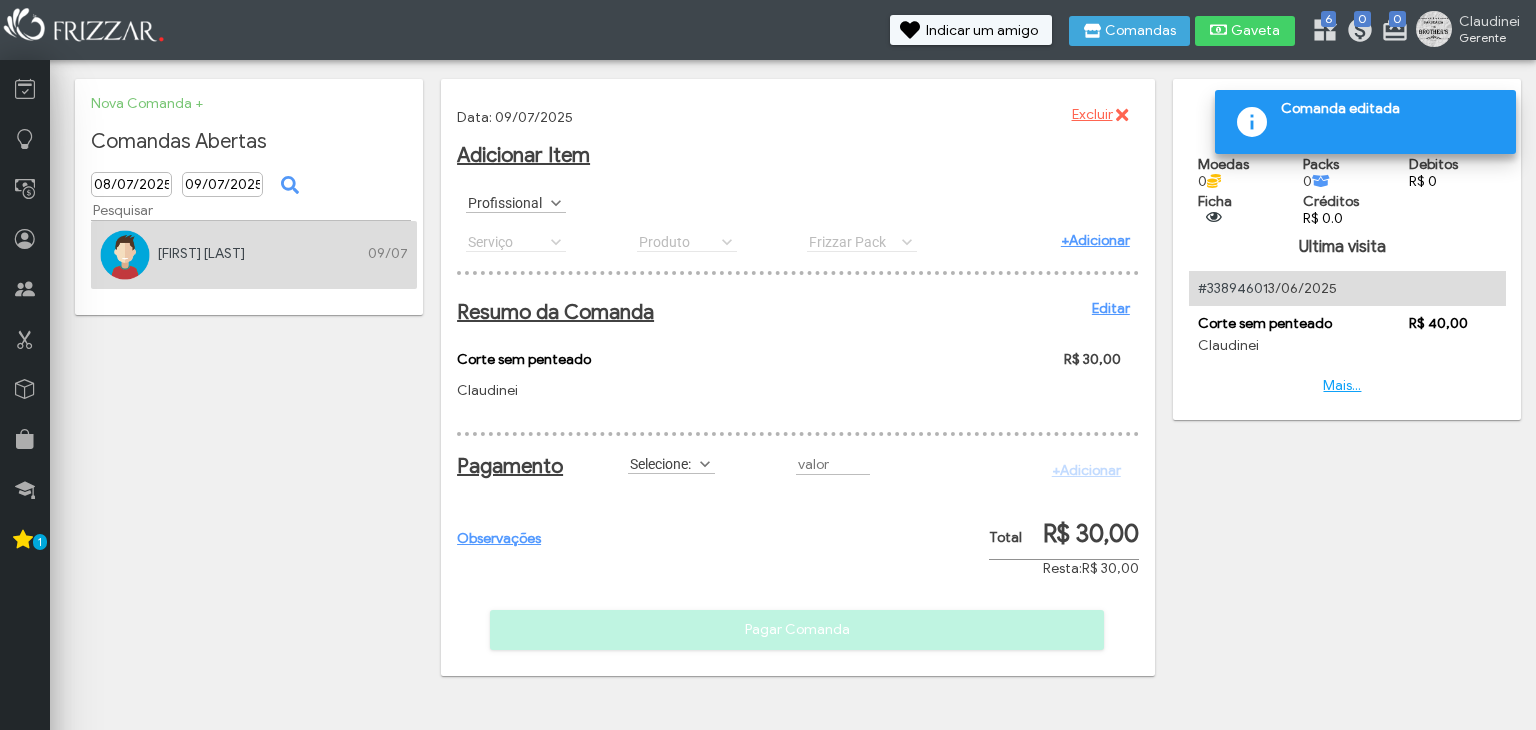 scroll, scrollTop: 10, scrollLeft: 84, axis: both 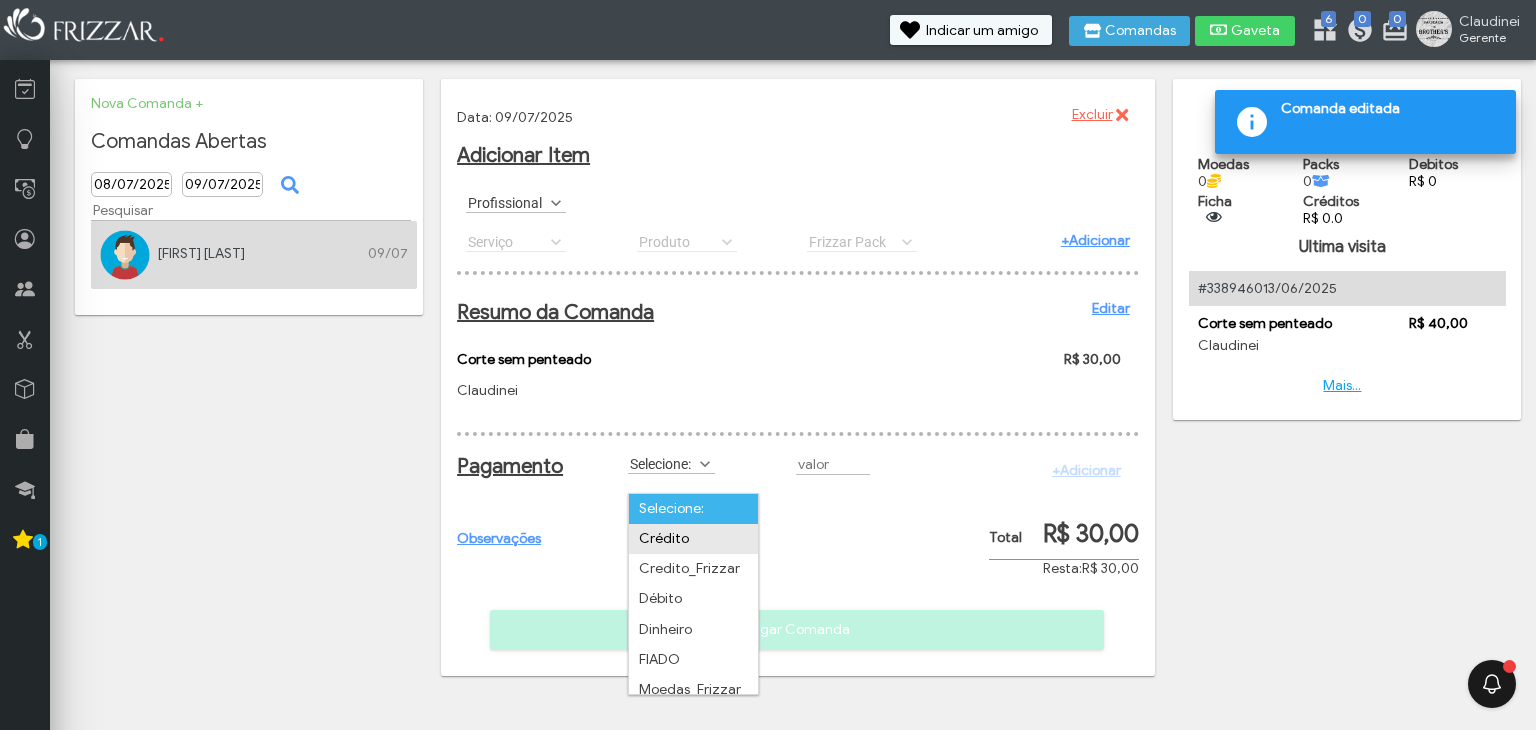 click on "Crédito" at bounding box center [693, 539] 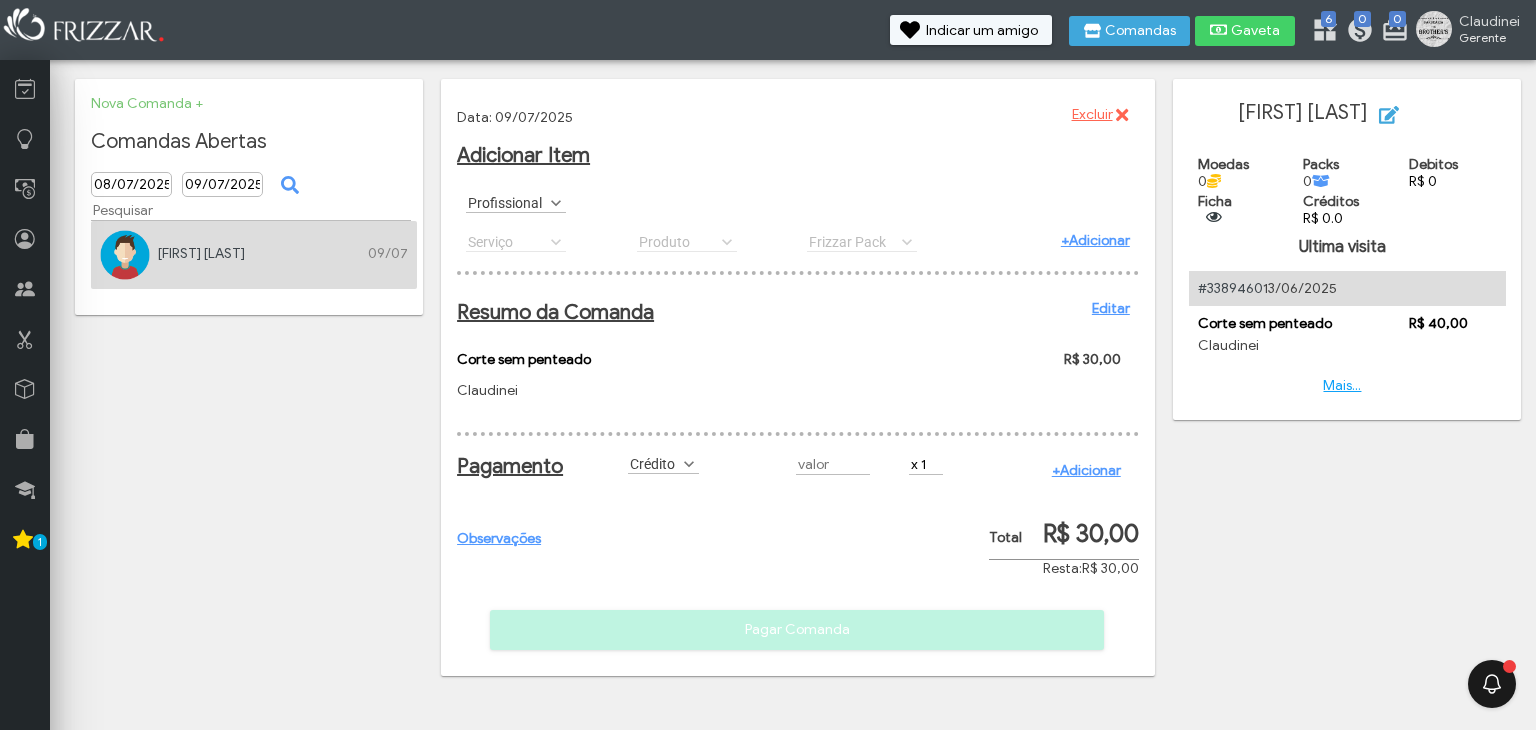 click at bounding box center [689, 464] 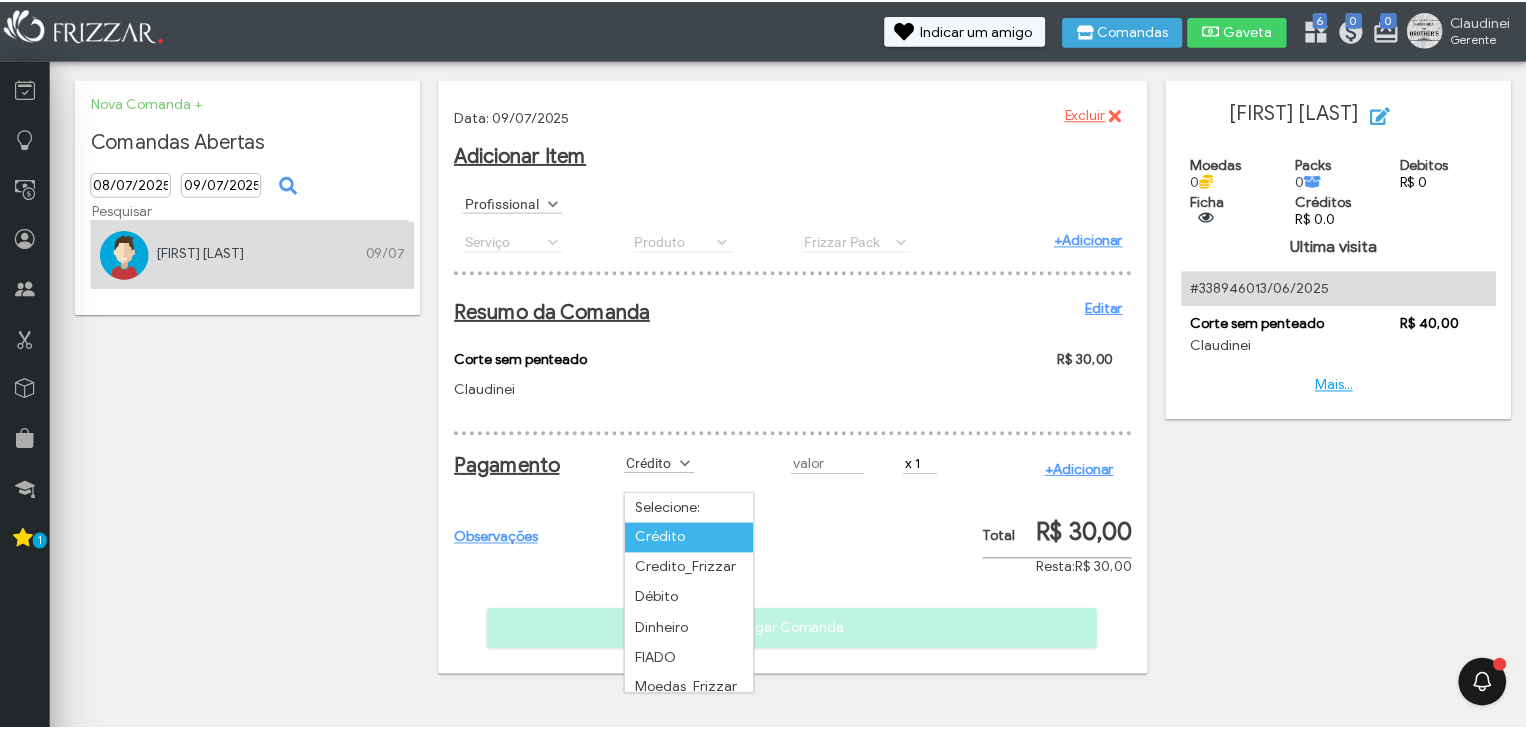 scroll, scrollTop: 41, scrollLeft: 0, axis: vertical 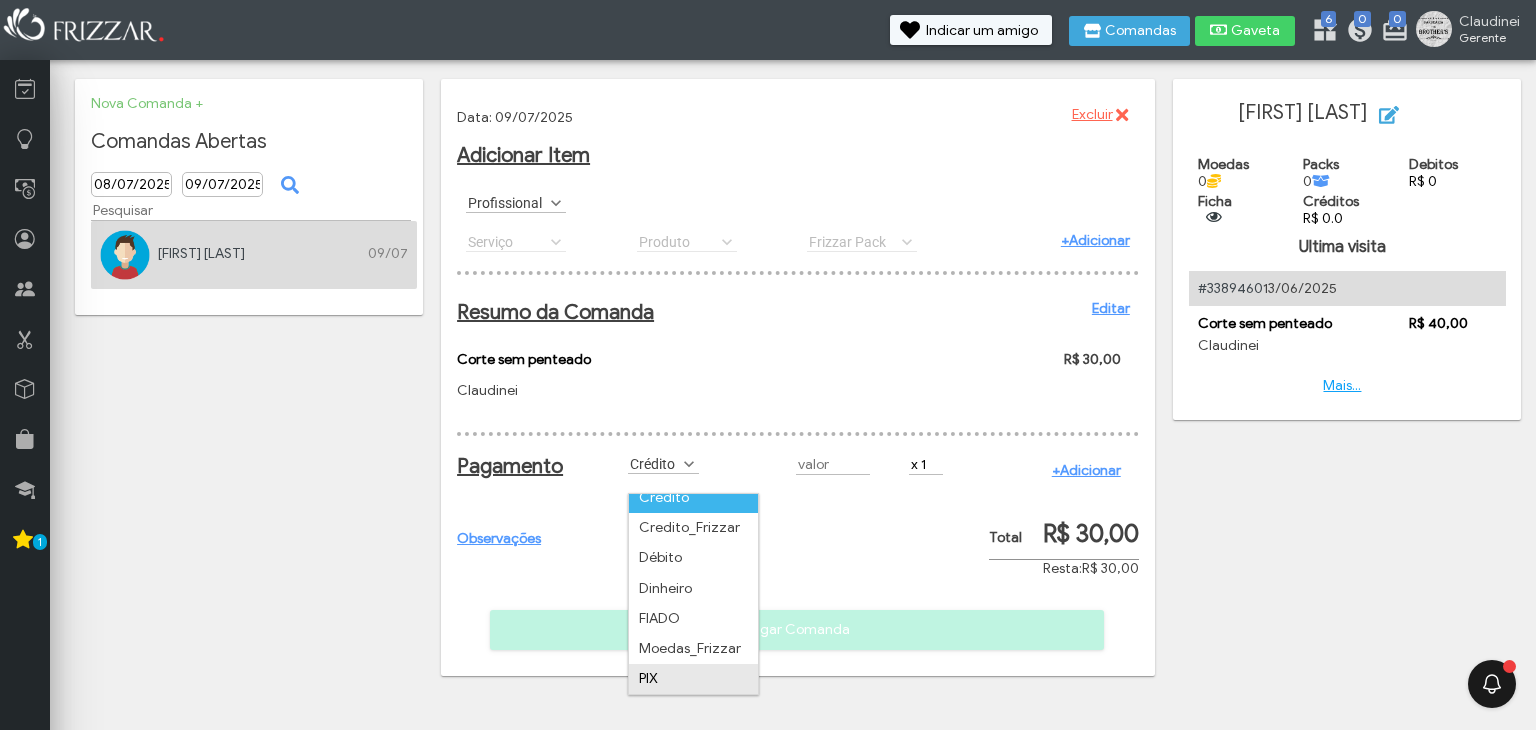 click on "PIX" at bounding box center (693, 679) 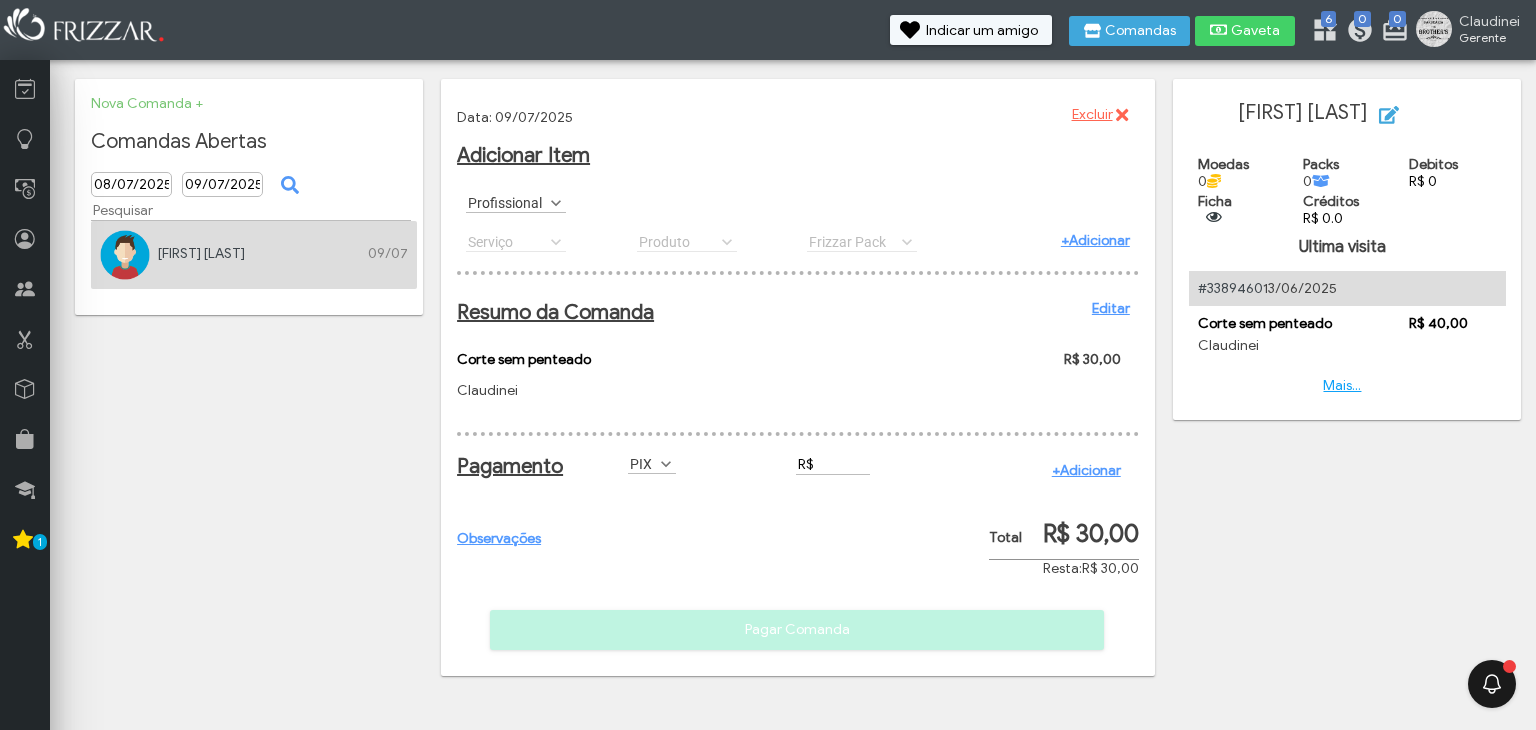 click on "R$" at bounding box center (833, 464) 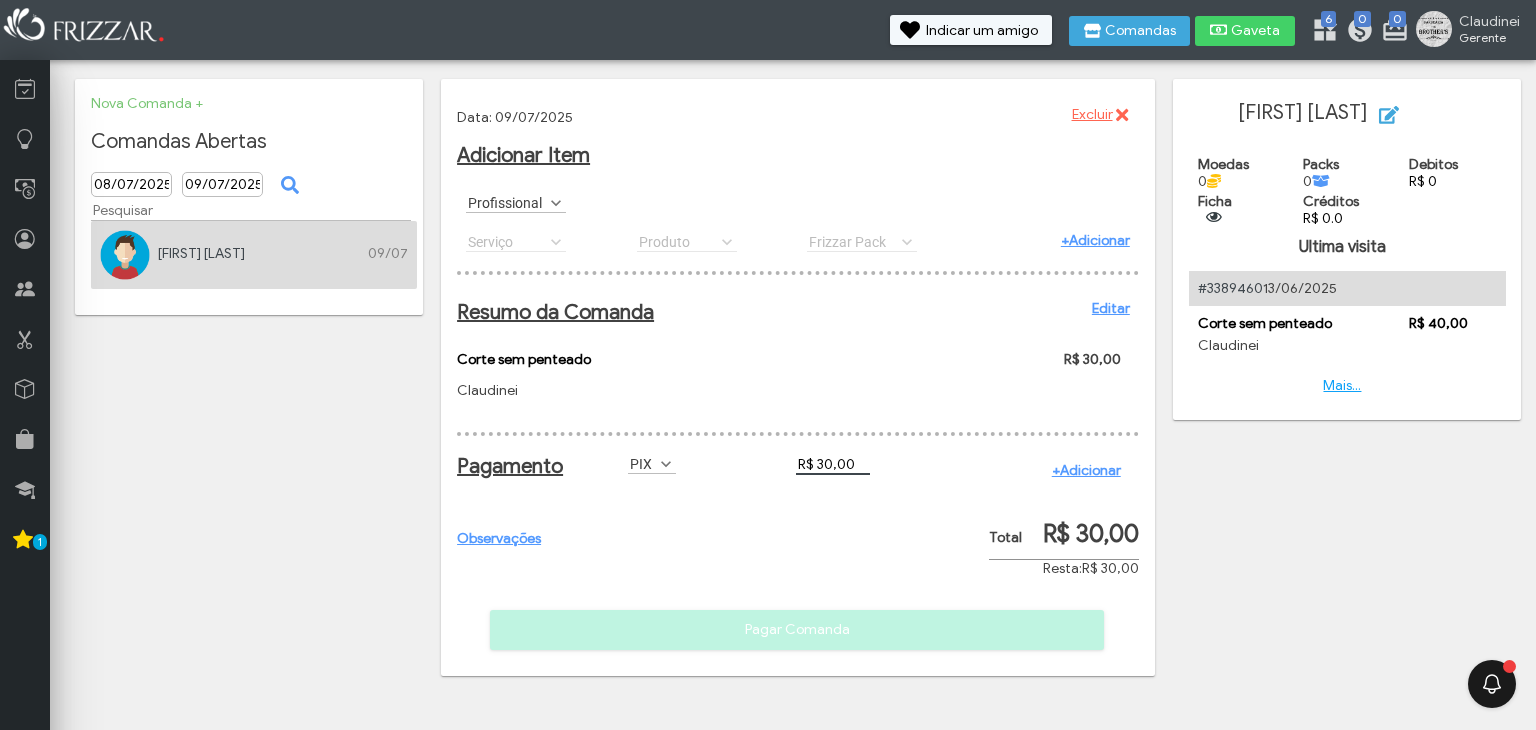 click on "+Adicionar" at bounding box center (1086, 470) 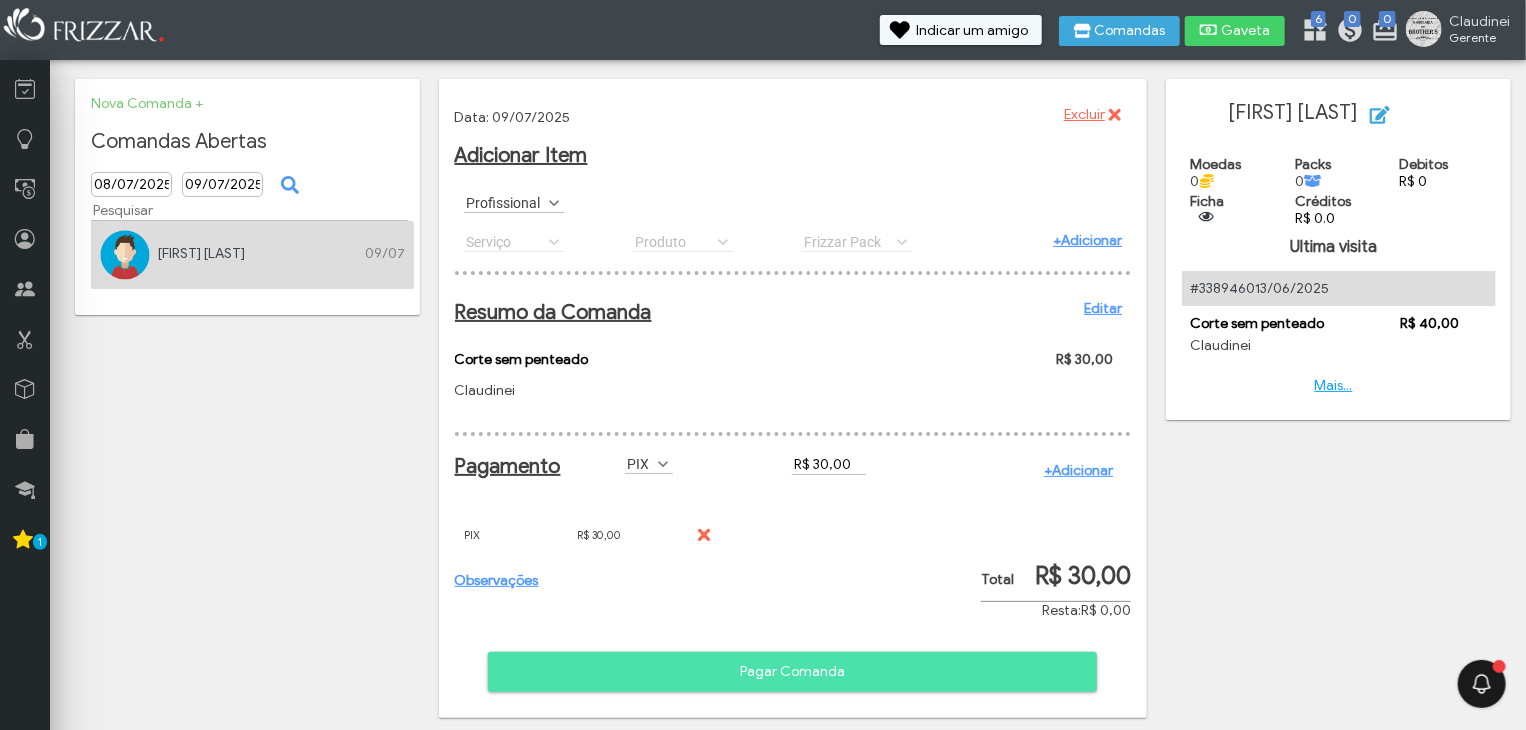click on "Pagar Comanda" at bounding box center (792, 672) 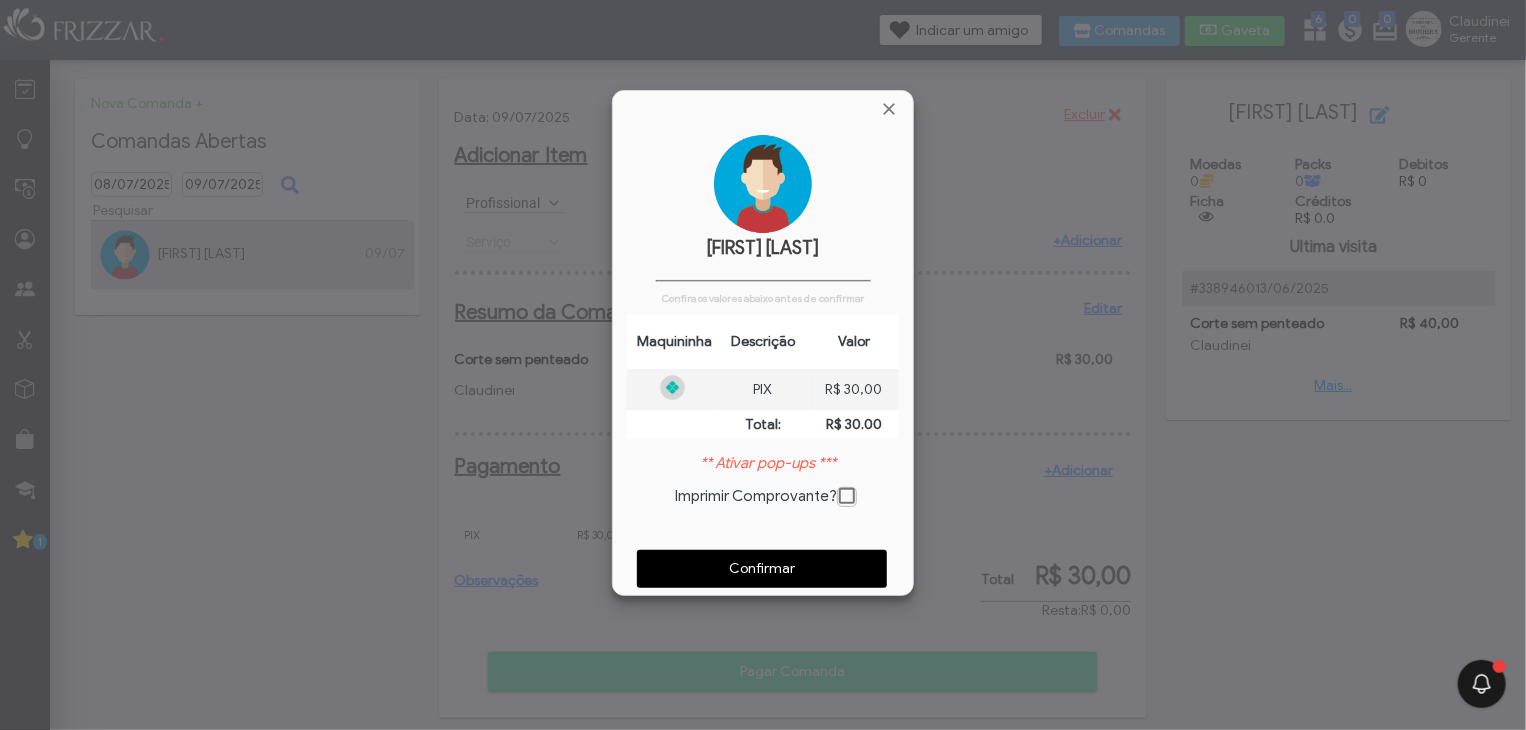 scroll, scrollTop: 9, scrollLeft: 10, axis: both 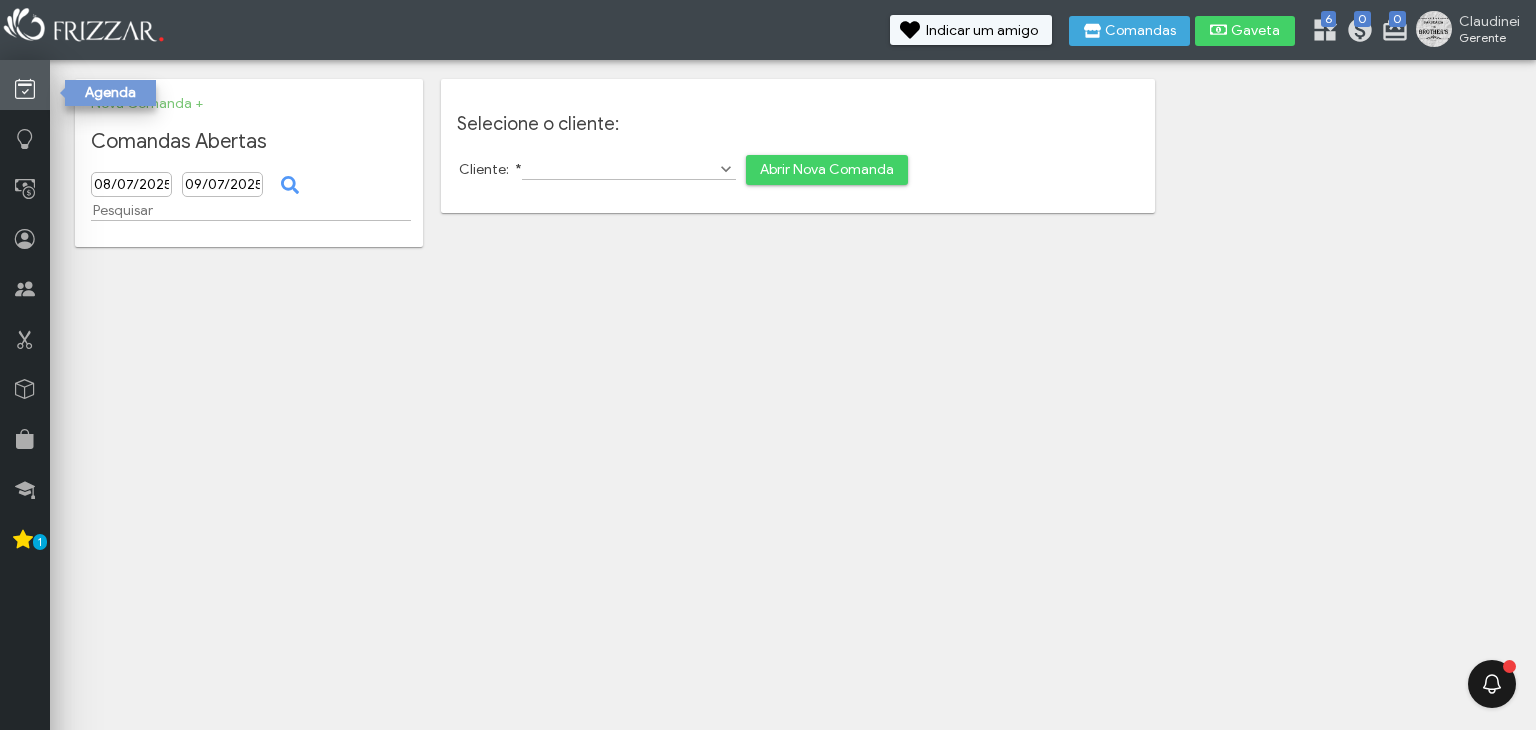 click at bounding box center (25, 89) 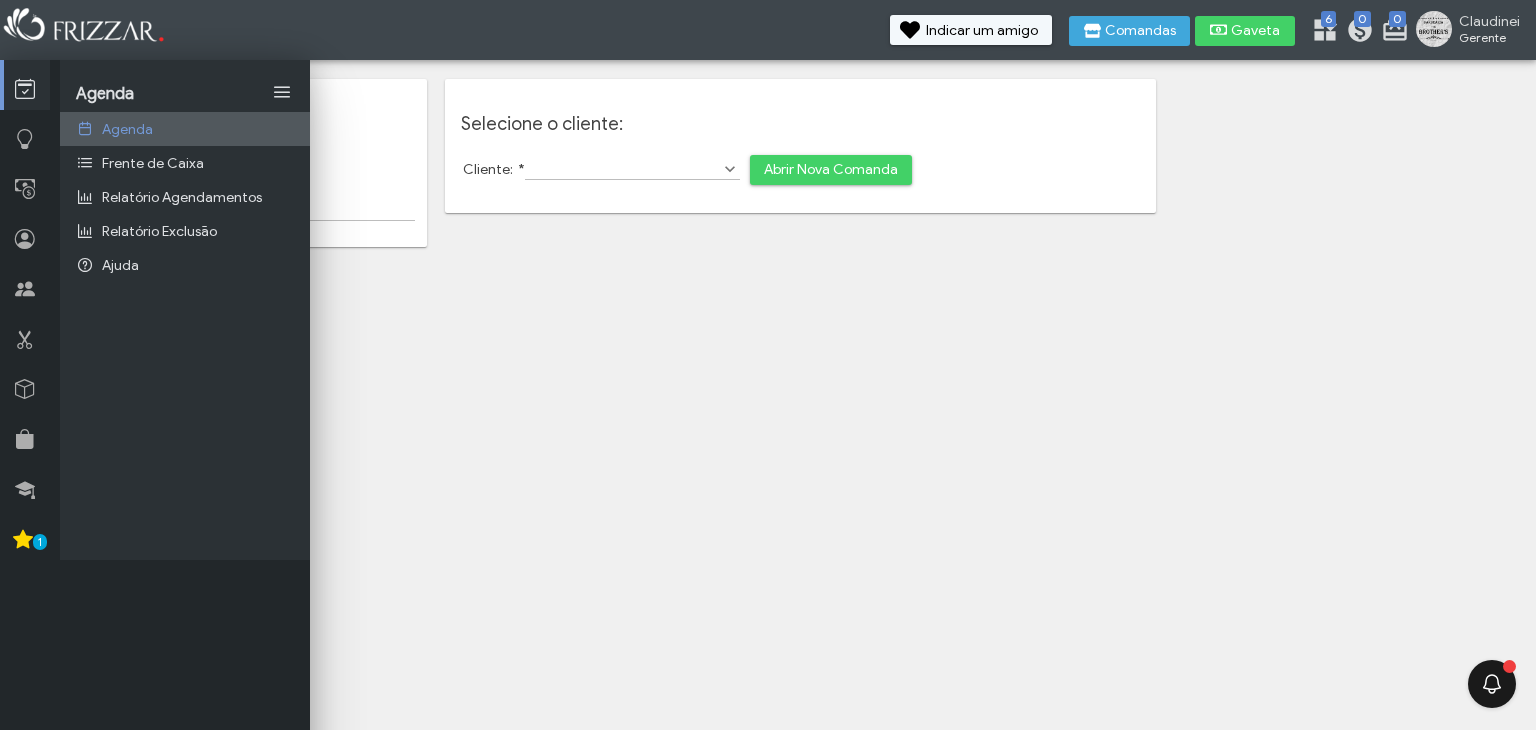 click on "Agenda" at bounding box center (127, 129) 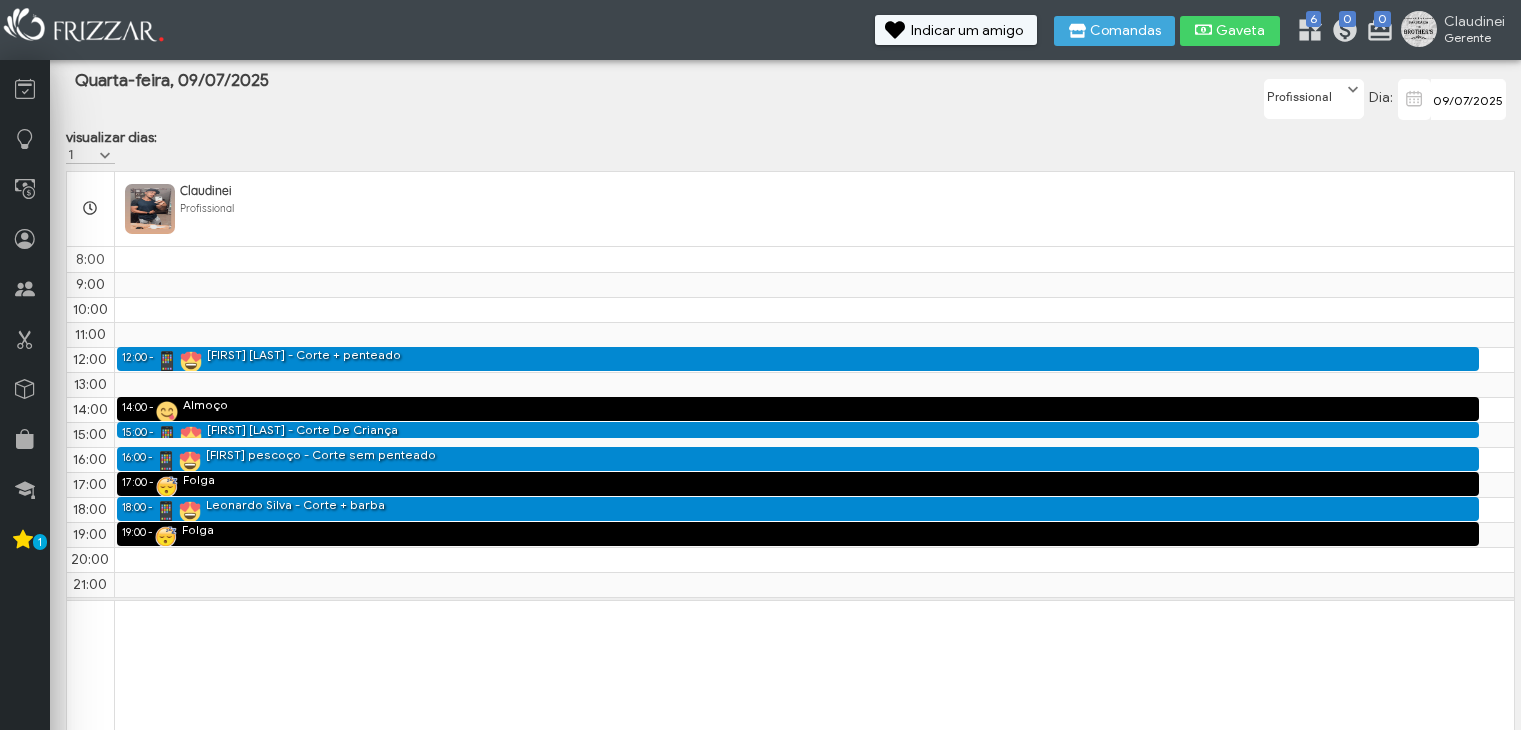 scroll, scrollTop: 0, scrollLeft: 0, axis: both 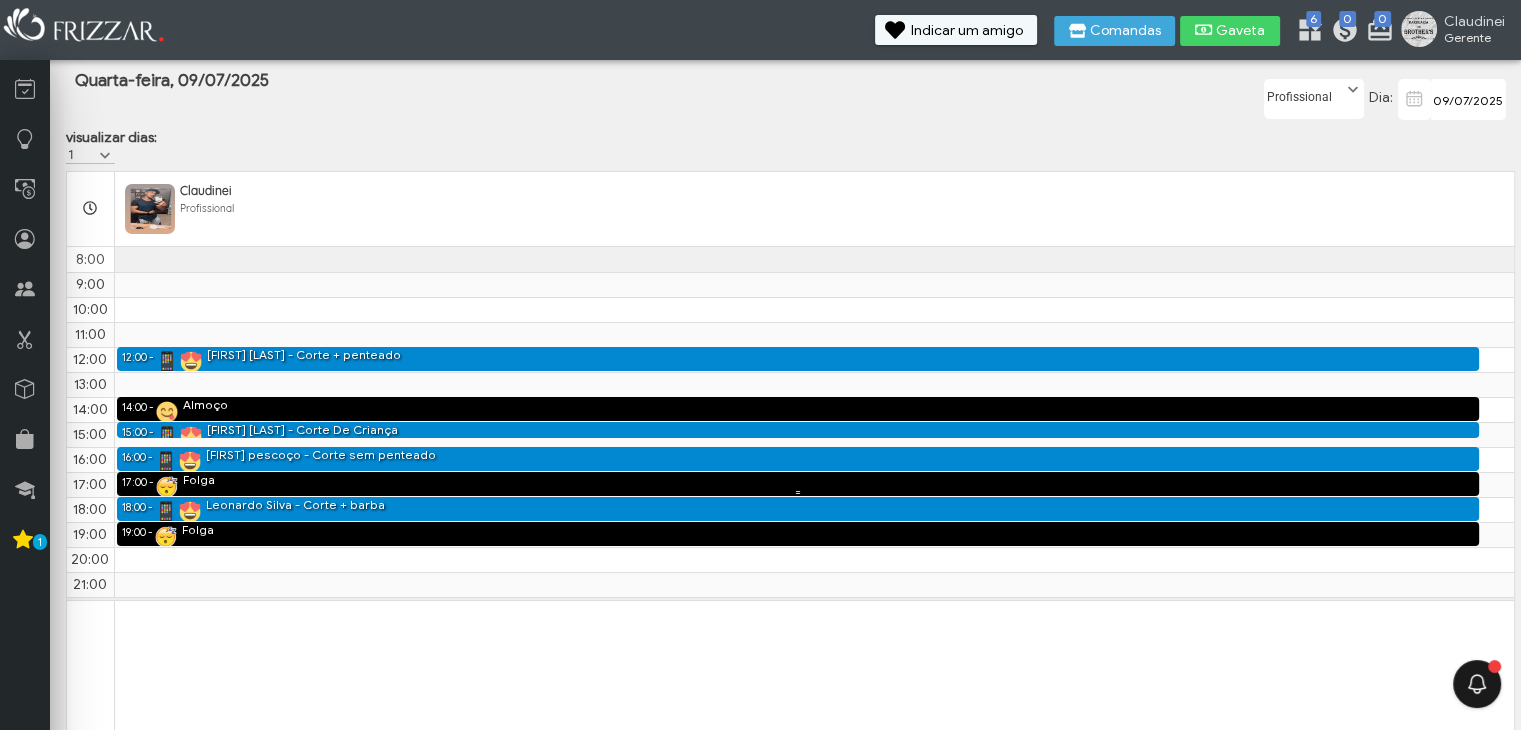 click on "Folga" at bounding box center [199, 480] 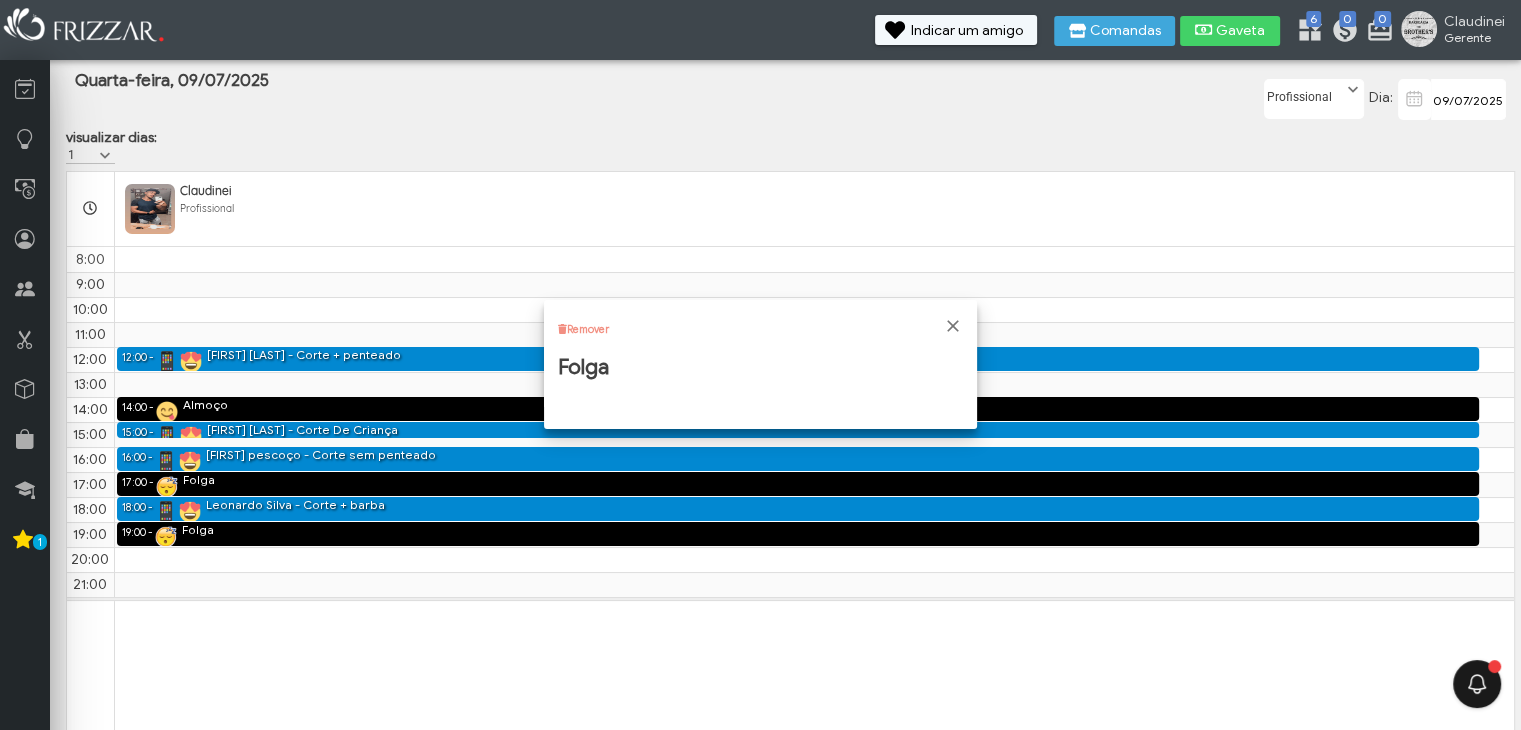 click on "Remover" at bounding box center [588, 329] 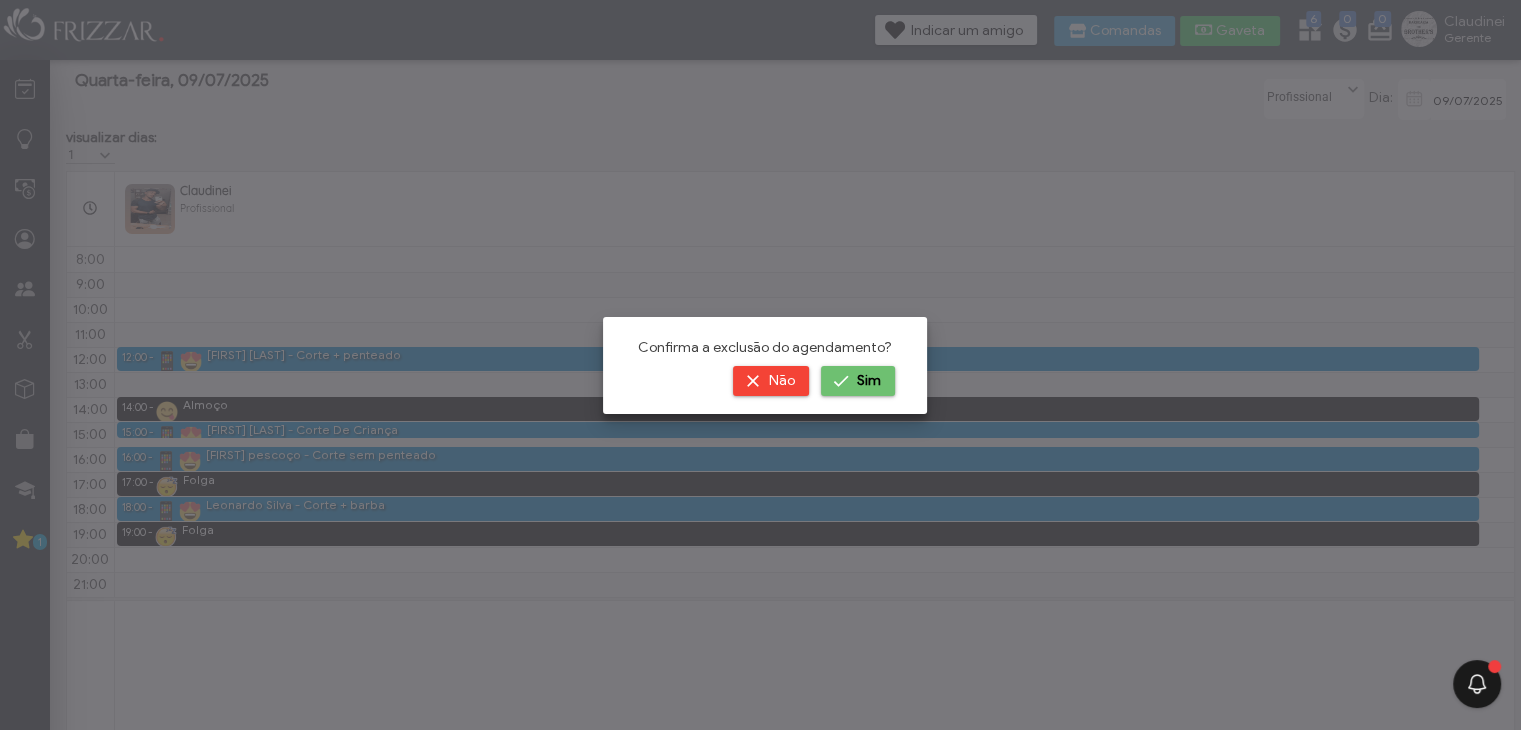 click on "Sim" at bounding box center (869, 381) 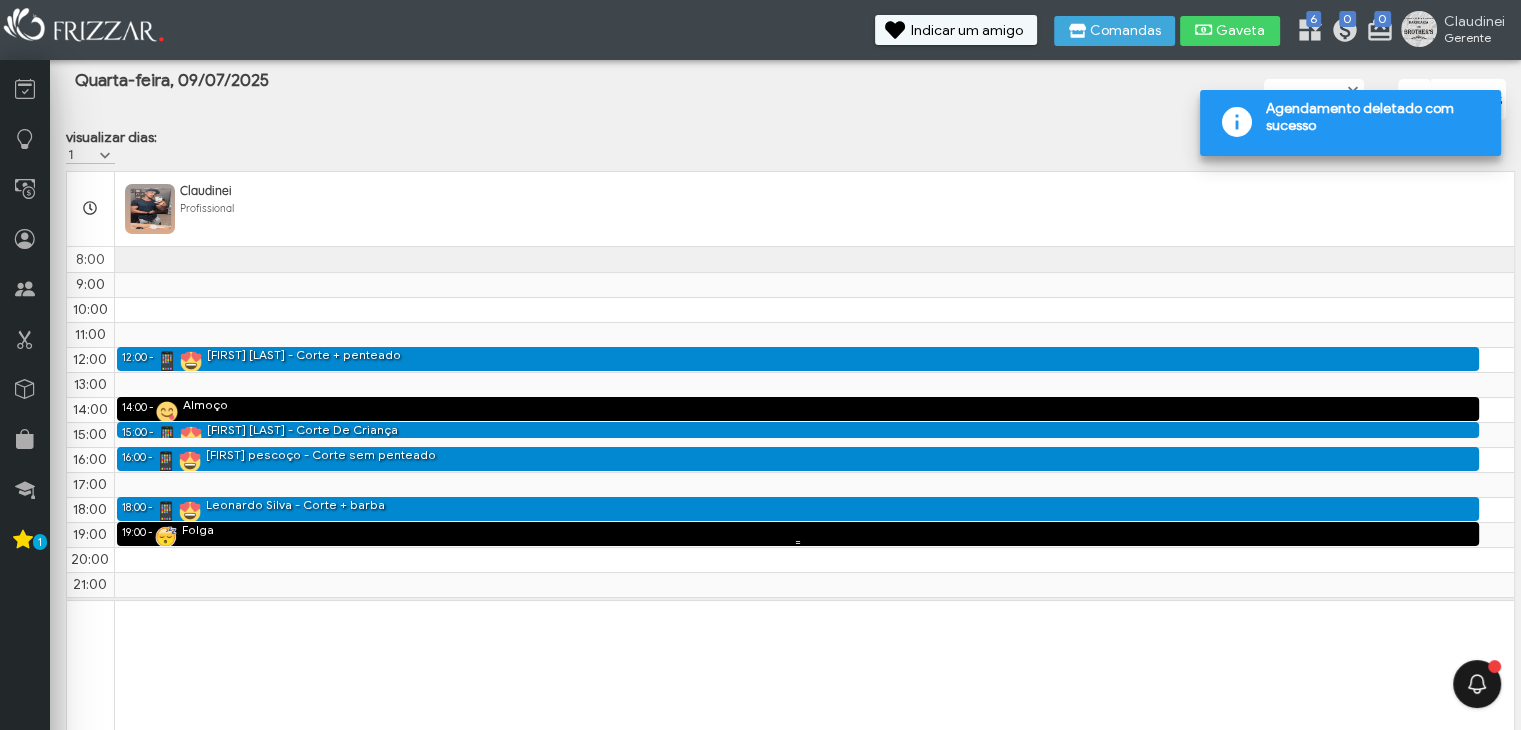 click on "19:00 - 20:00 Folga" at bounding box center [798, 534] 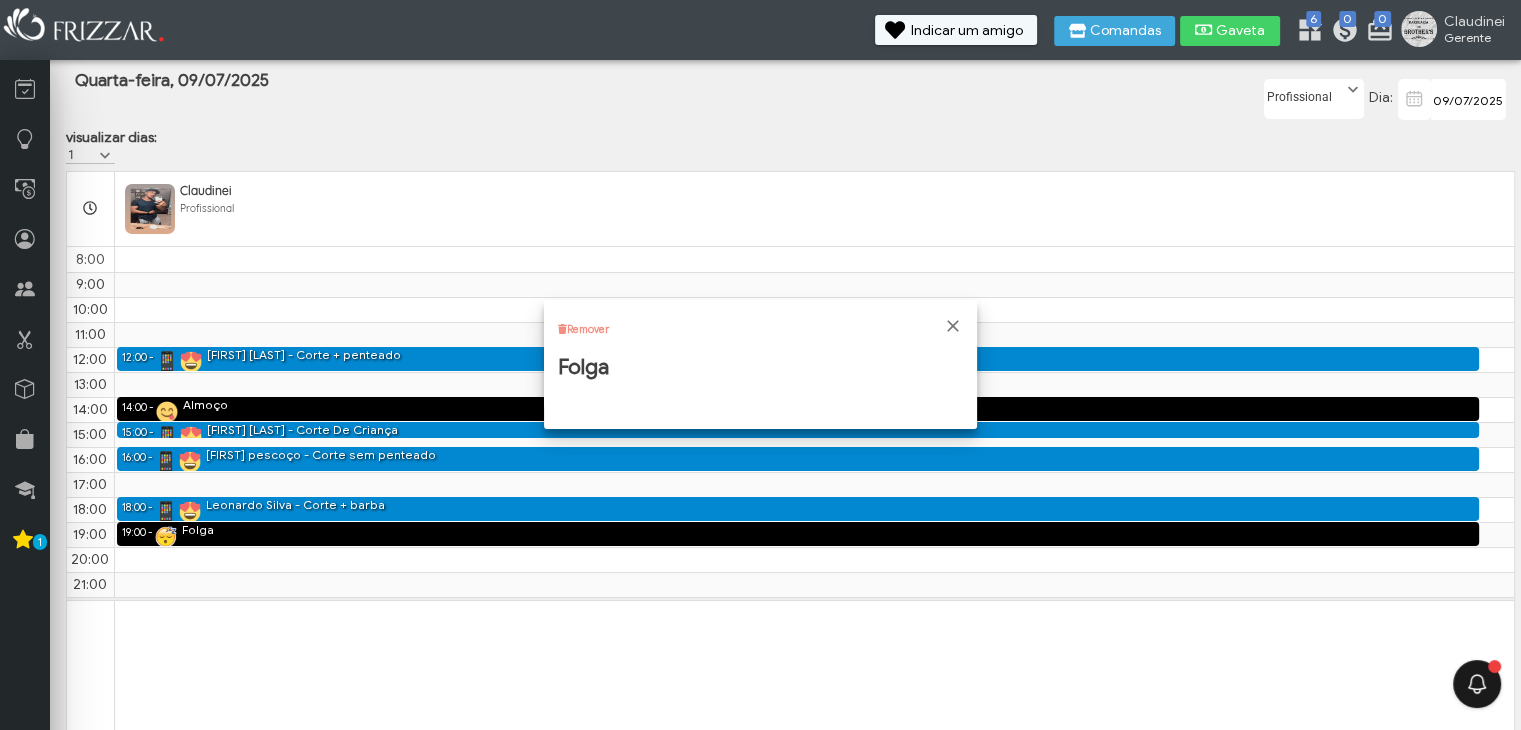 click on "Remover" at bounding box center (588, 329) 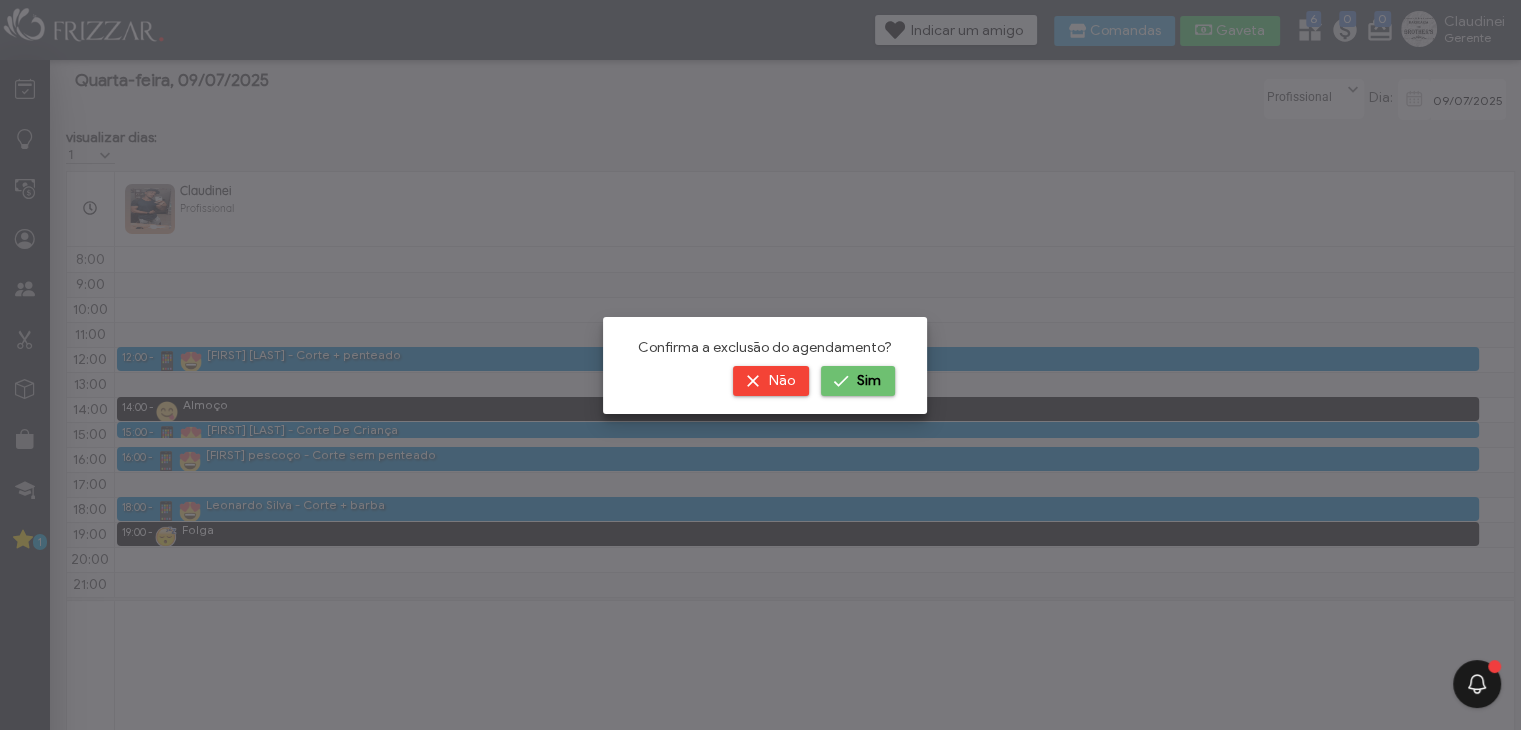 click on "Sim" at bounding box center (869, 381) 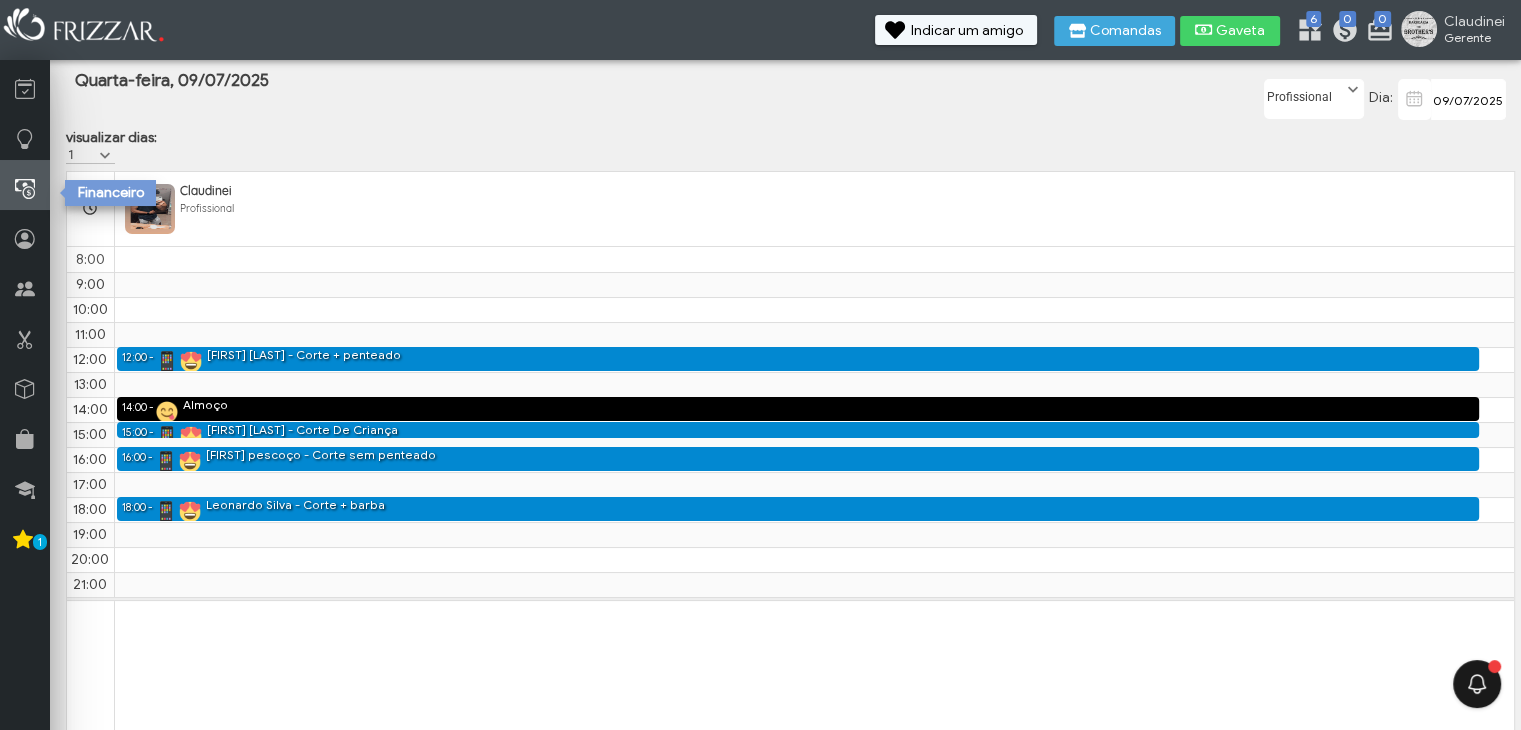 click at bounding box center [25, 185] 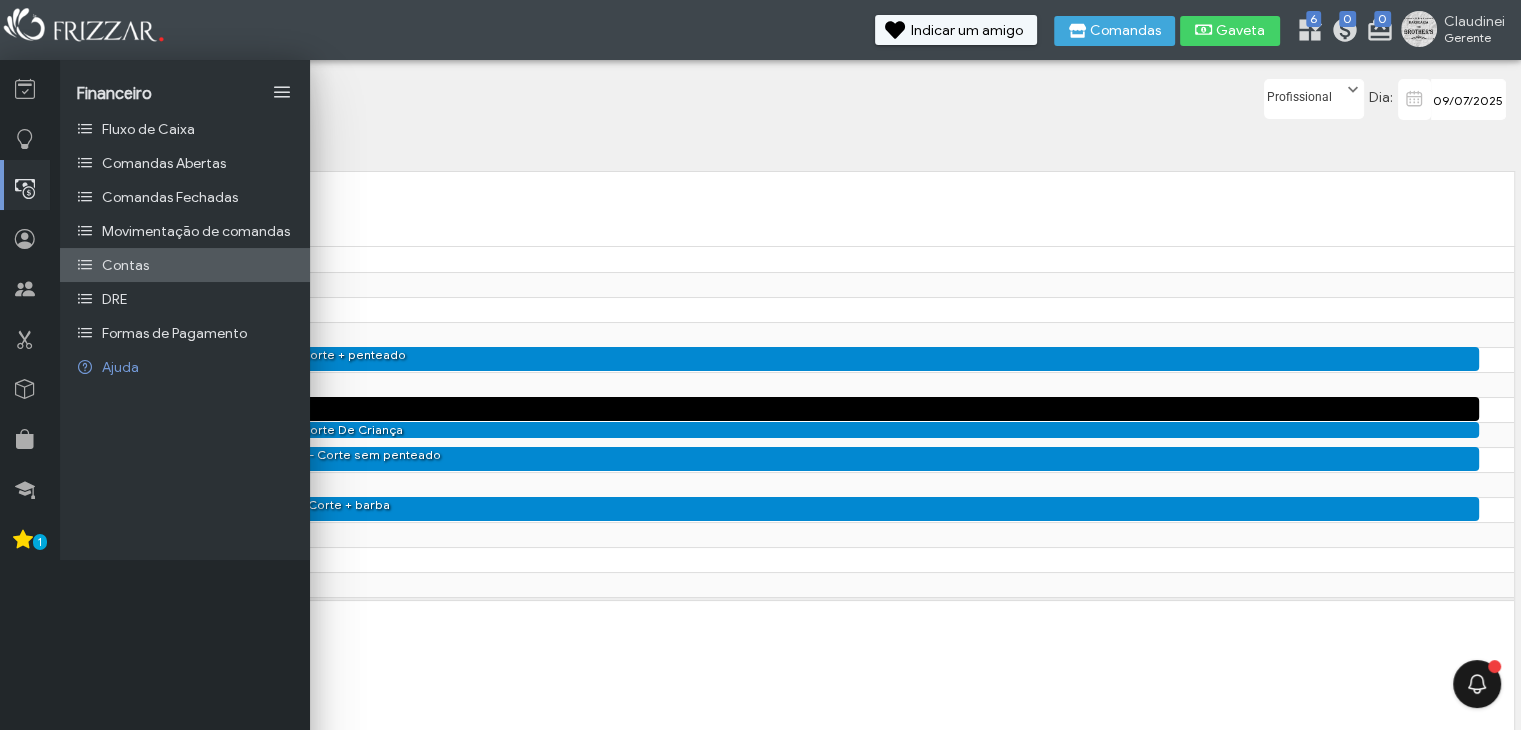 click on "Contas" at bounding box center [185, 265] 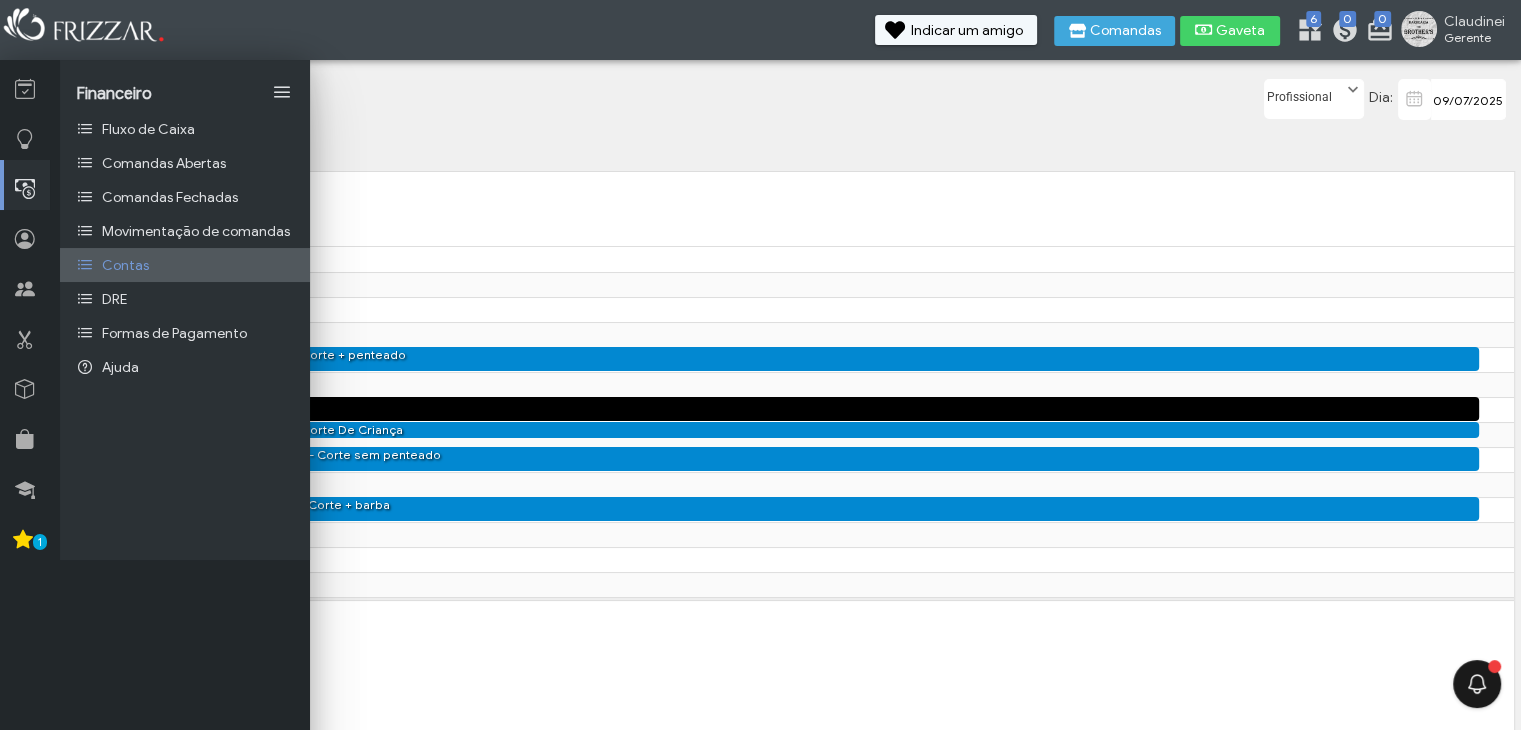 click on "Contas" at bounding box center [185, 265] 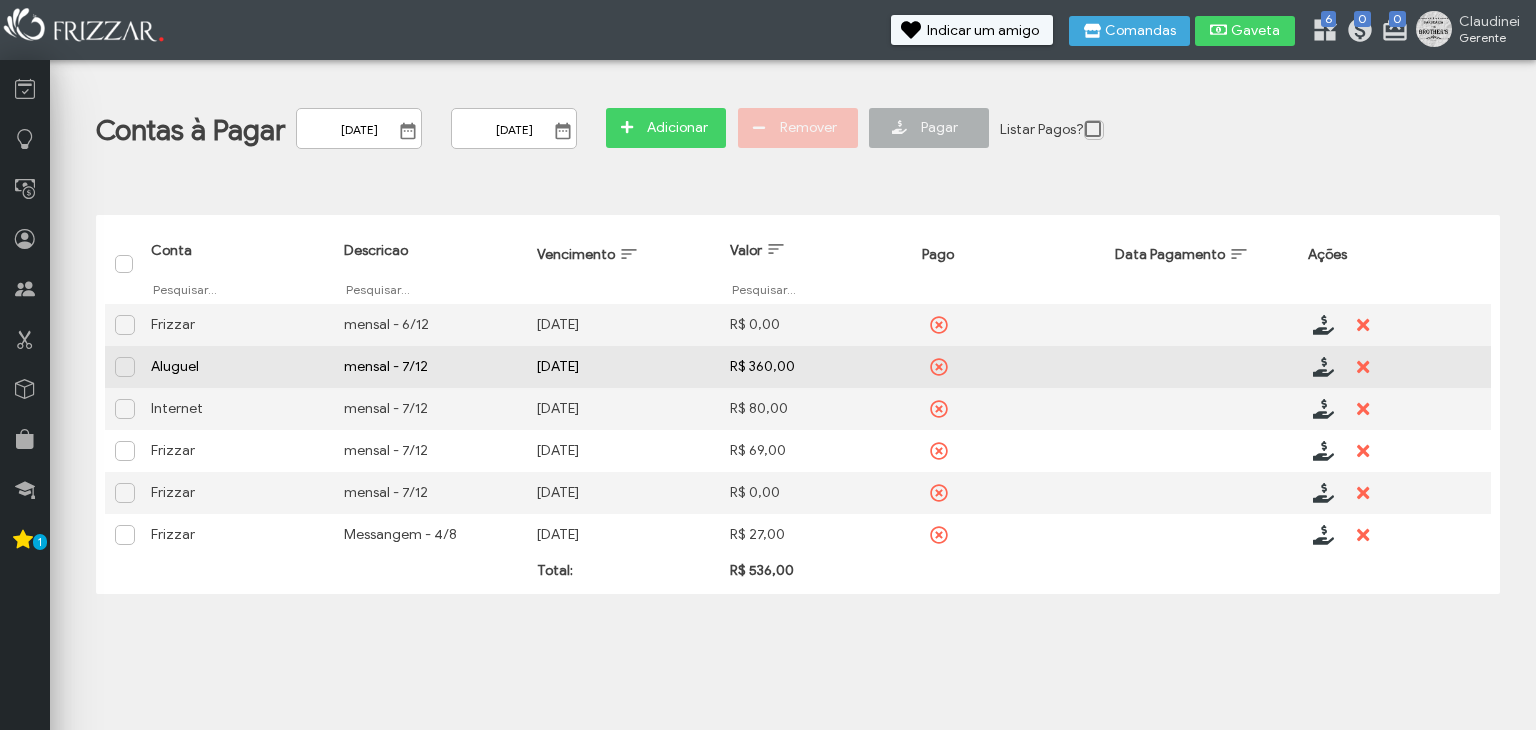 scroll, scrollTop: 0, scrollLeft: 0, axis: both 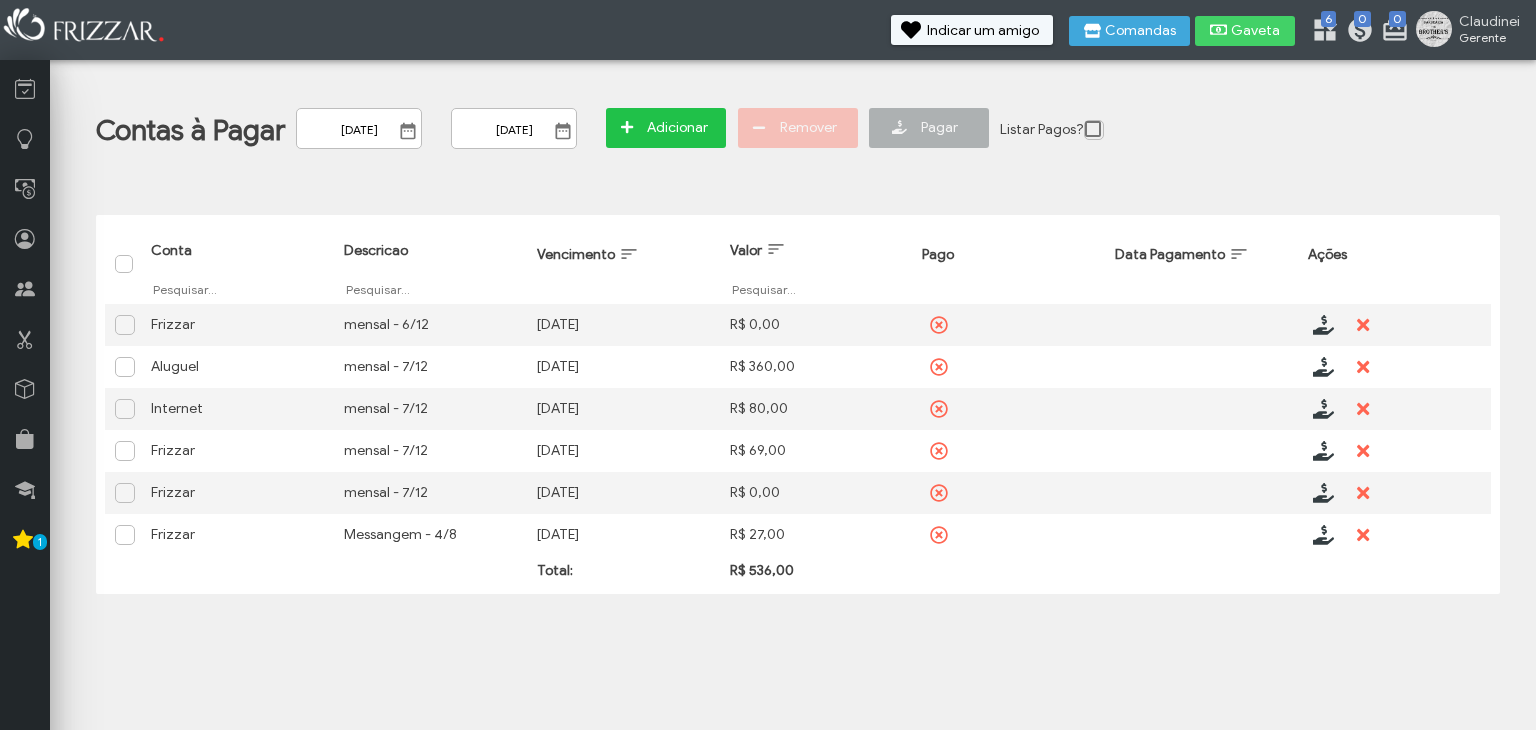 click on "Adicionar" at bounding box center (677, 128) 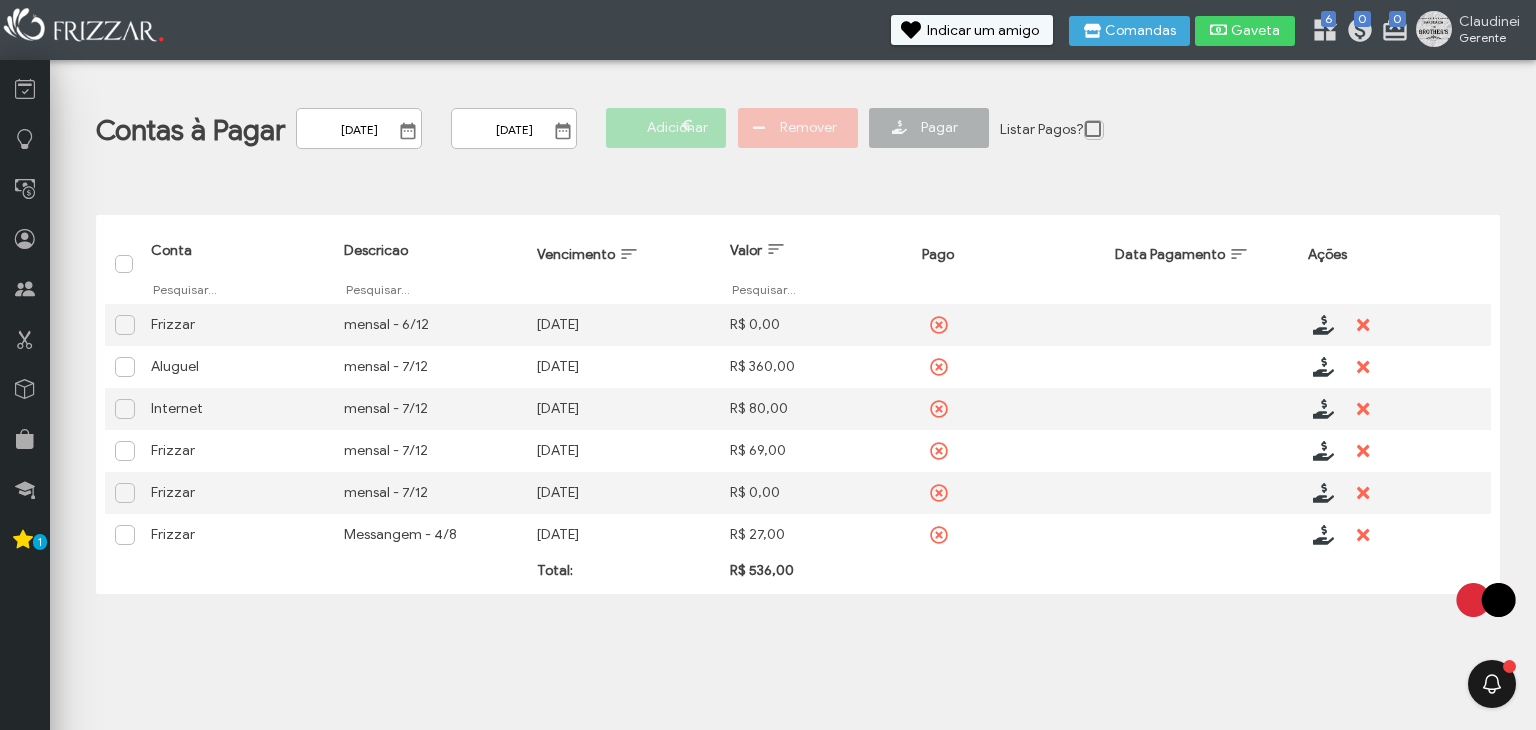 scroll, scrollTop: 0, scrollLeft: 0, axis: both 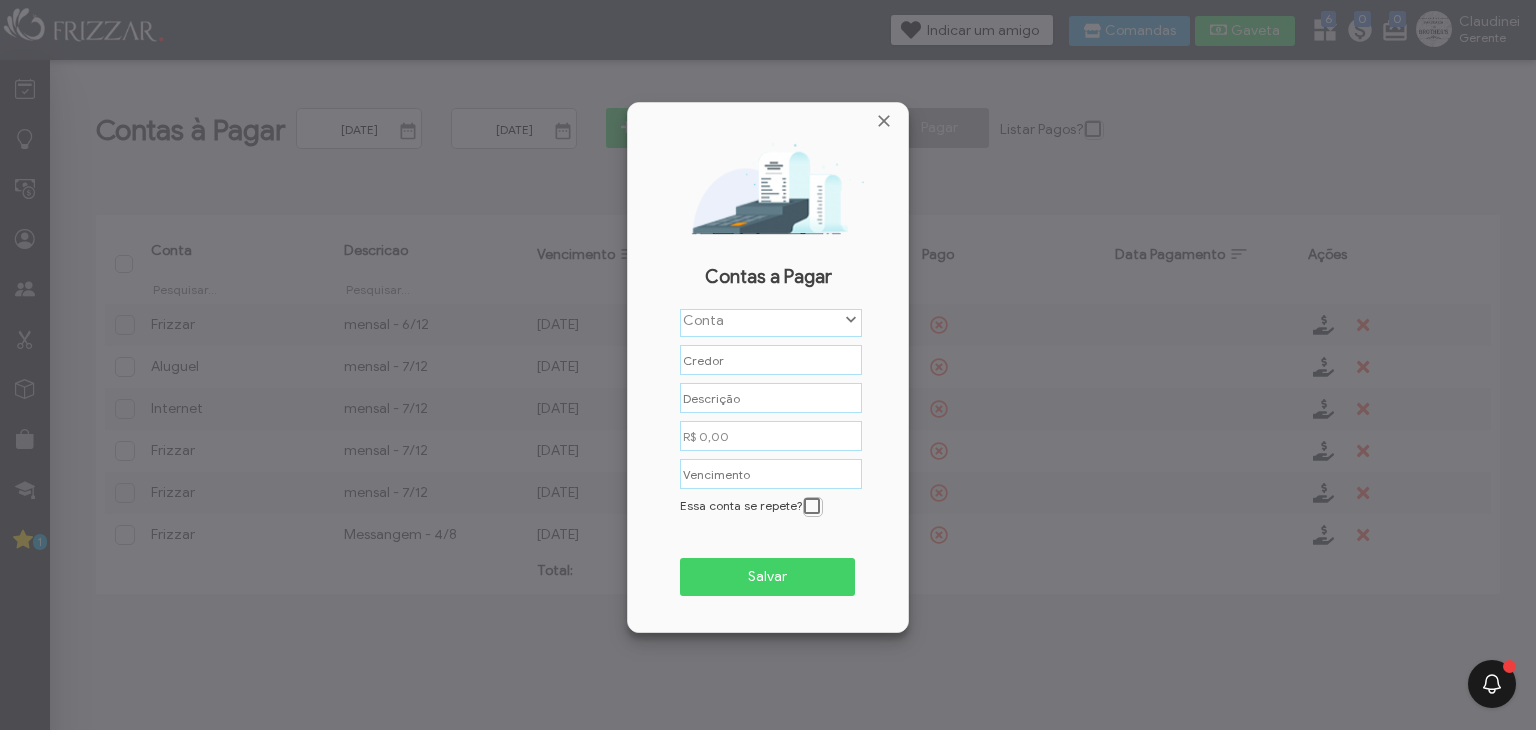 click on "Conta" at bounding box center (762, 320) 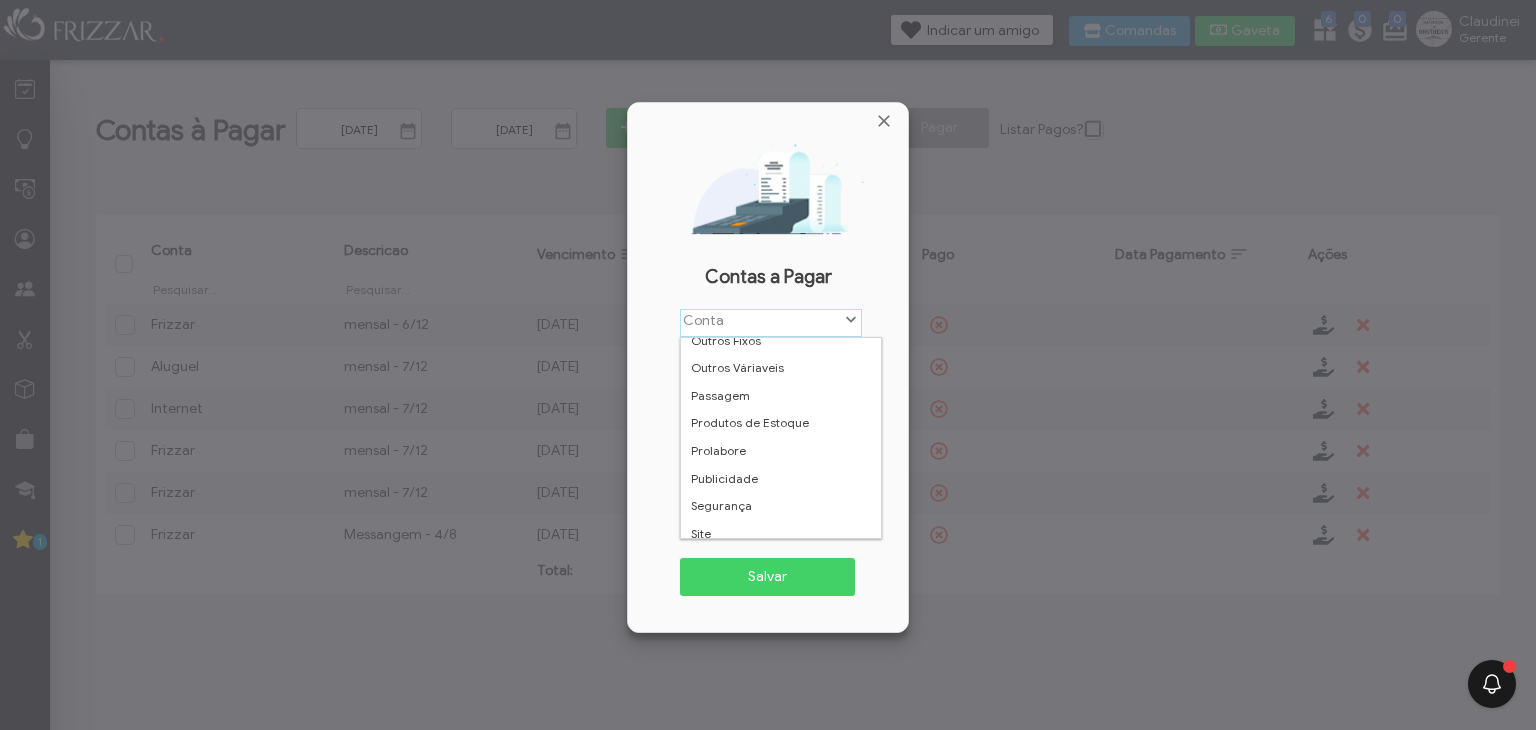 scroll, scrollTop: 654, scrollLeft: 0, axis: vertical 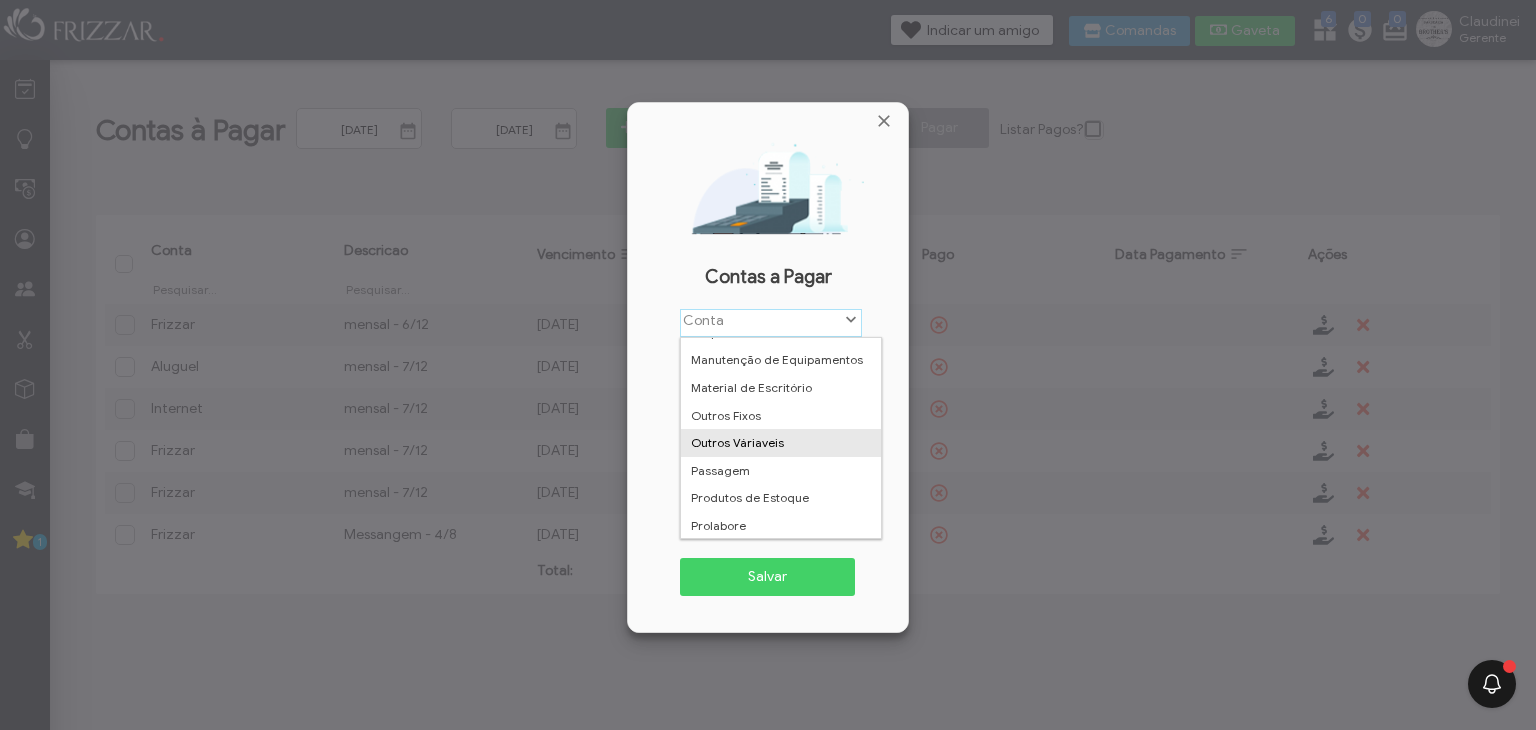 click on "Outros Váriaveis" at bounding box center [781, 443] 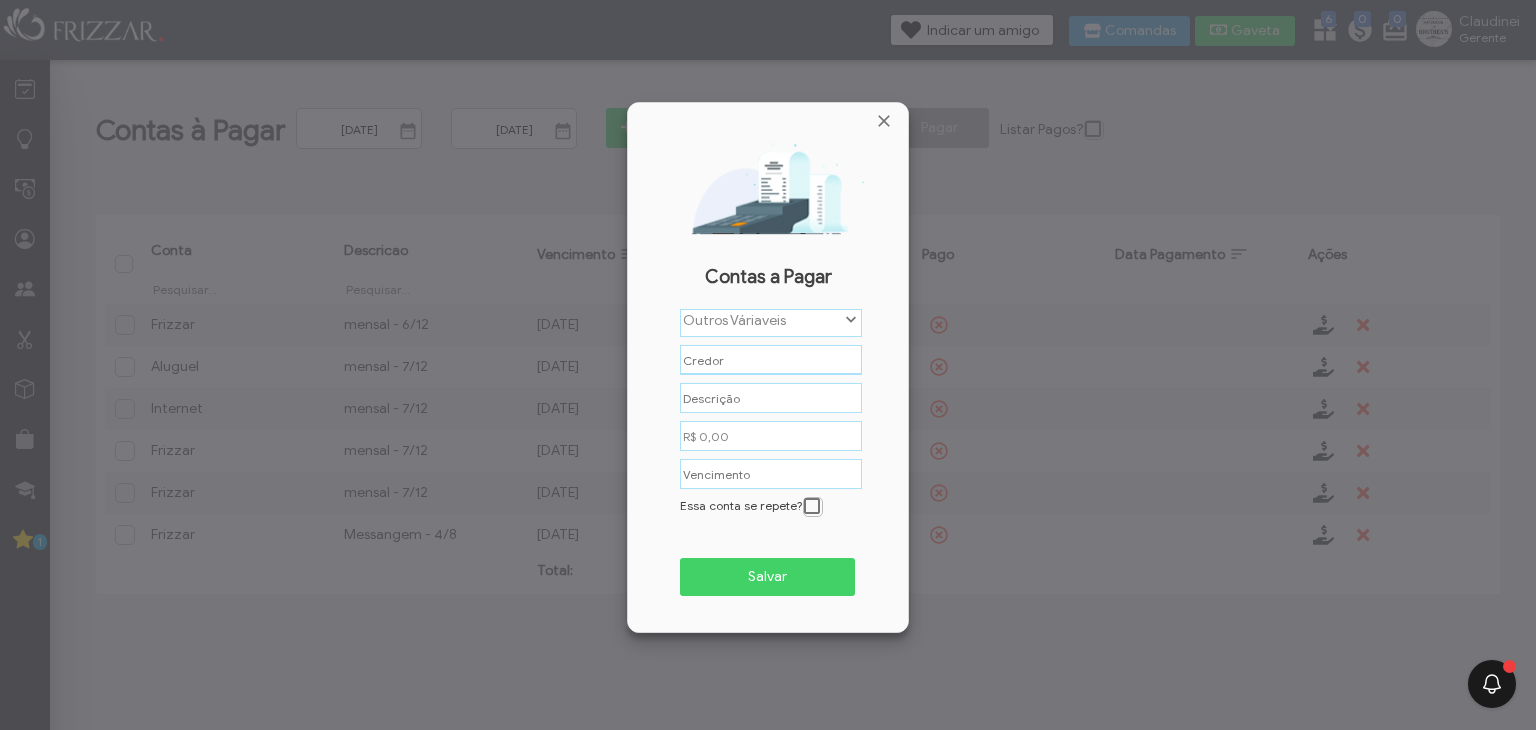 click at bounding box center (771, 360) 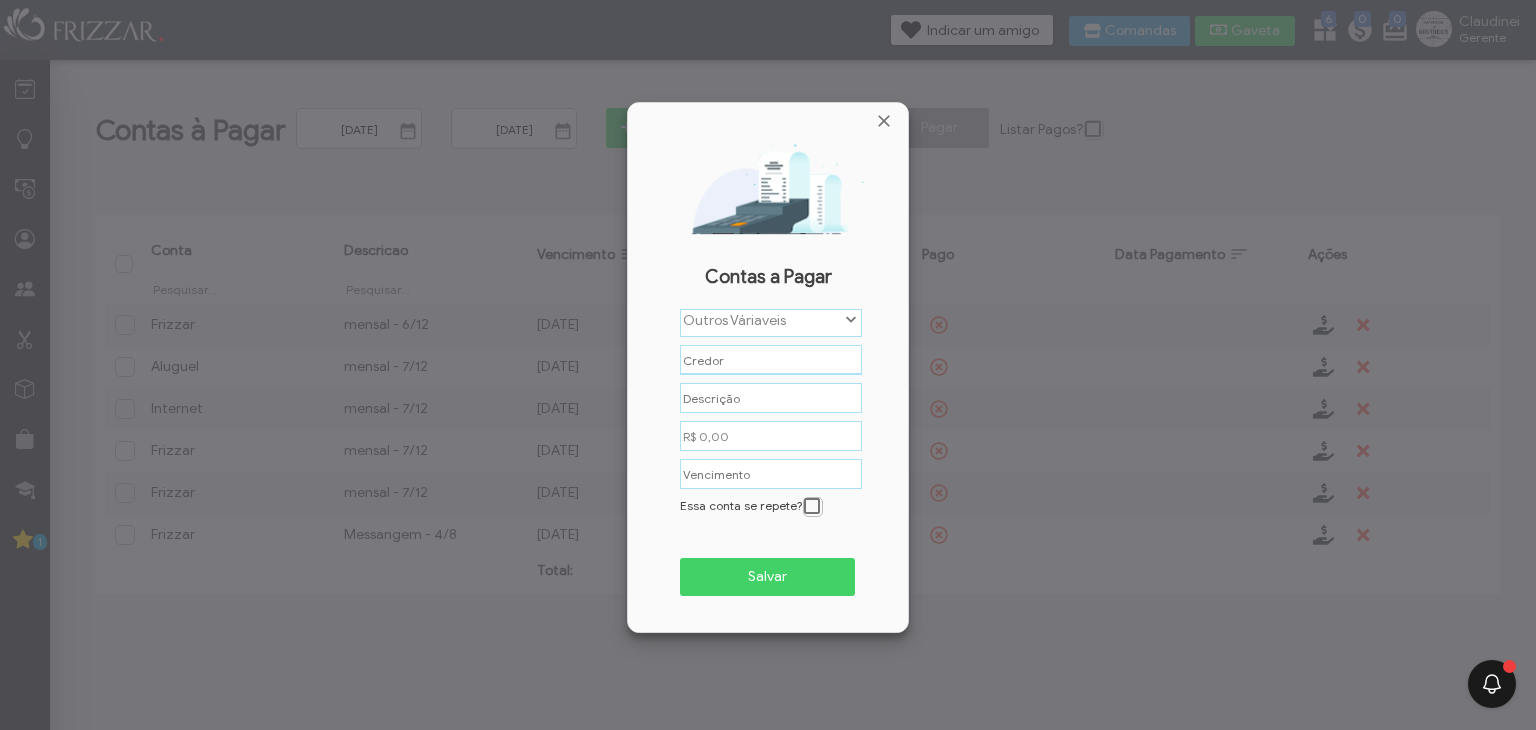 type on "conta bancaria" 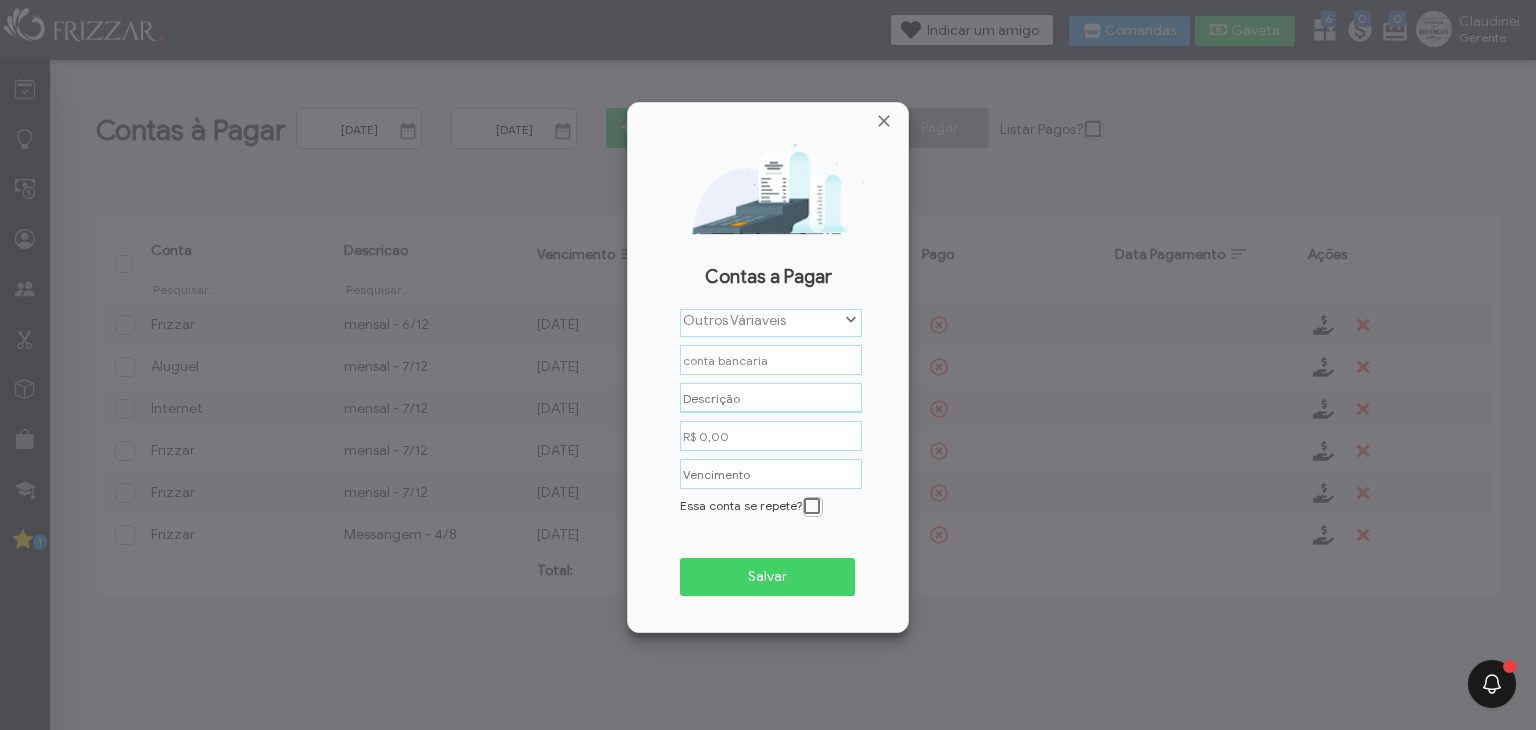 click at bounding box center (771, 398) 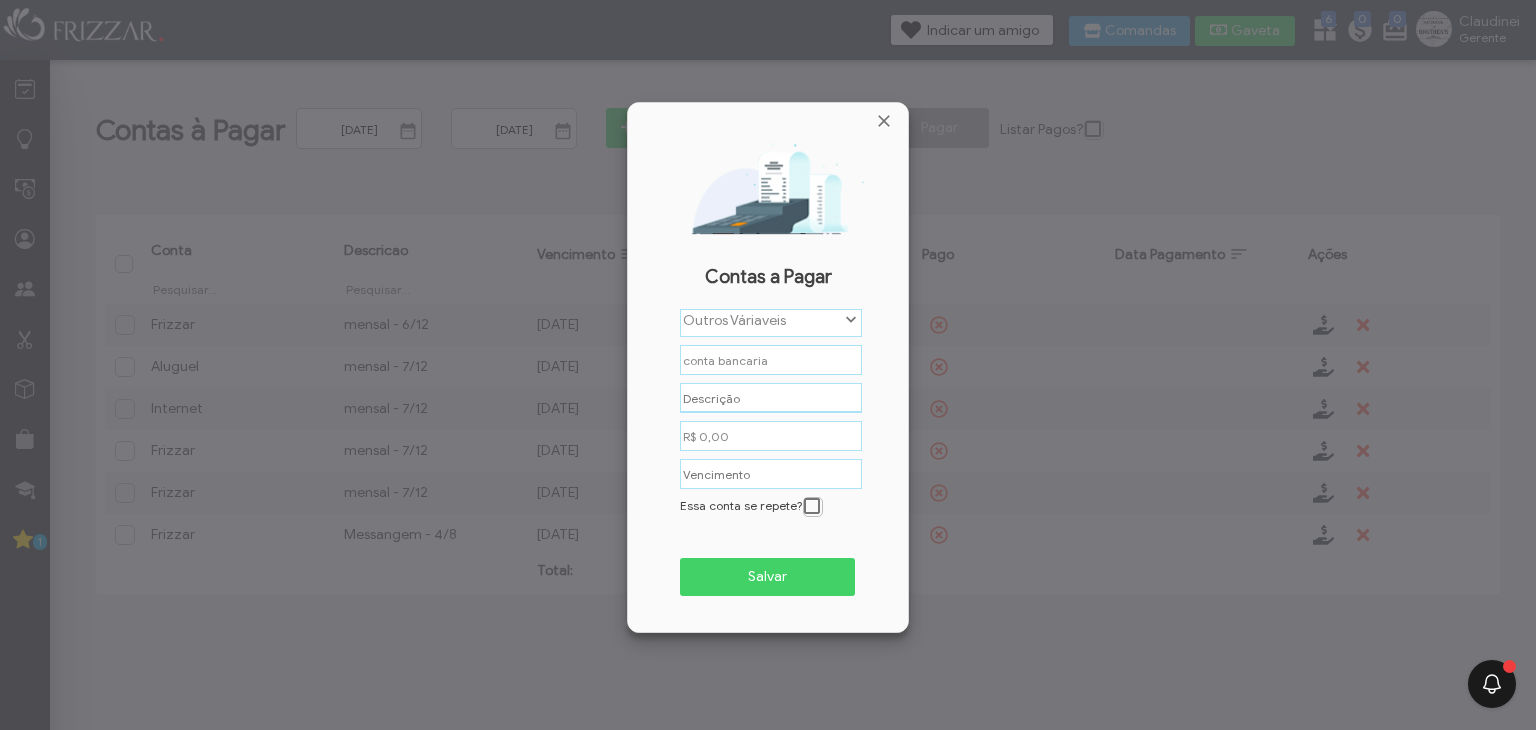 type on "gastos pessoal" 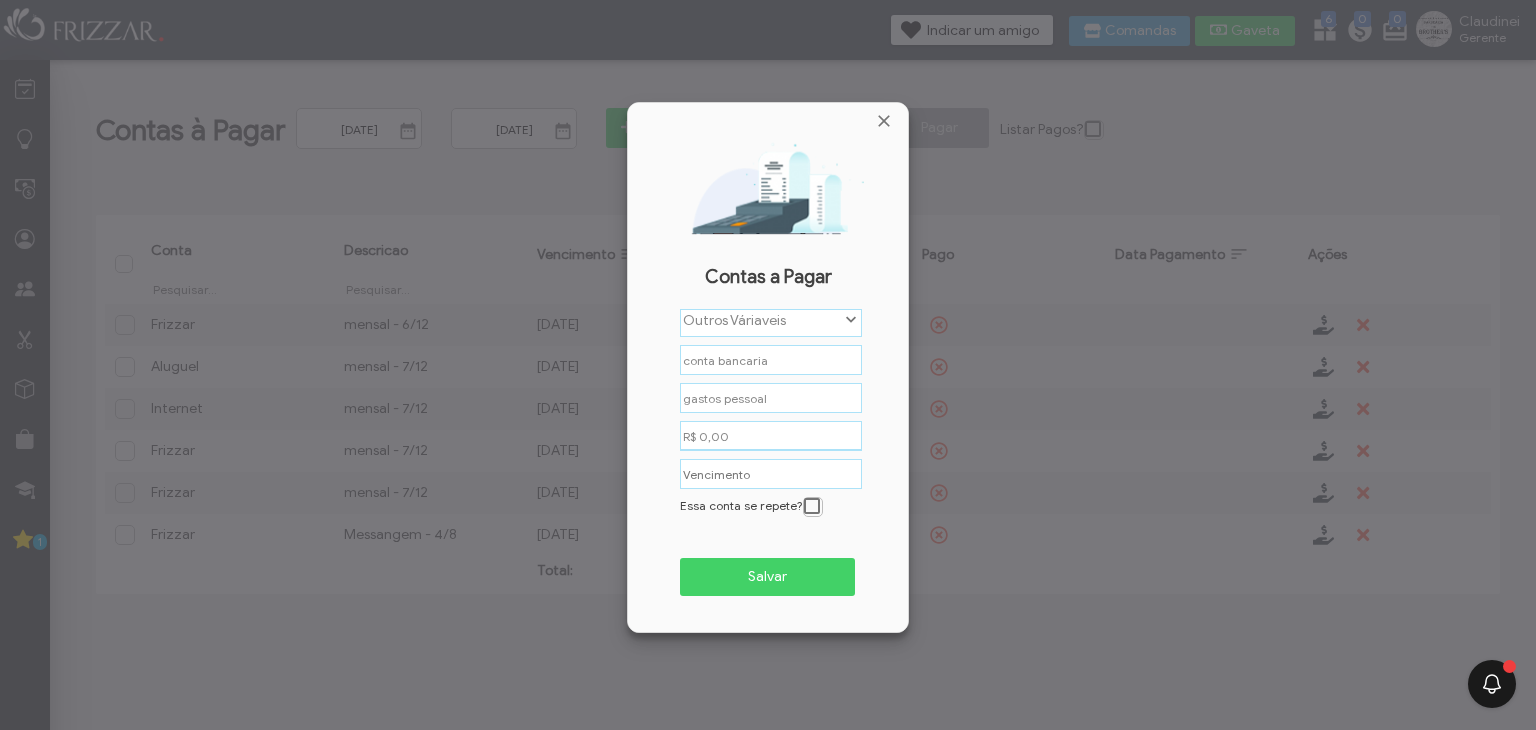 click on "R$ 0,00" at bounding box center [771, 436] 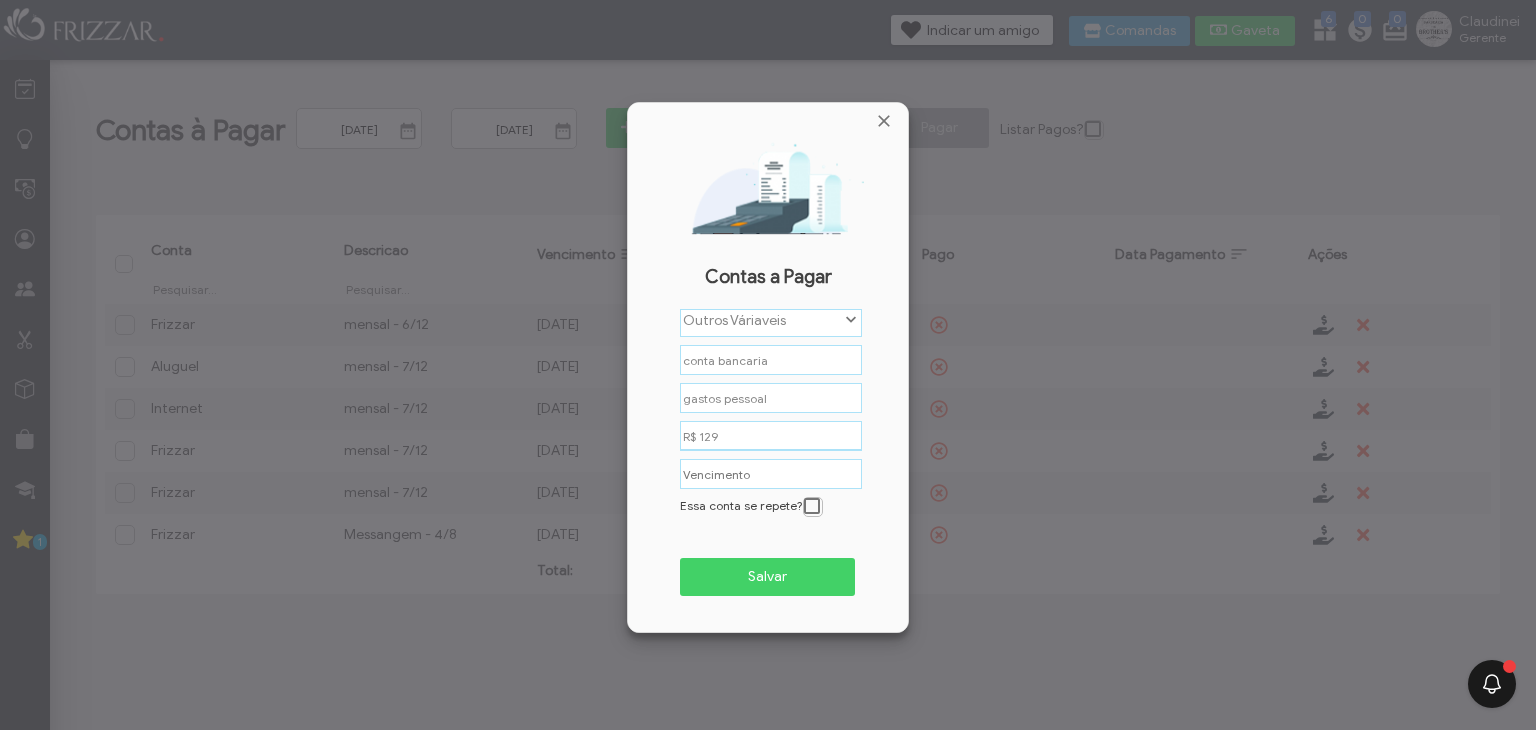 type on "R$ 129" 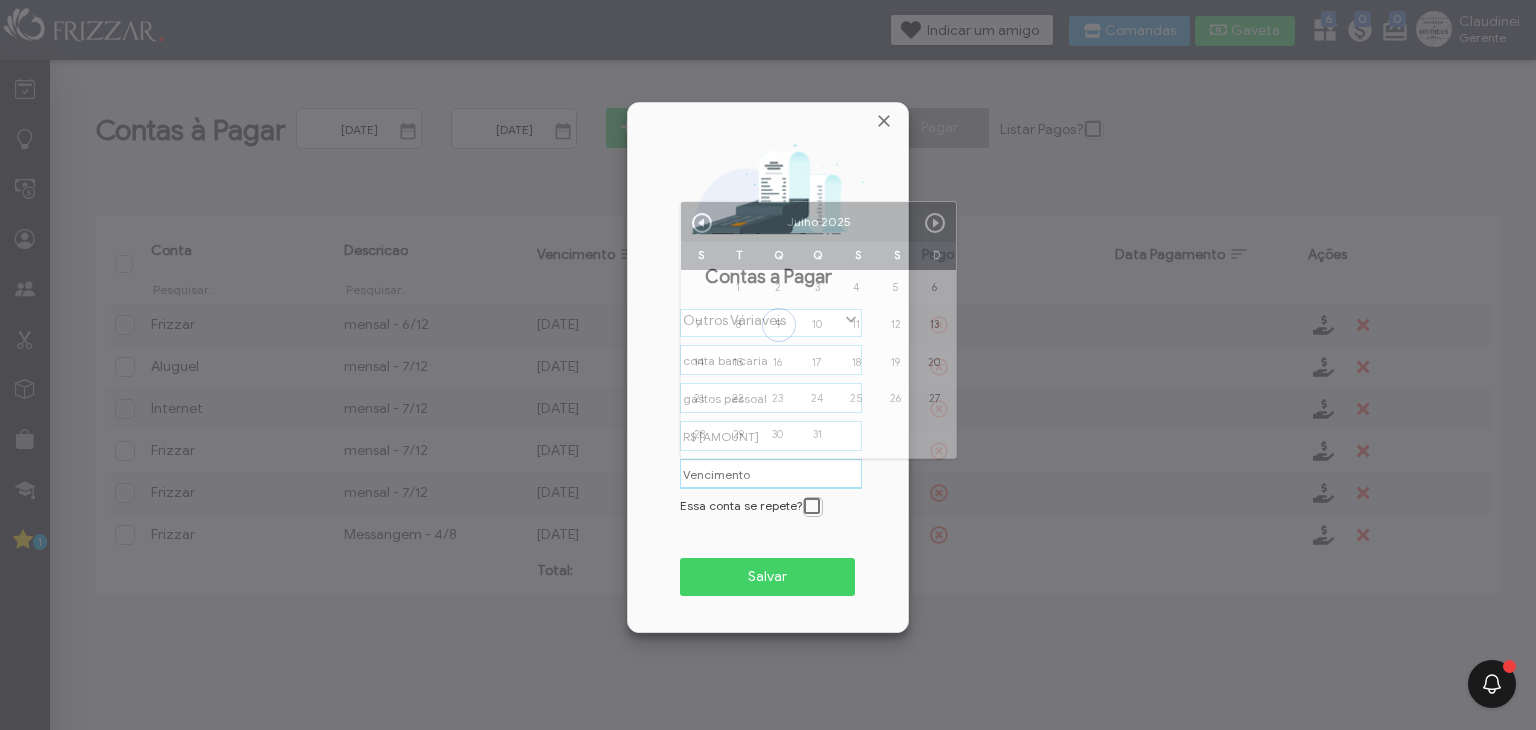 click at bounding box center [771, 474] 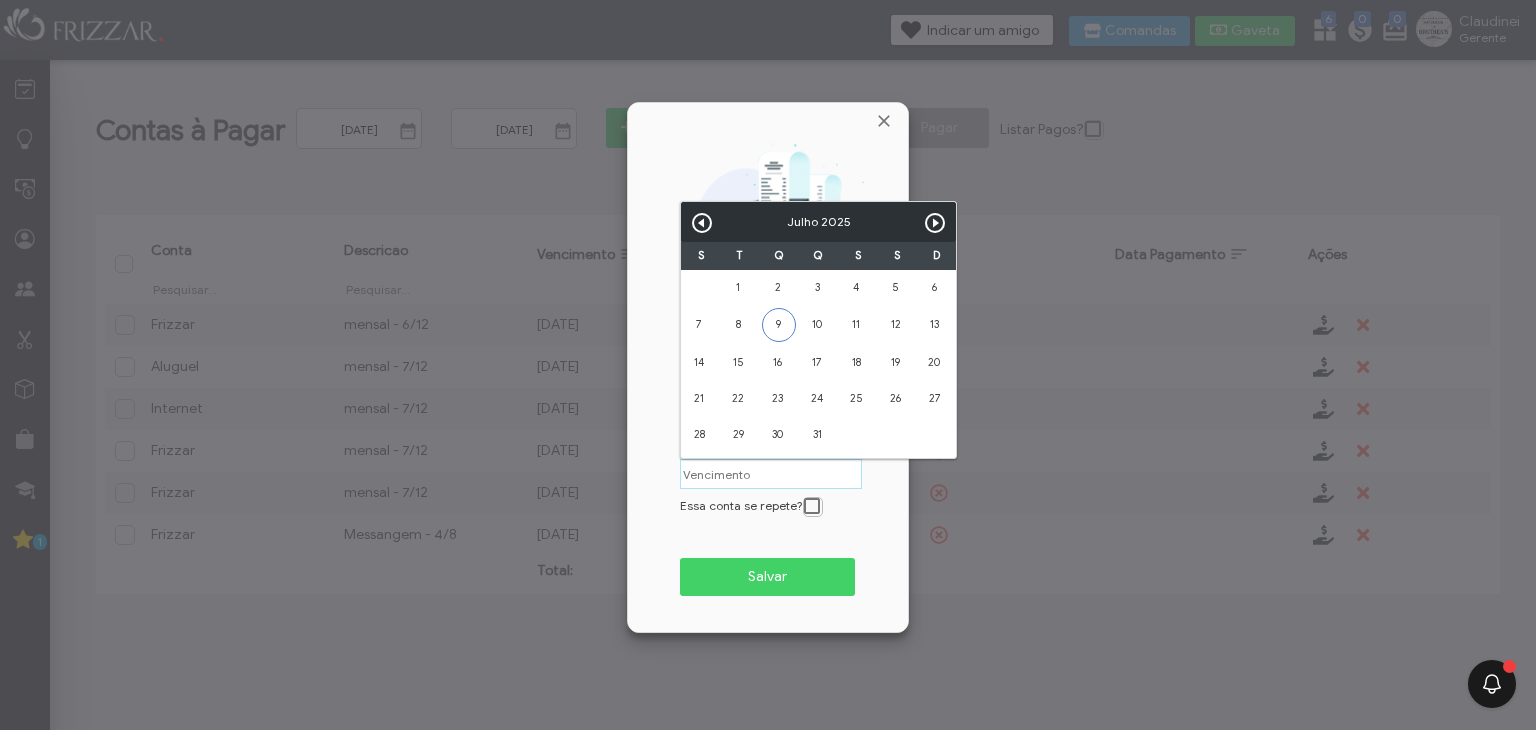 click on "9" at bounding box center (779, 325) 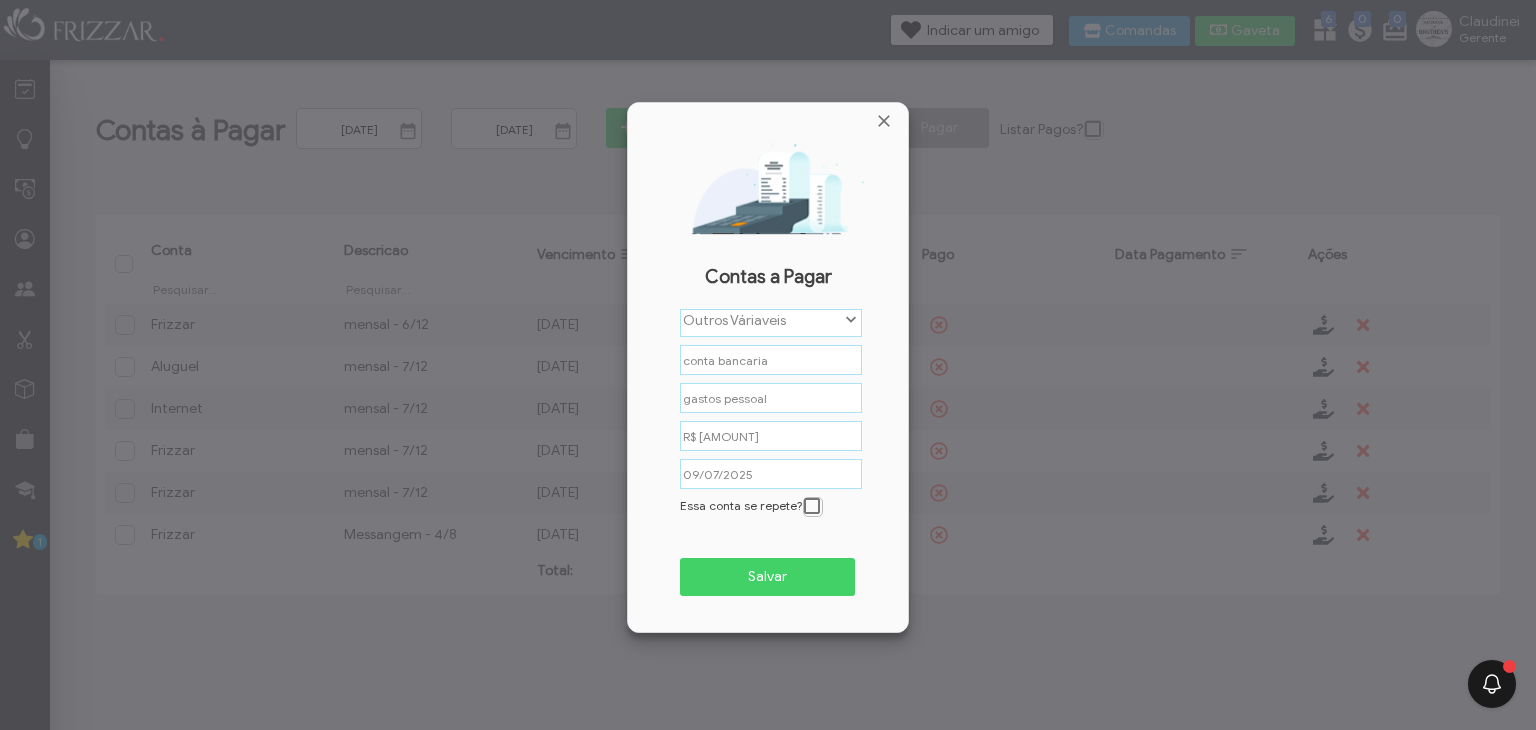 click on "Salvar" at bounding box center [767, 577] 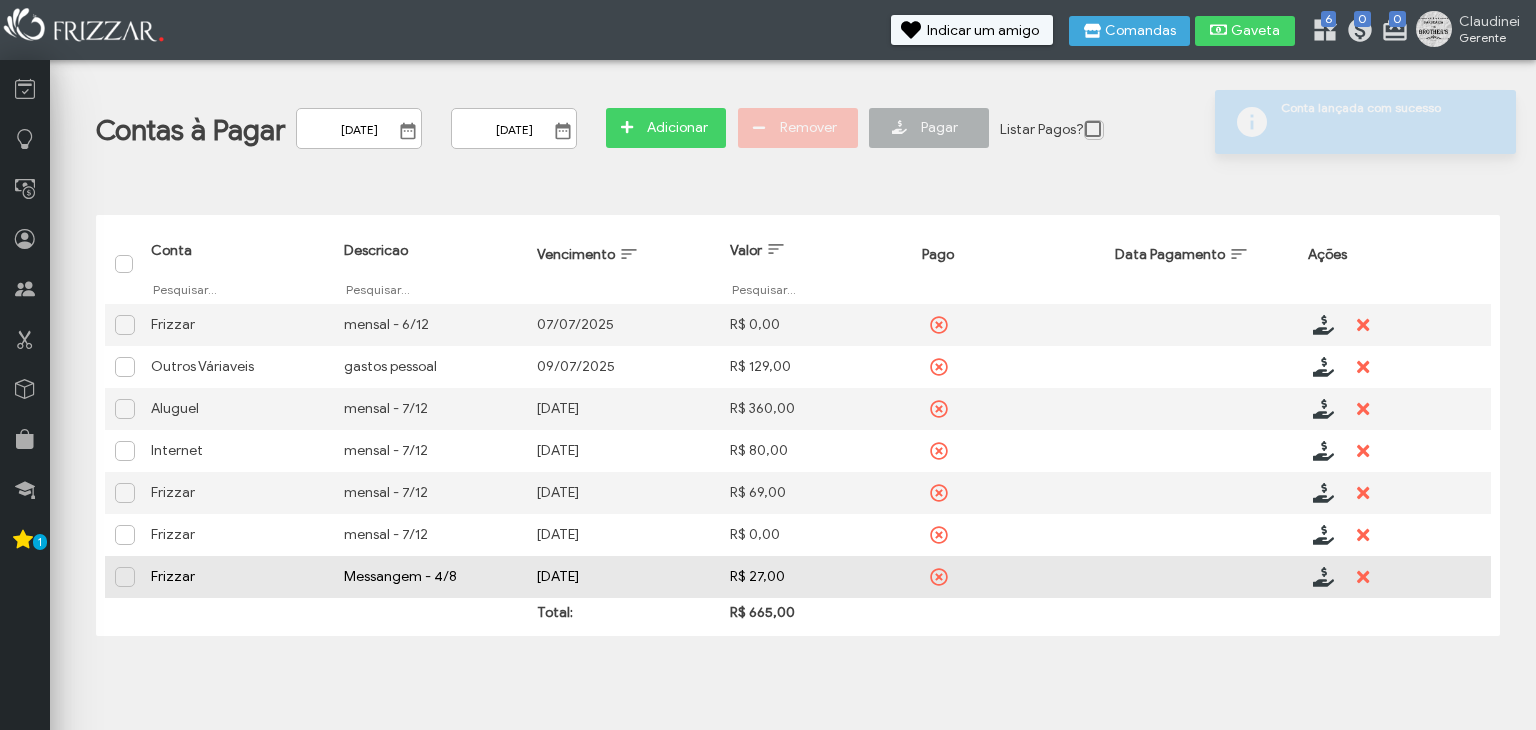 scroll, scrollTop: 0, scrollLeft: 0, axis: both 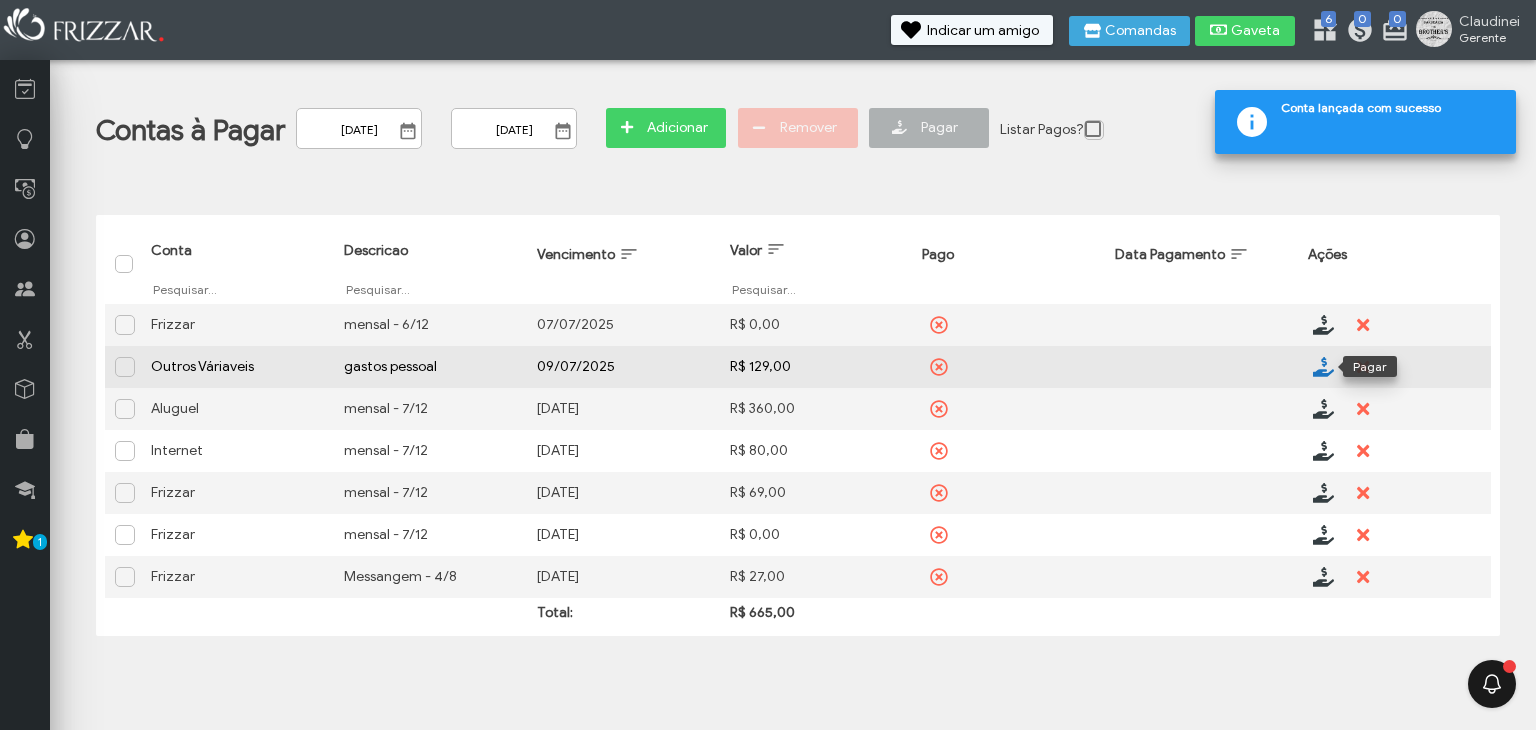click at bounding box center (1323, 367) 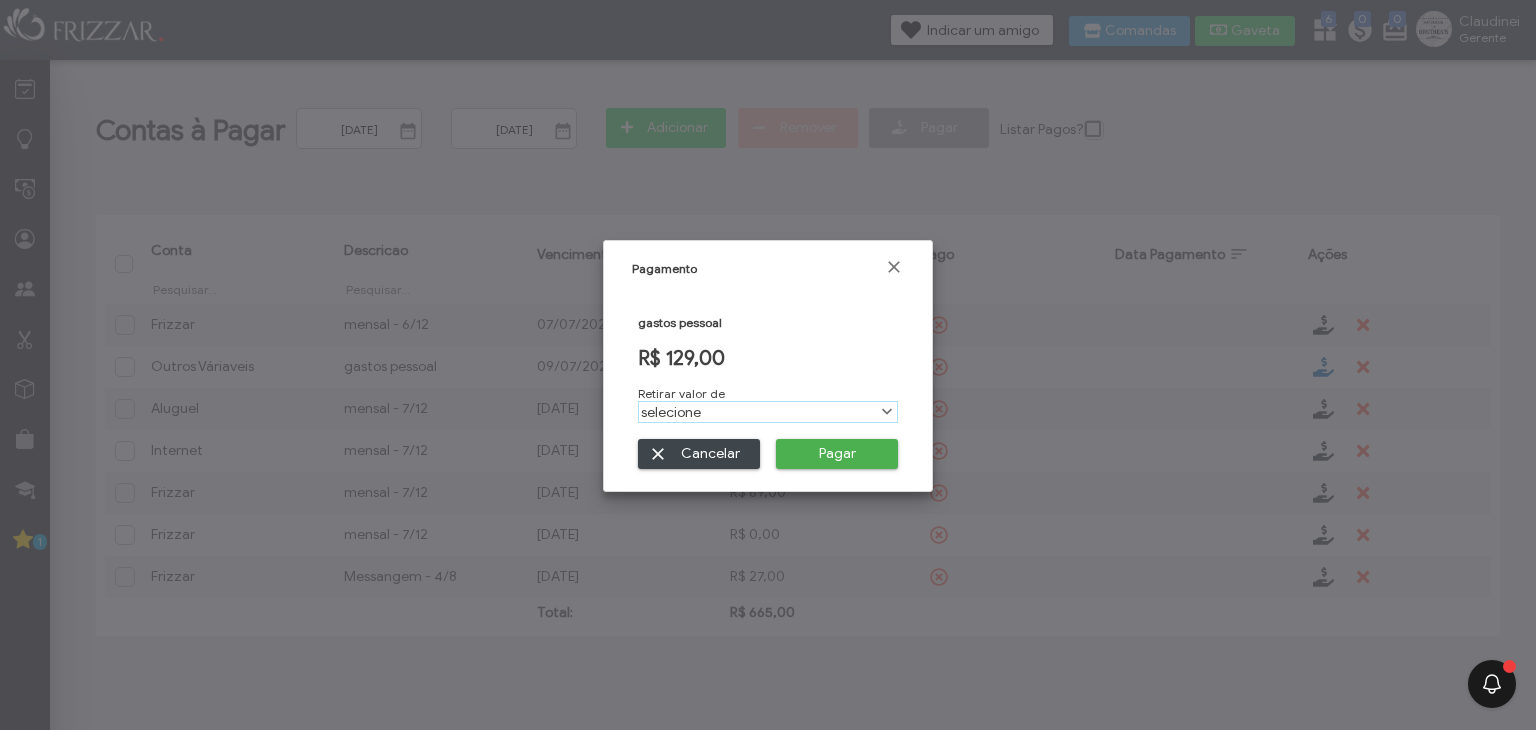 scroll, scrollTop: 10, scrollLeft: 84, axis: both 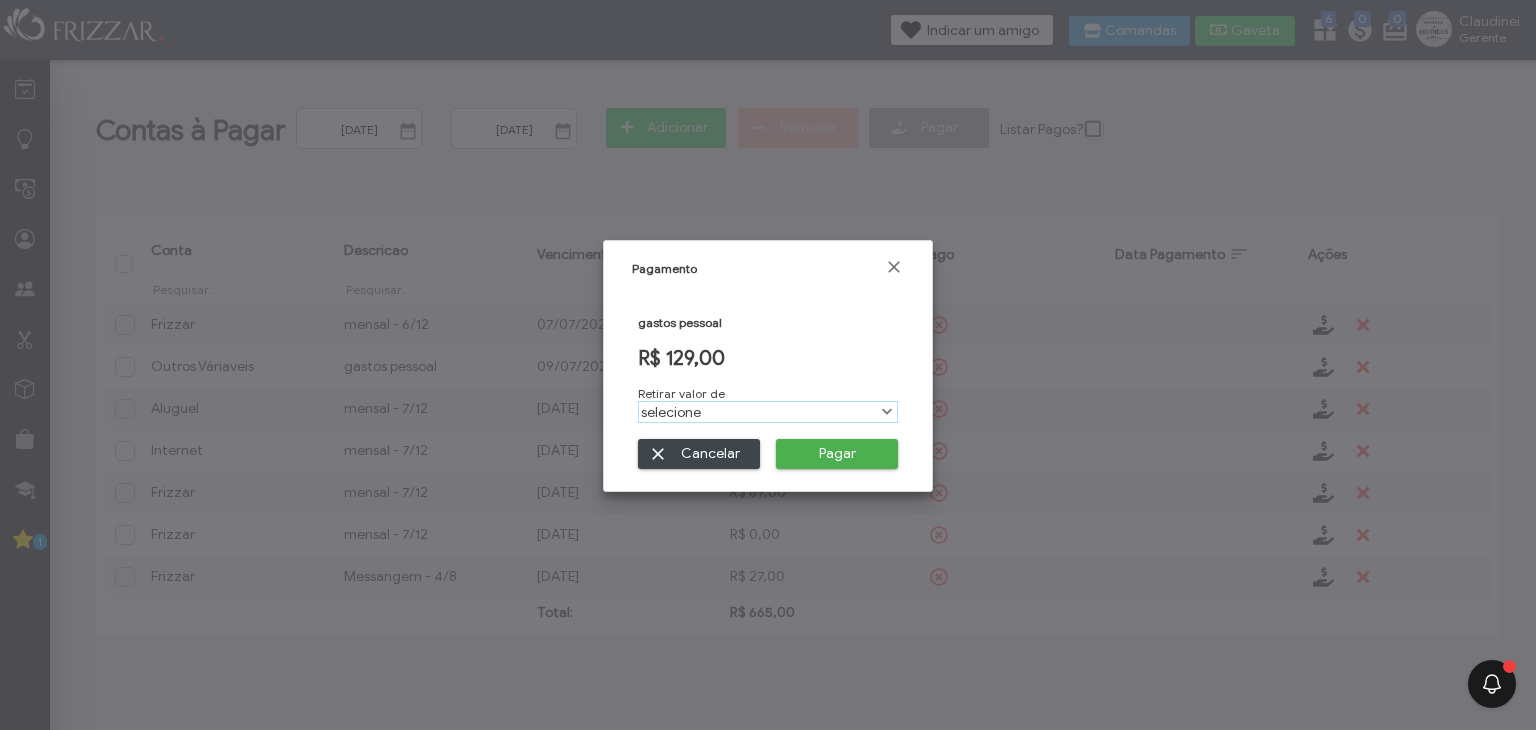 click on "selecione" at bounding box center [757, 412] 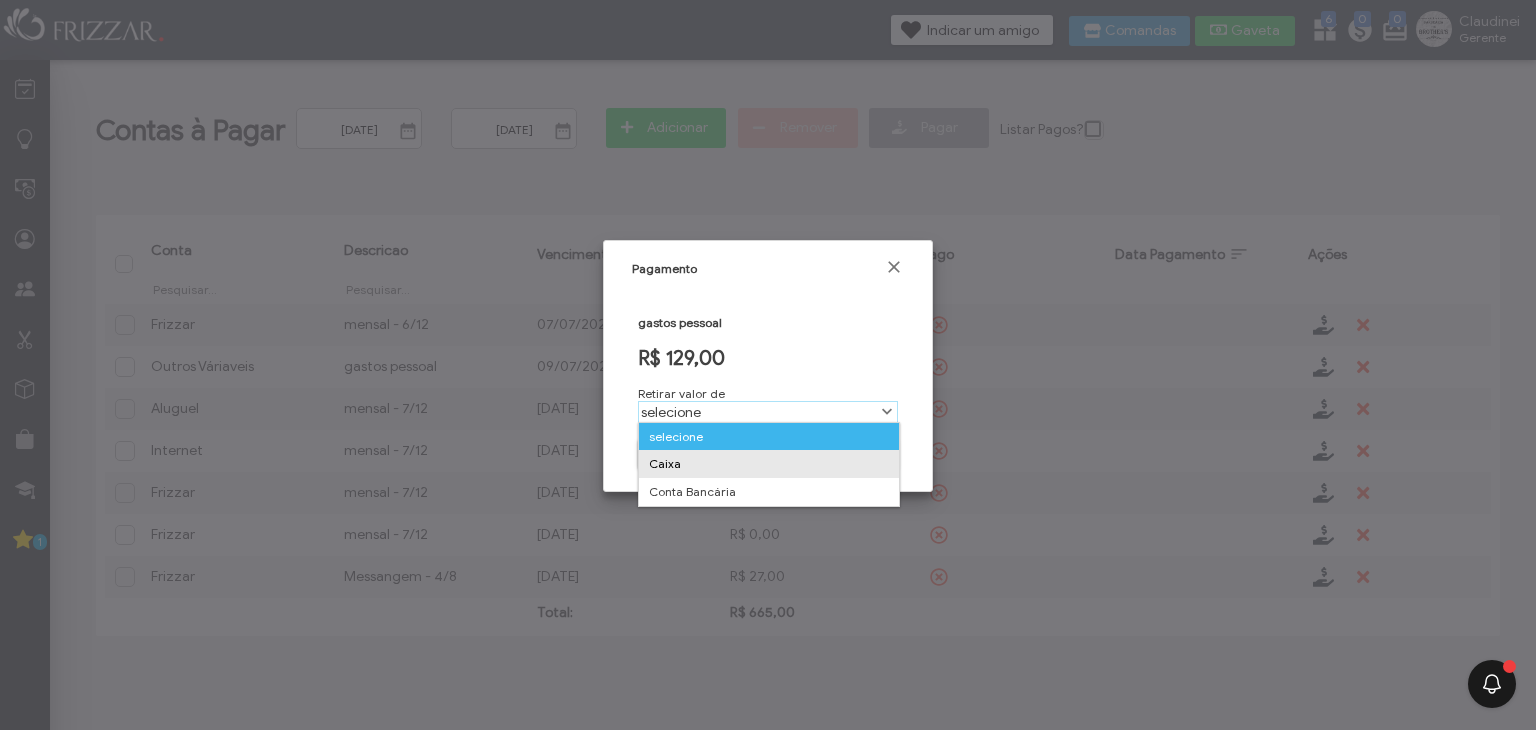 click on "Caixa" at bounding box center (769, 464) 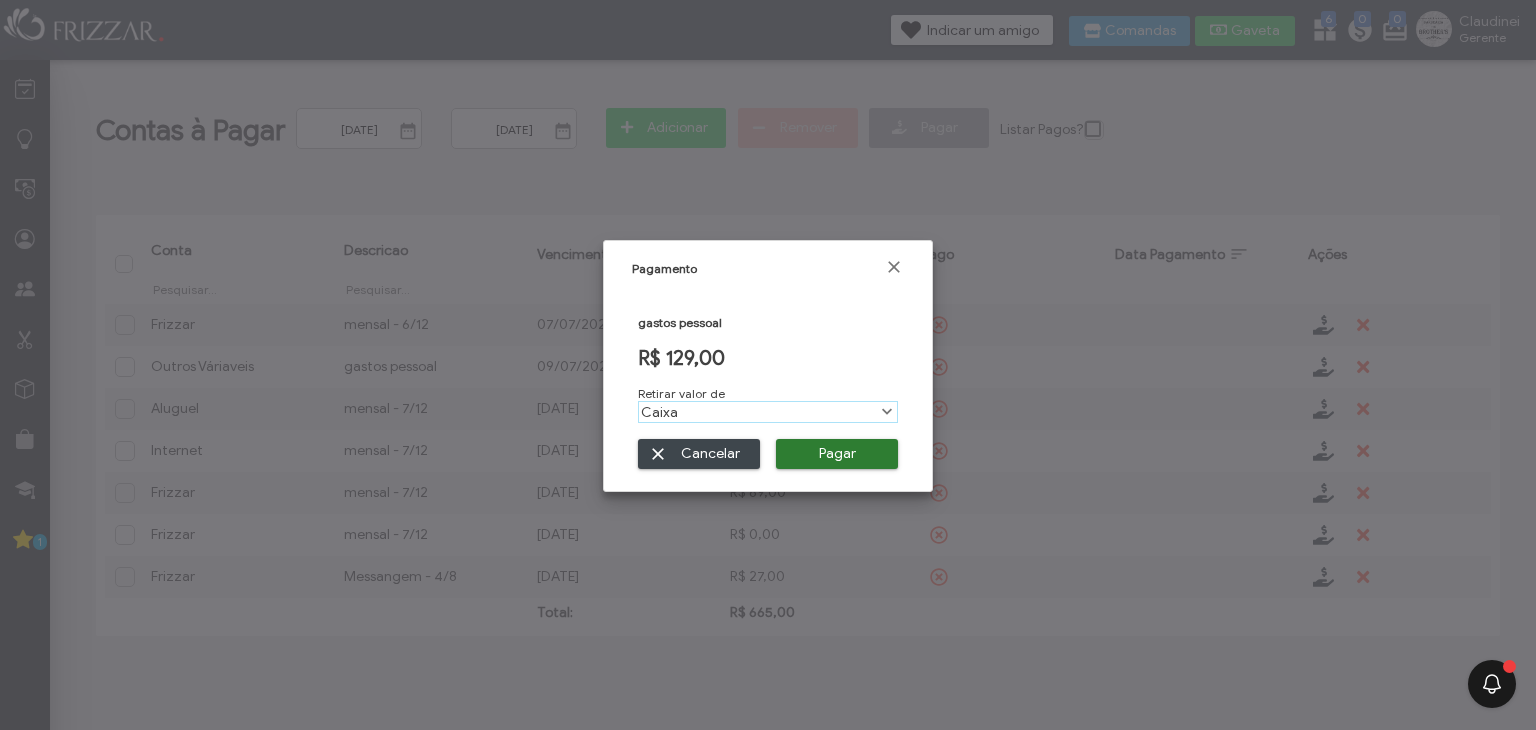 scroll, scrollTop: 10, scrollLeft: 84, axis: both 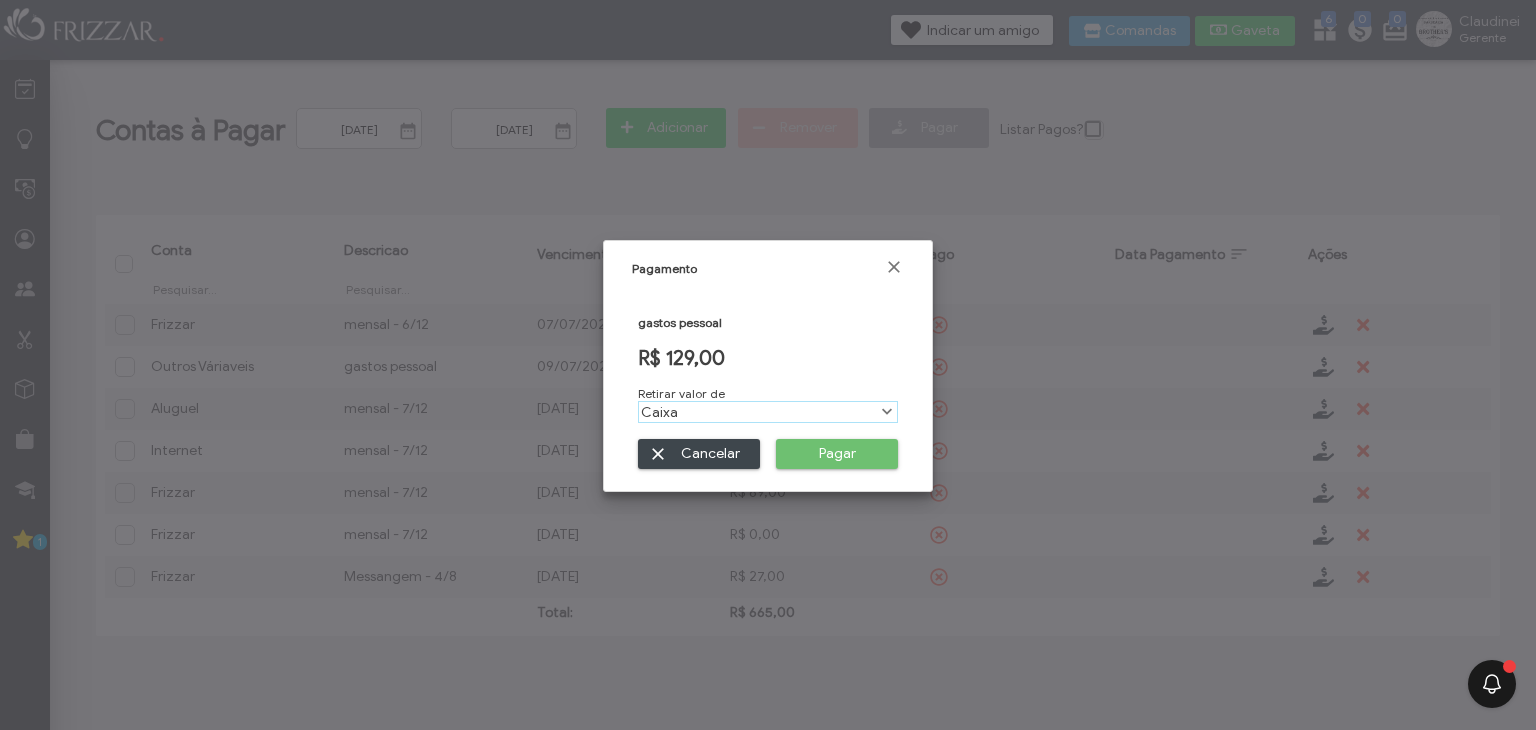 click on "Pagar" at bounding box center [837, 454] 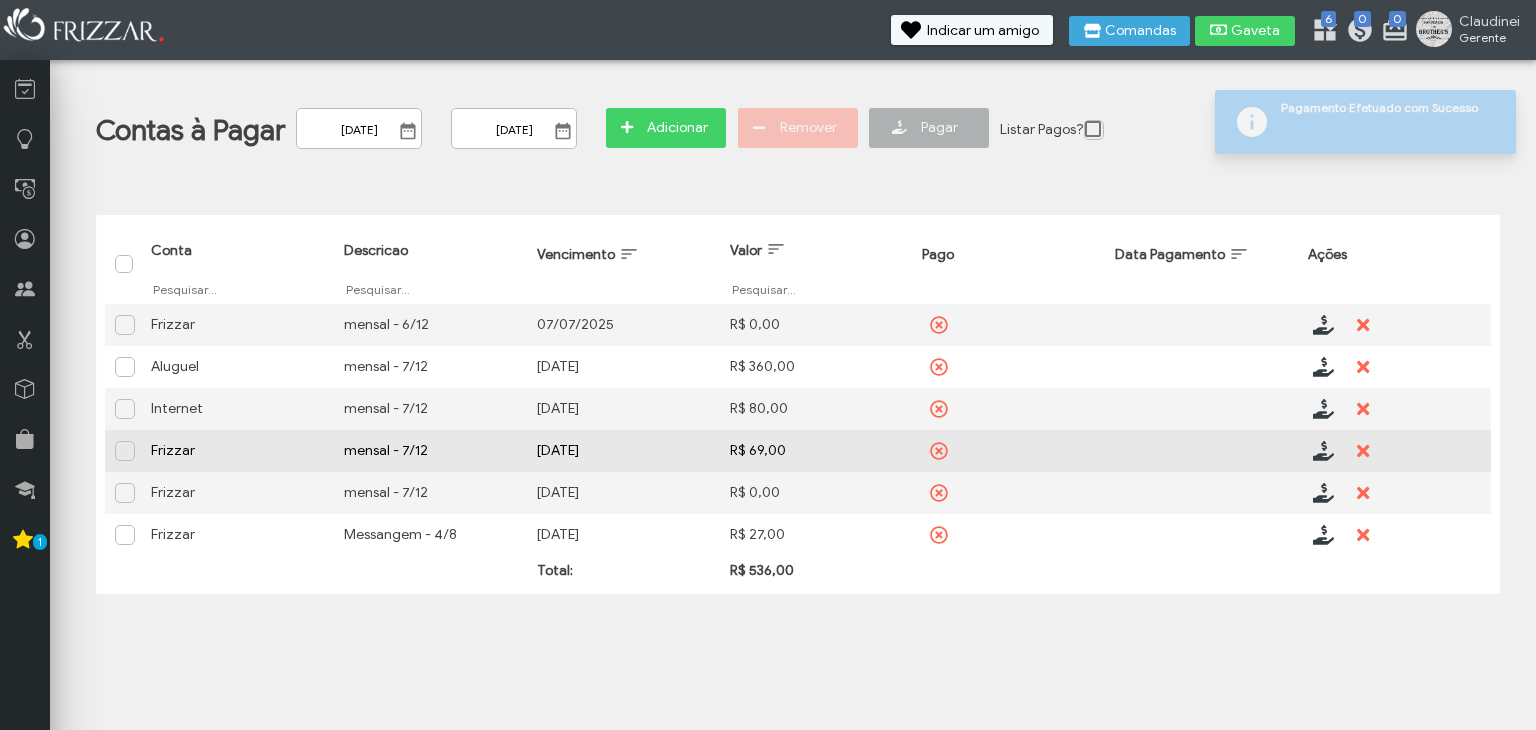 scroll, scrollTop: 0, scrollLeft: 0, axis: both 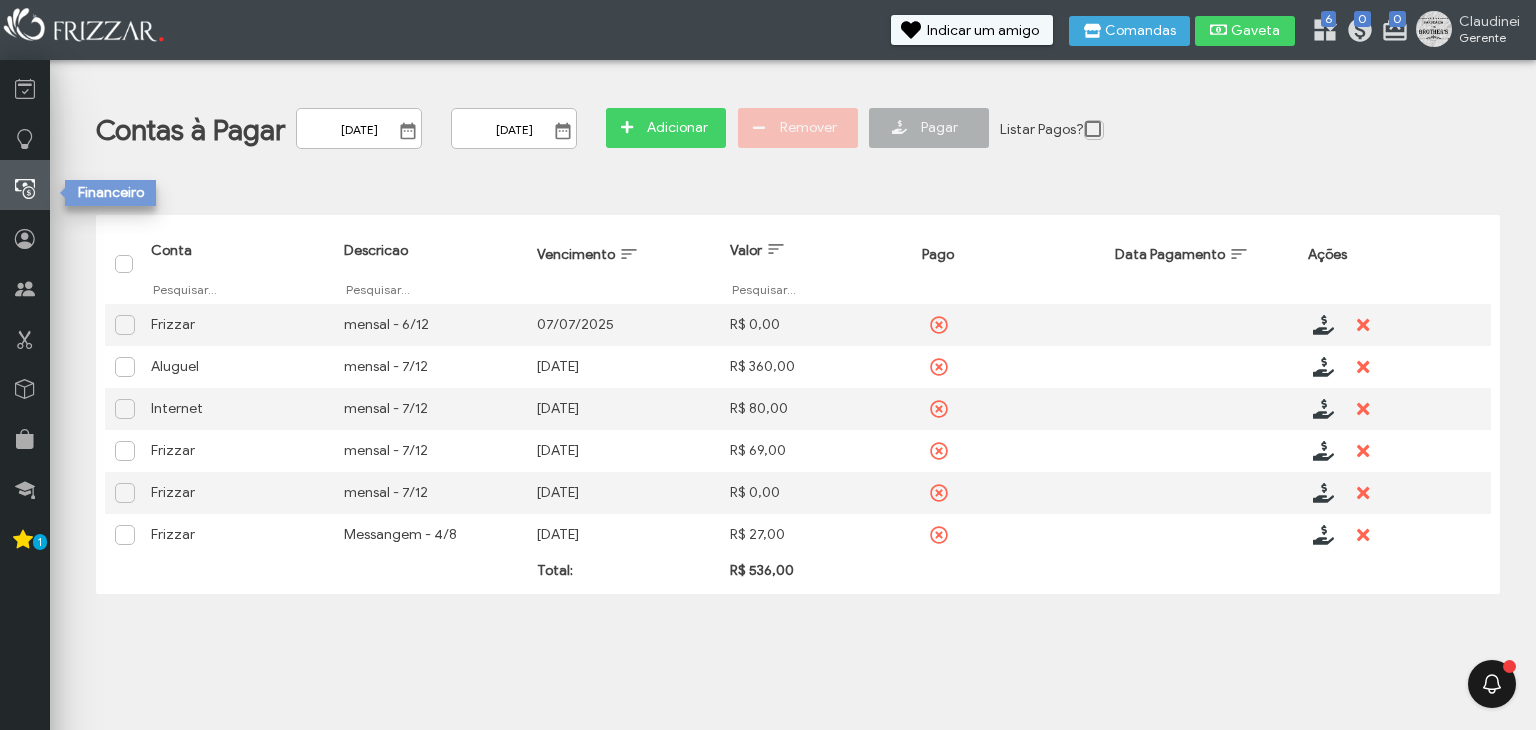 click at bounding box center [25, 185] 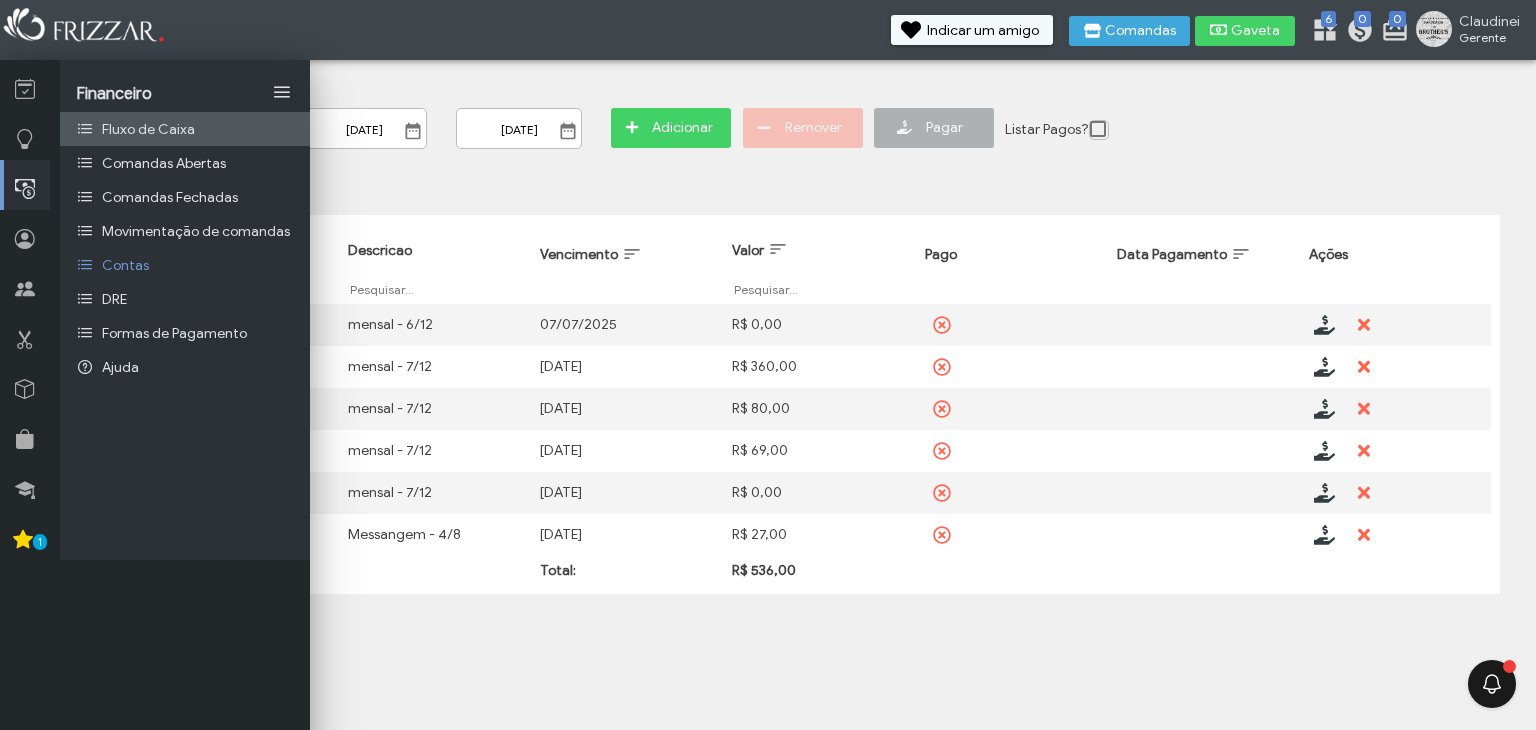 click on "Fluxo de Caixa" at bounding box center (185, 129) 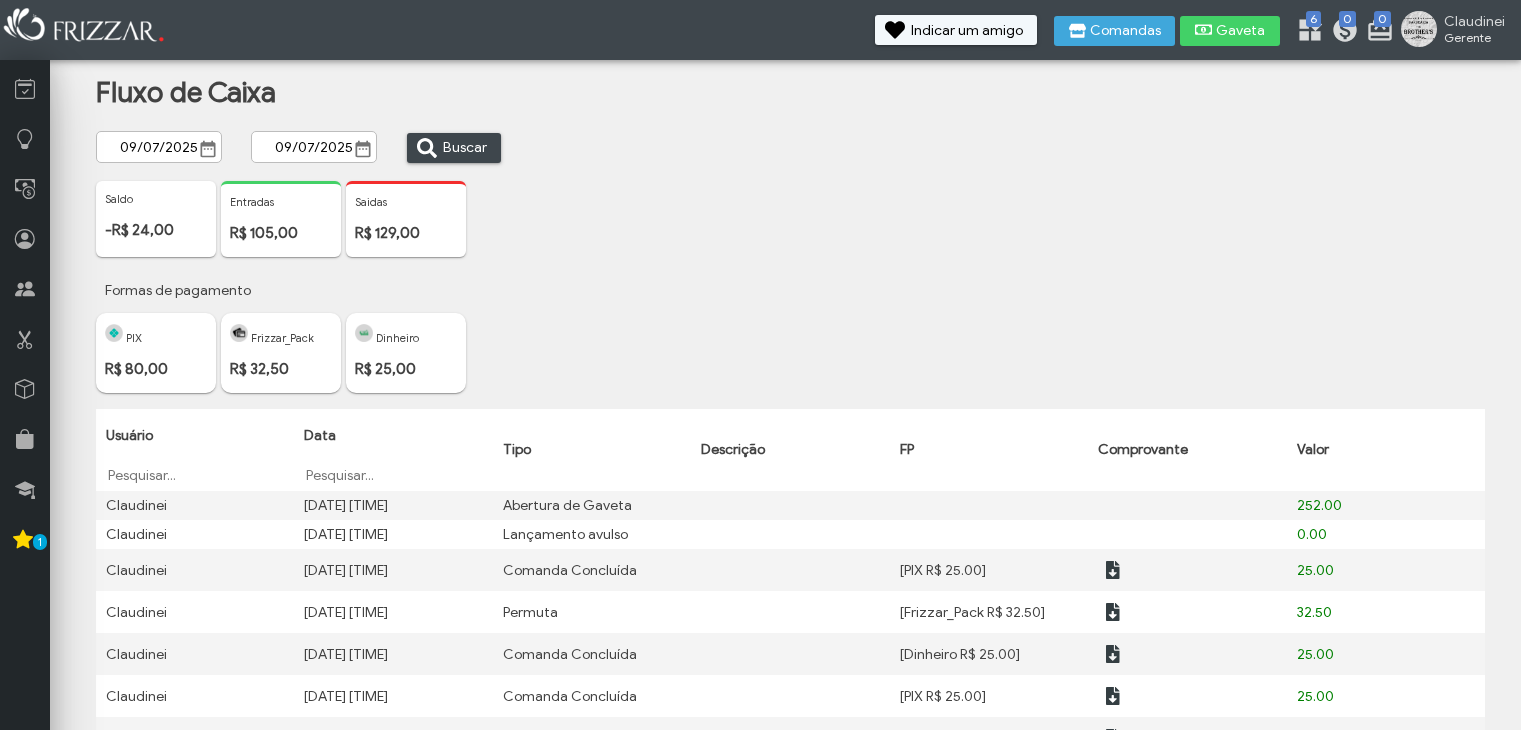 scroll, scrollTop: 0, scrollLeft: 0, axis: both 